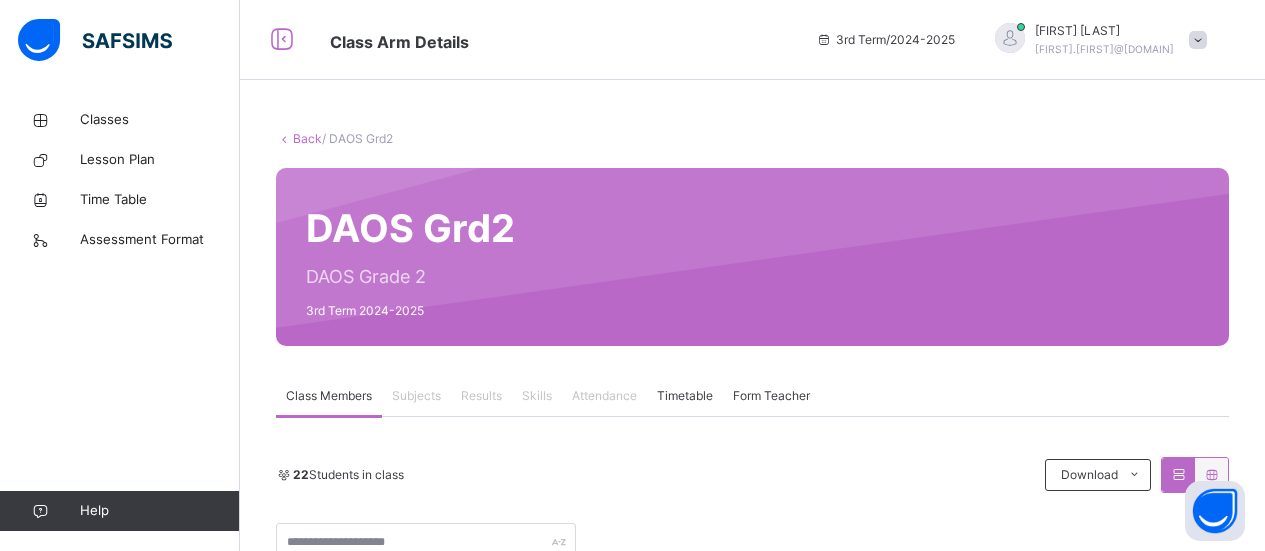 scroll, scrollTop: 0, scrollLeft: 0, axis: both 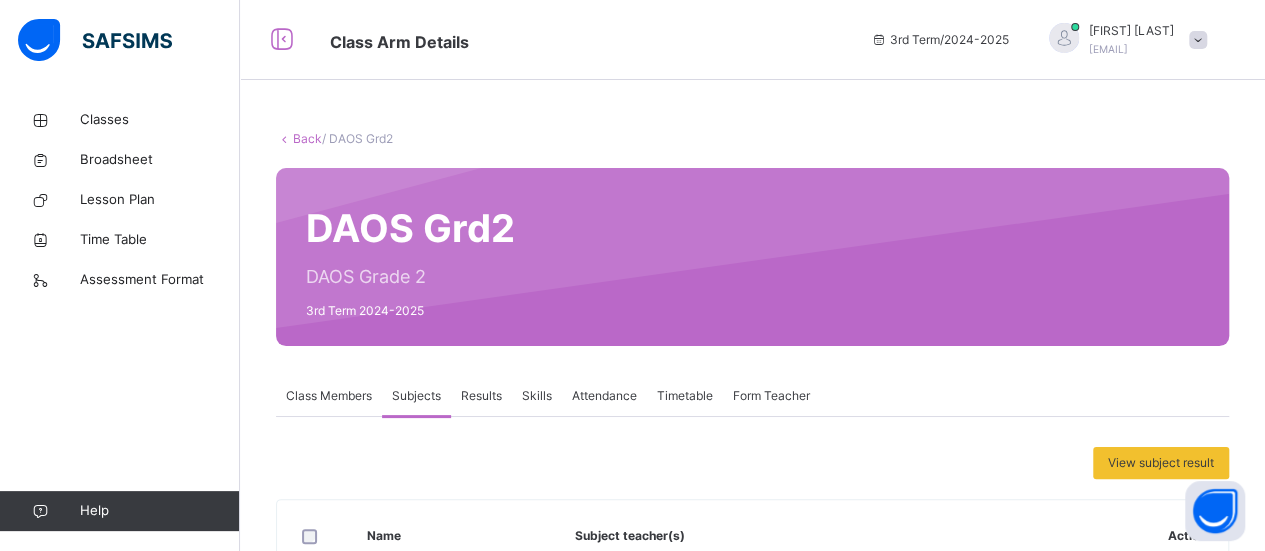click on "Results" at bounding box center (481, 396) 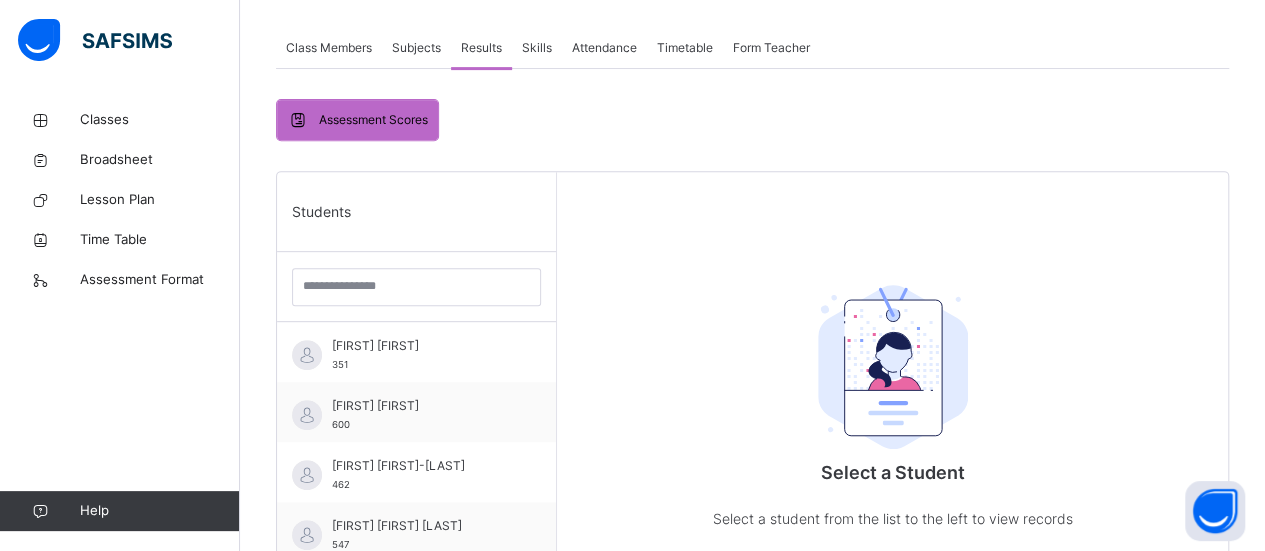 scroll, scrollTop: 360, scrollLeft: 0, axis: vertical 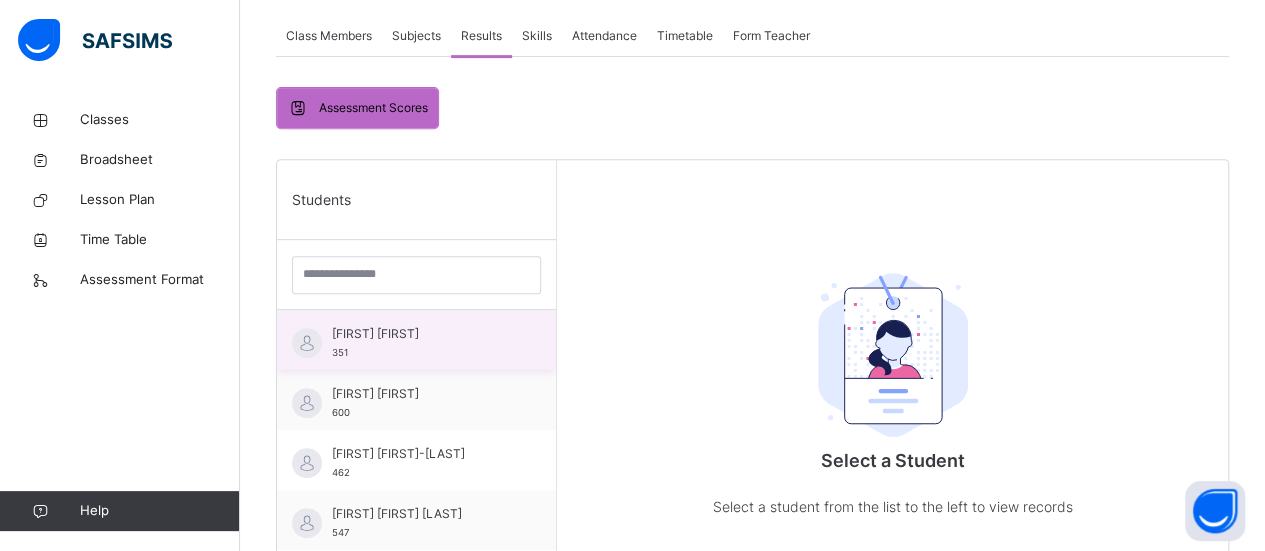 click on "Abdullah  Bashir 351" at bounding box center [421, 343] 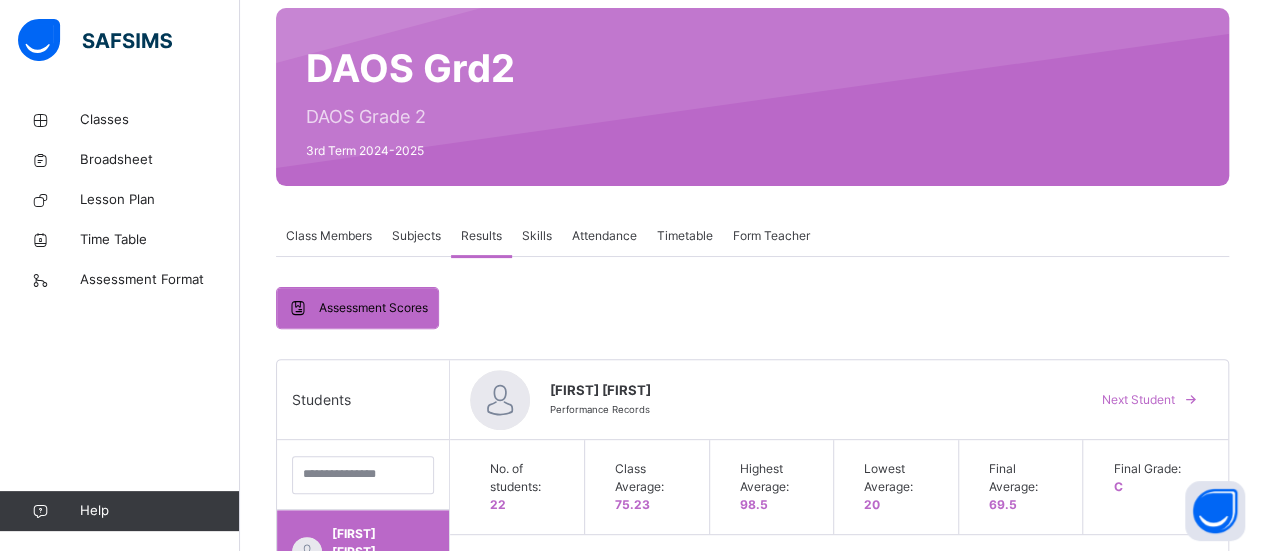 scroll, scrollTop: 160, scrollLeft: 0, axis: vertical 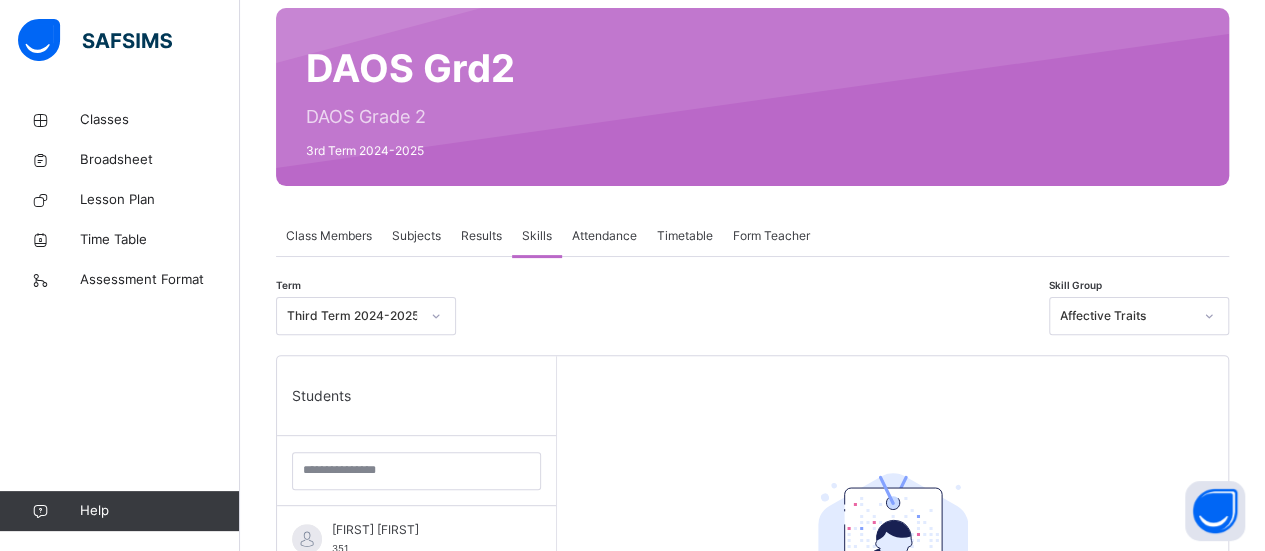 click on "Subjects" at bounding box center [416, 236] 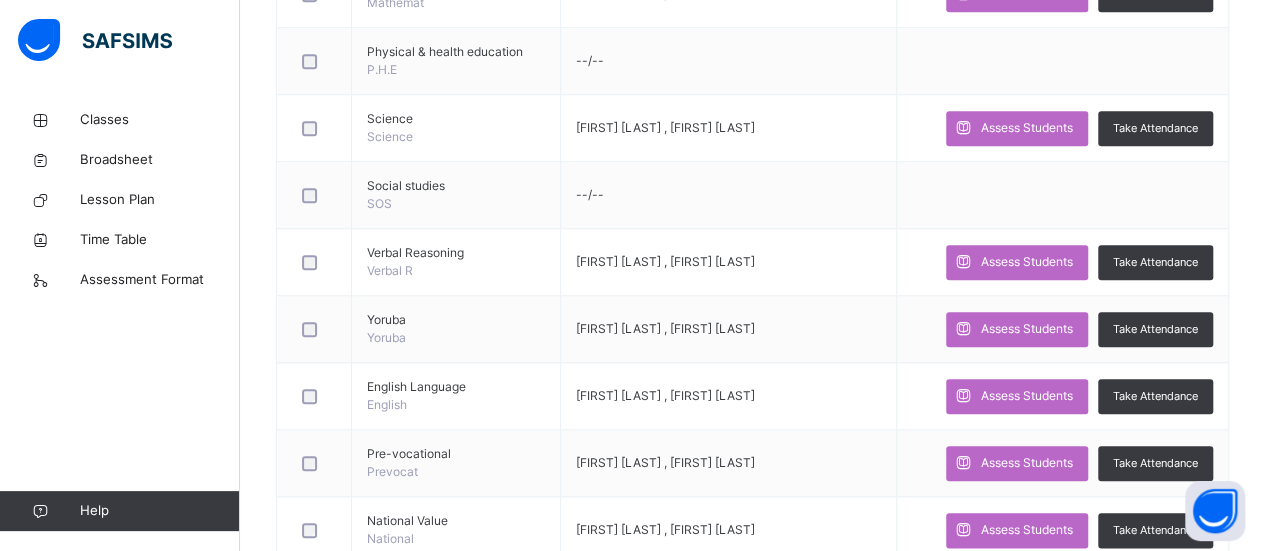scroll, scrollTop: 920, scrollLeft: 0, axis: vertical 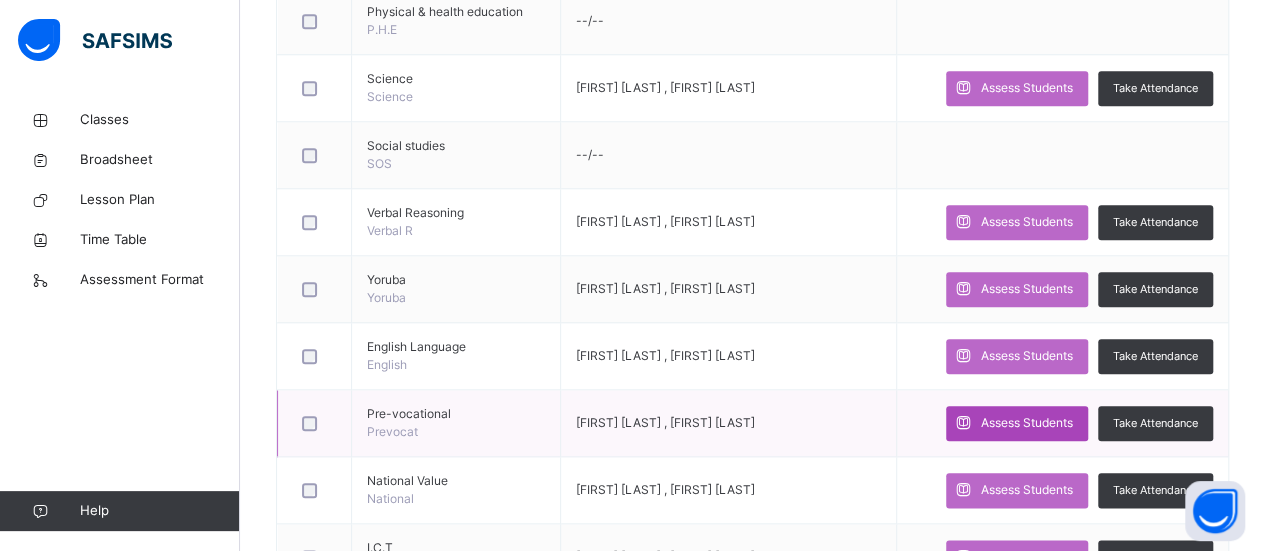click on "Assess Students" at bounding box center (1027, 423) 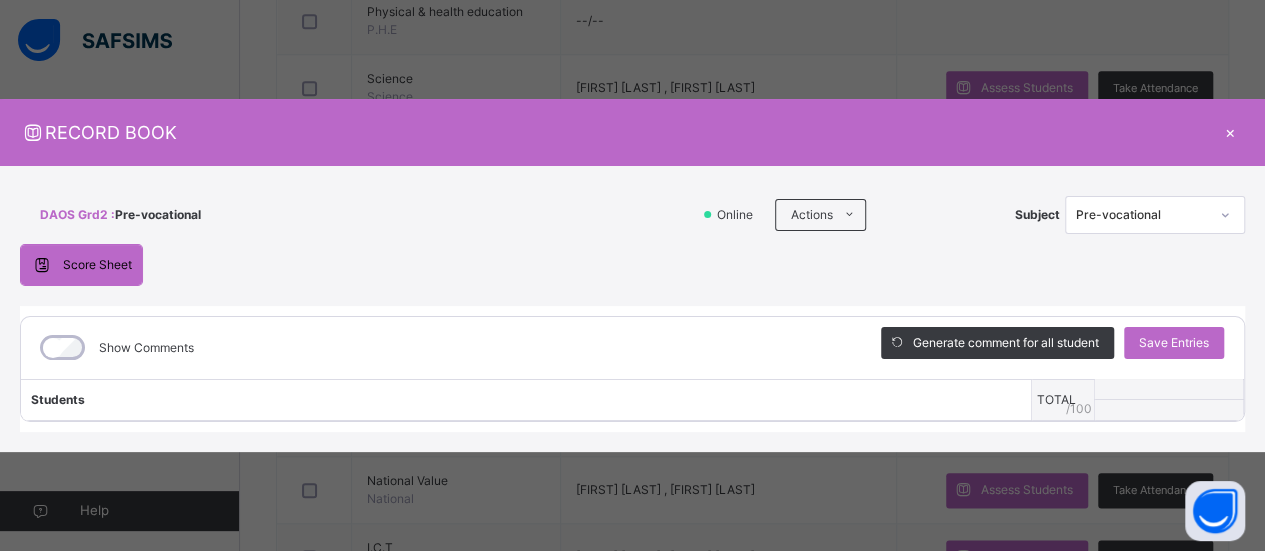 click on "RECORD BOOK × DAOS Grd2   :   Pre-vocational Online Actions  Download Empty Score Sheet  Upload/map score sheet Subject  Pre-vocational Daltha Academy Date: 2nd Aug 2025, 7:51:06 am Score Sheet Score Sheet Show Comments   Generate comment for all student   Save Entries Class Level:  DAOS Grd2   Subject:  Pre-vocational Session:  2024/2025 Session Session:  3rd Term Students TOTAL /100 Comment   ×   Subject Teacher’s Comment Generate and see in full the comment developed by the AI with an option to regenerate the comment Sims Bot Please wait while the Sims Bot generates comments for all your students × How satisfied are you with using SAFSIMS? 😞 🙁 😐 🙂 😄 Very Dissatisfied Very Satisfied Submit Close Import subject assessment score Map your assessment to those on our system Upload excel file used to fill out assessment   This excel file is the empty score sheet you downloaded eariler Drag and Drop files here Browse File from you computer × Warning!!!   Cancel Yes,  Continue Importing Cancel" at bounding box center (632, 275) 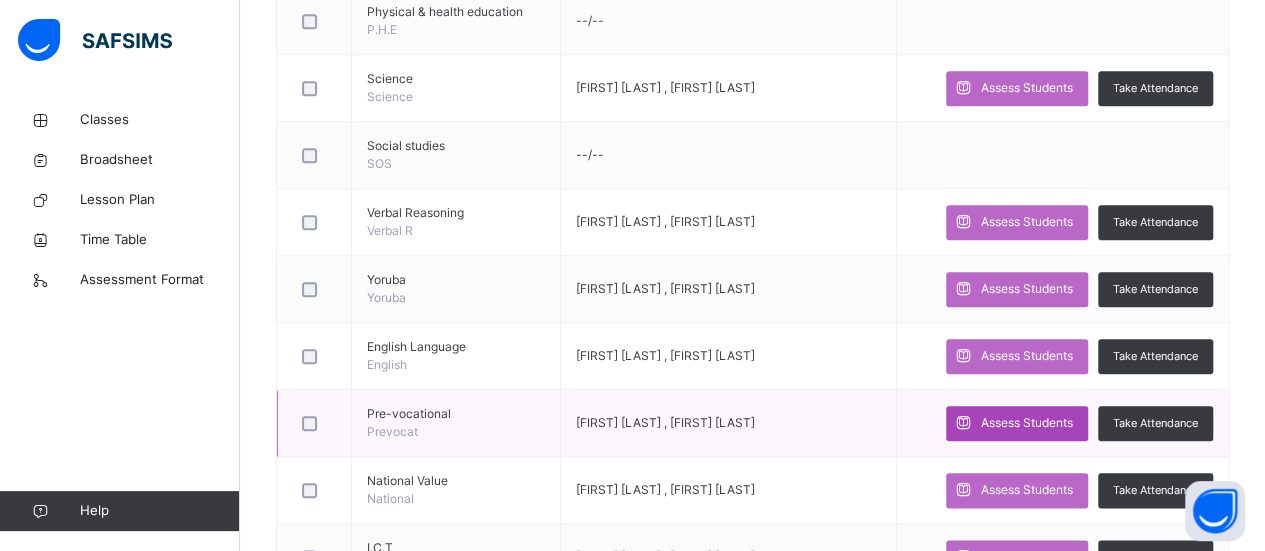 click on "Assess Students" at bounding box center [1027, 423] 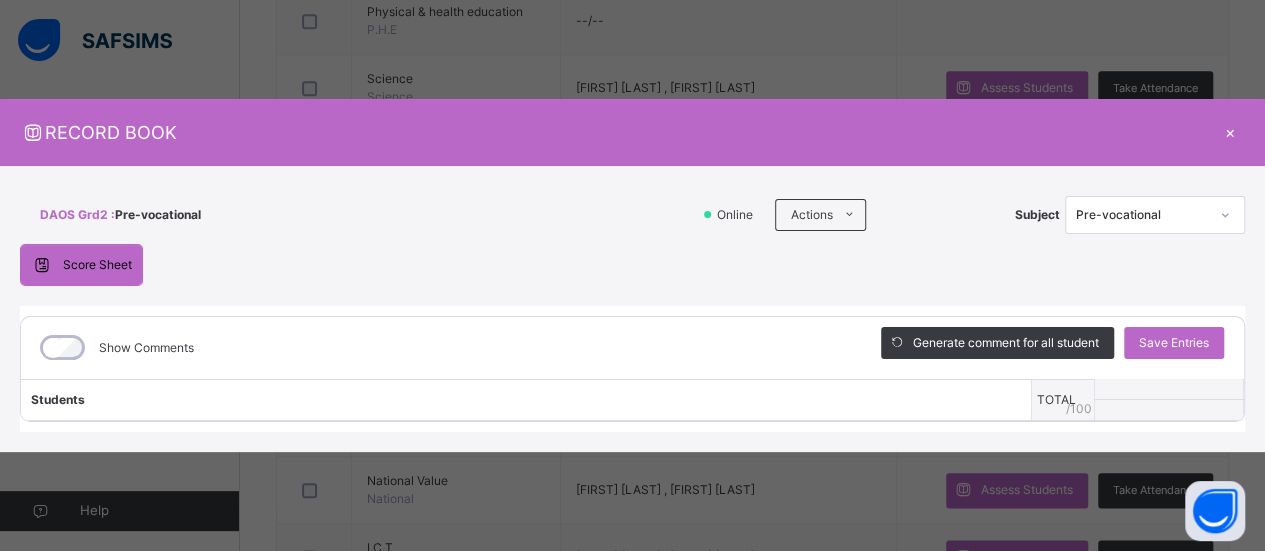 click on "×" at bounding box center (1230, 132) 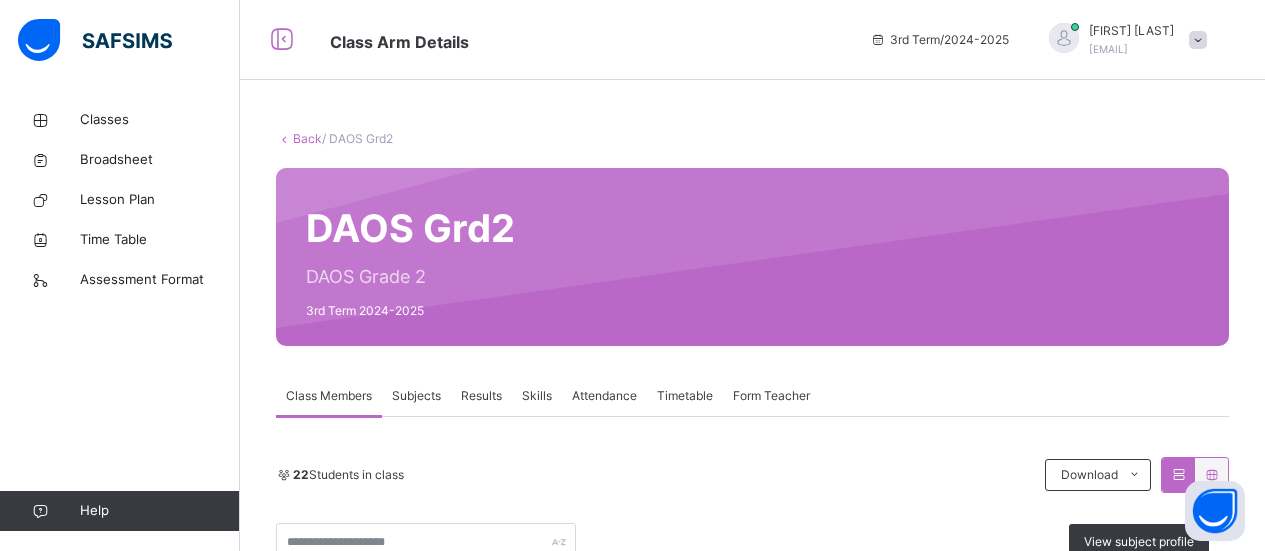 scroll, scrollTop: 26, scrollLeft: 0, axis: vertical 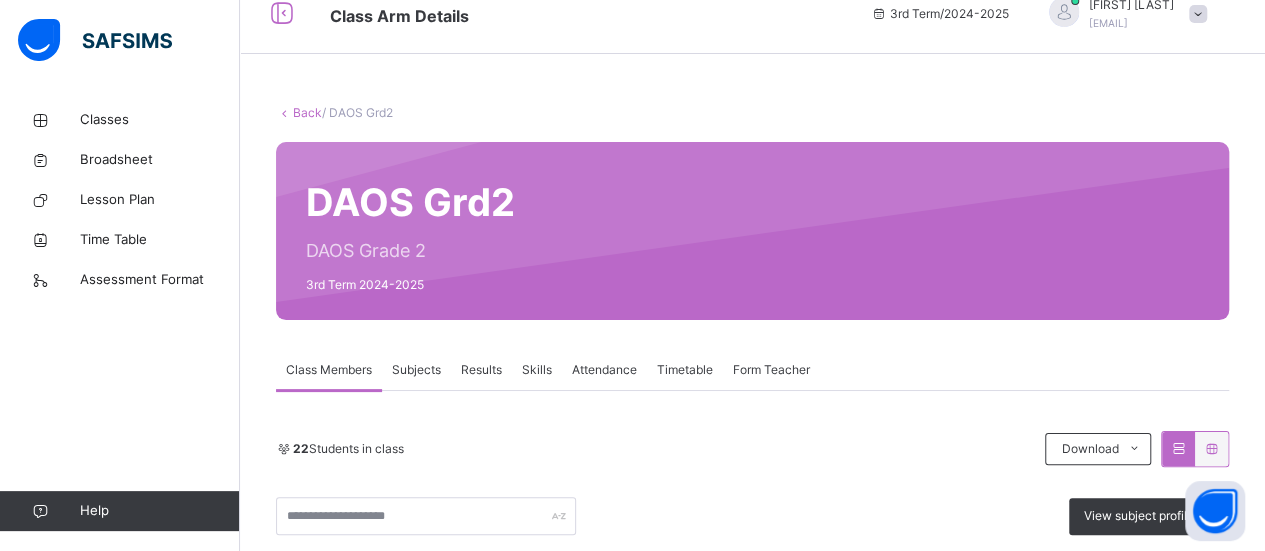 click on "Subjects" at bounding box center (416, 370) 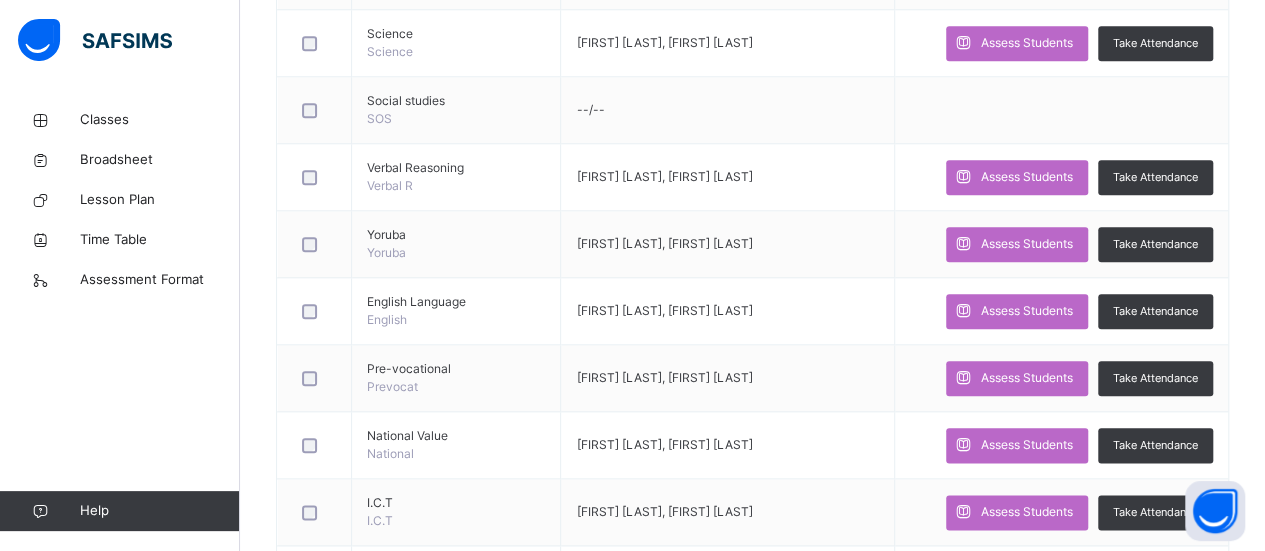scroll, scrollTop: 986, scrollLeft: 0, axis: vertical 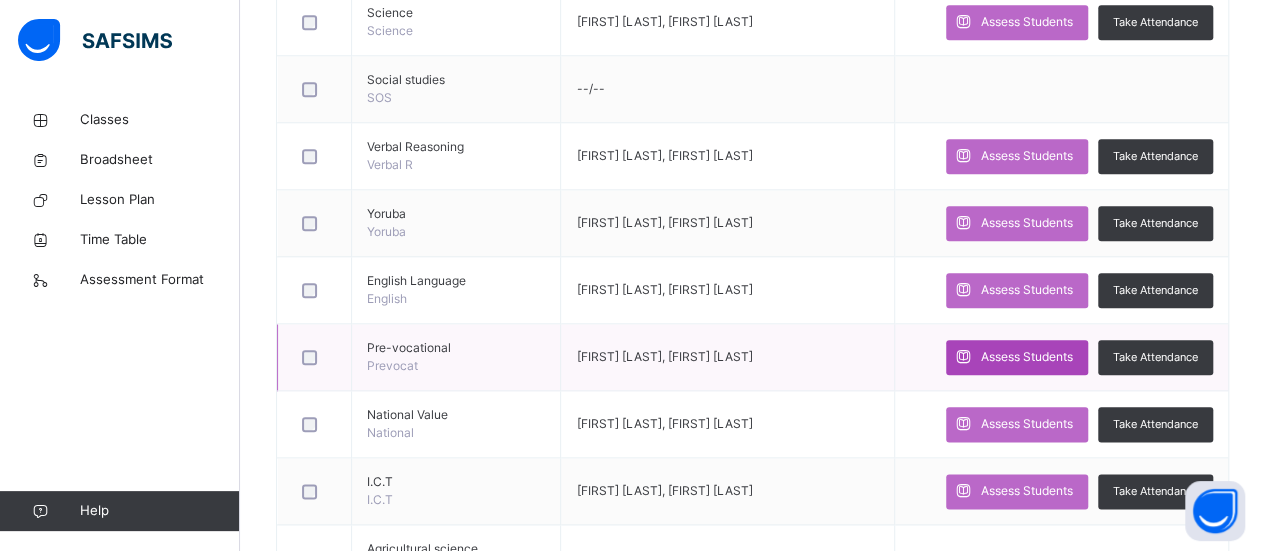 click on "Assess Students" at bounding box center (1027, 357) 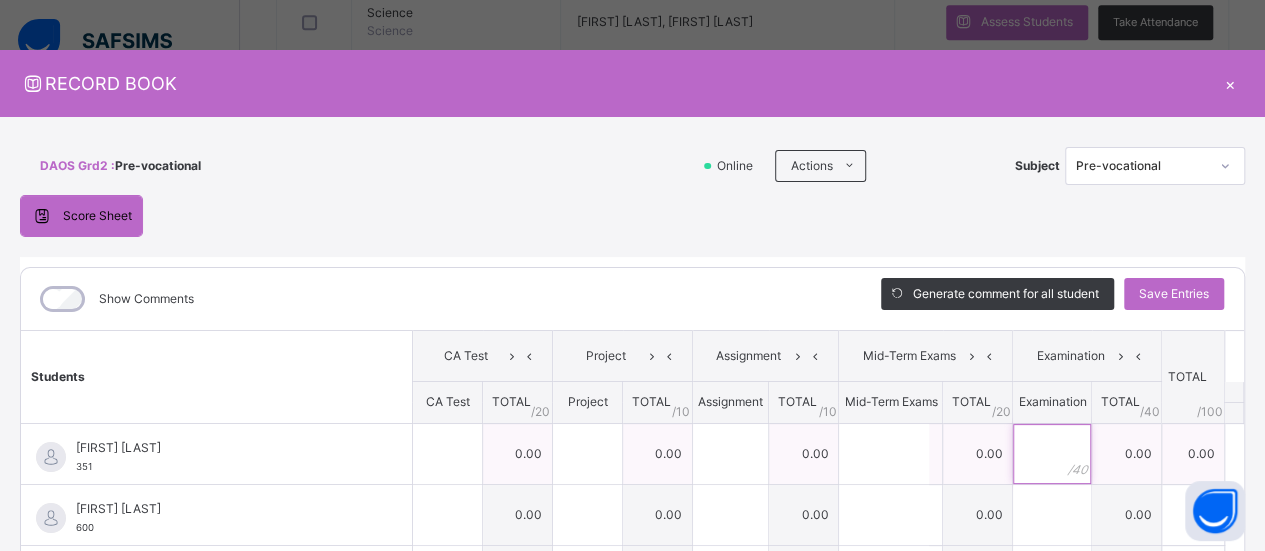 click at bounding box center (1052, 454) 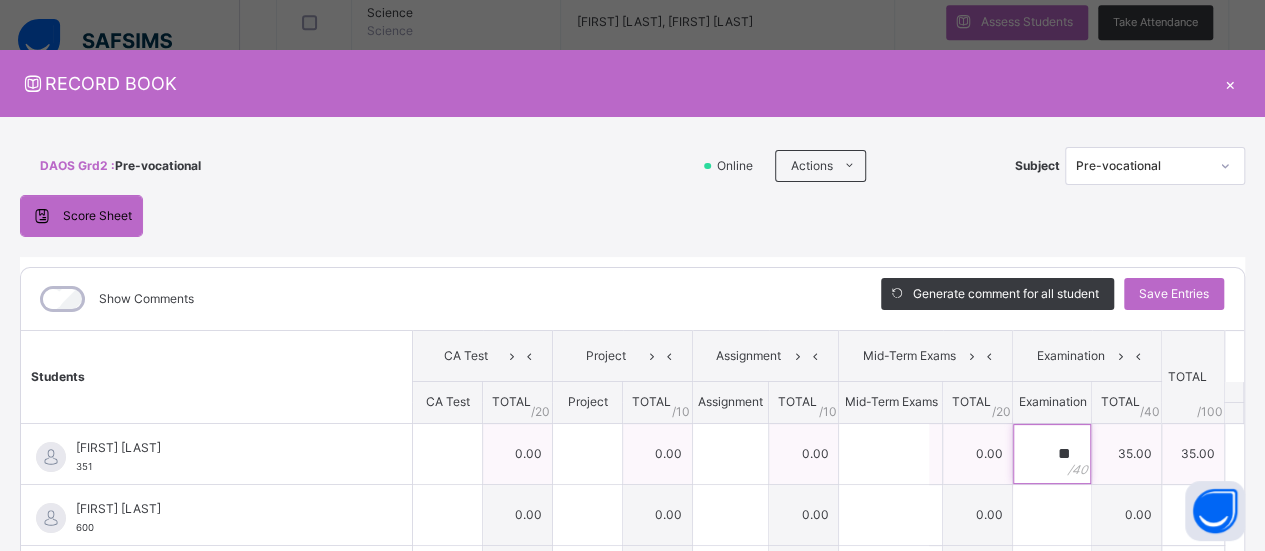 type on "**" 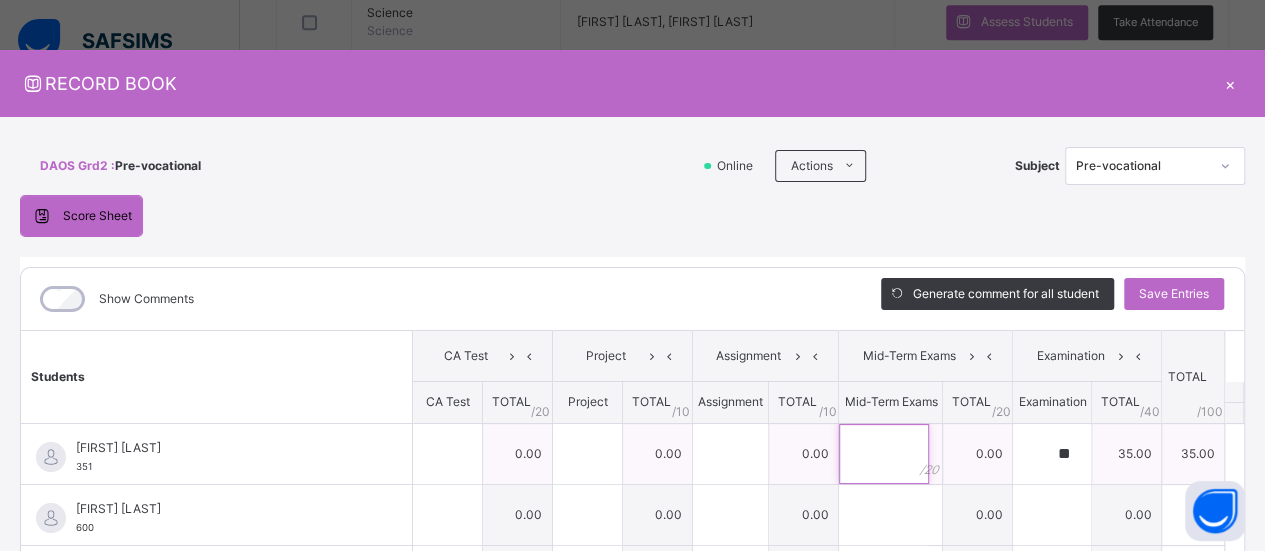 click at bounding box center (884, 454) 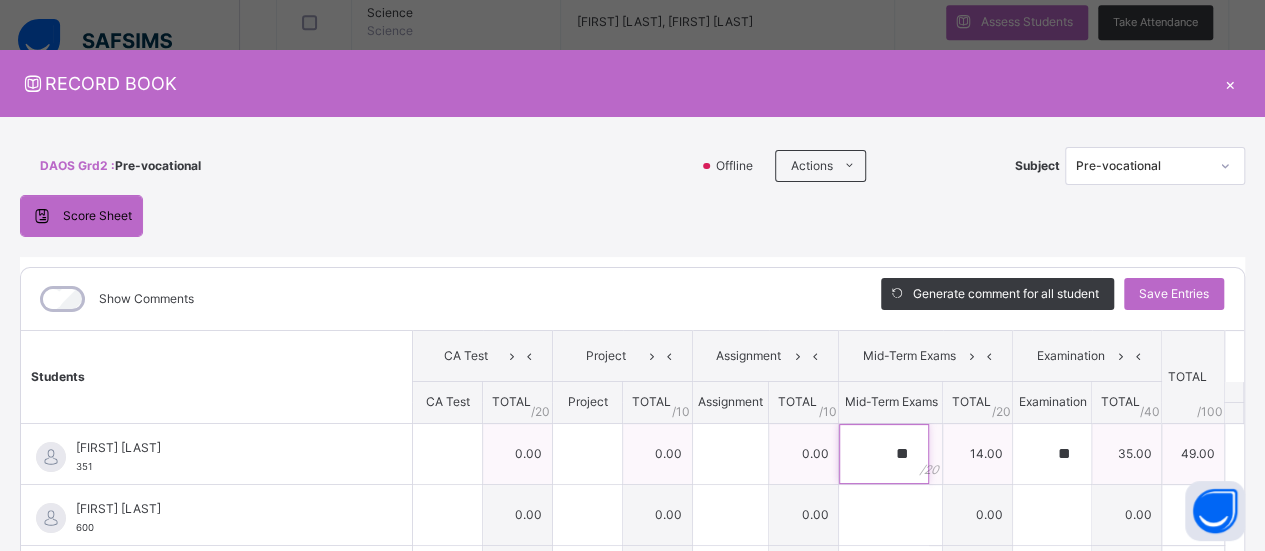 type on "**" 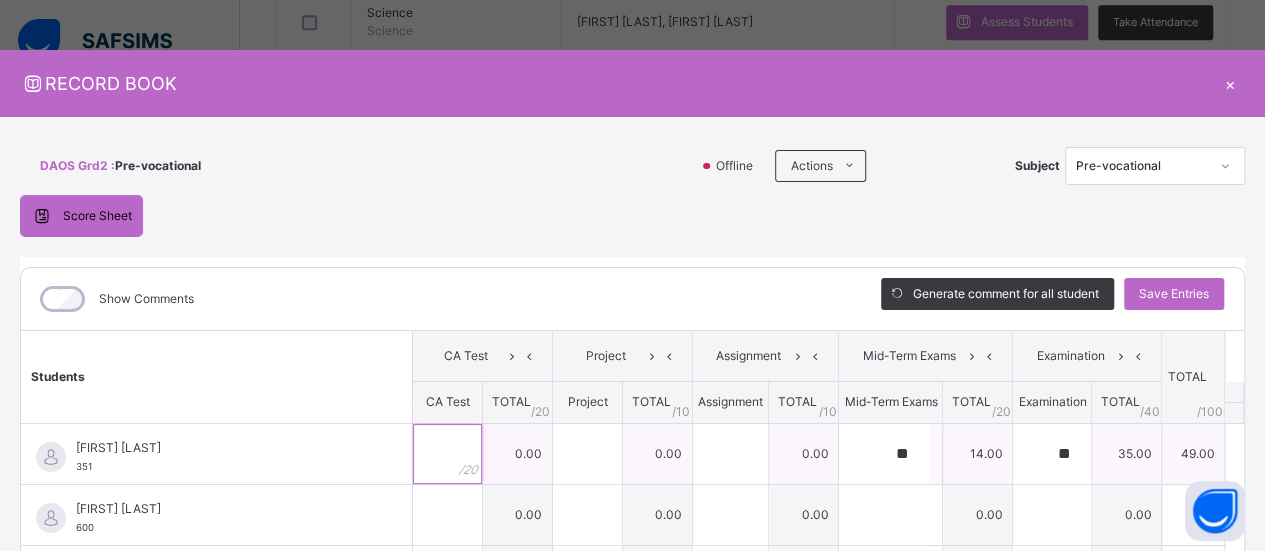 click at bounding box center (447, 454) 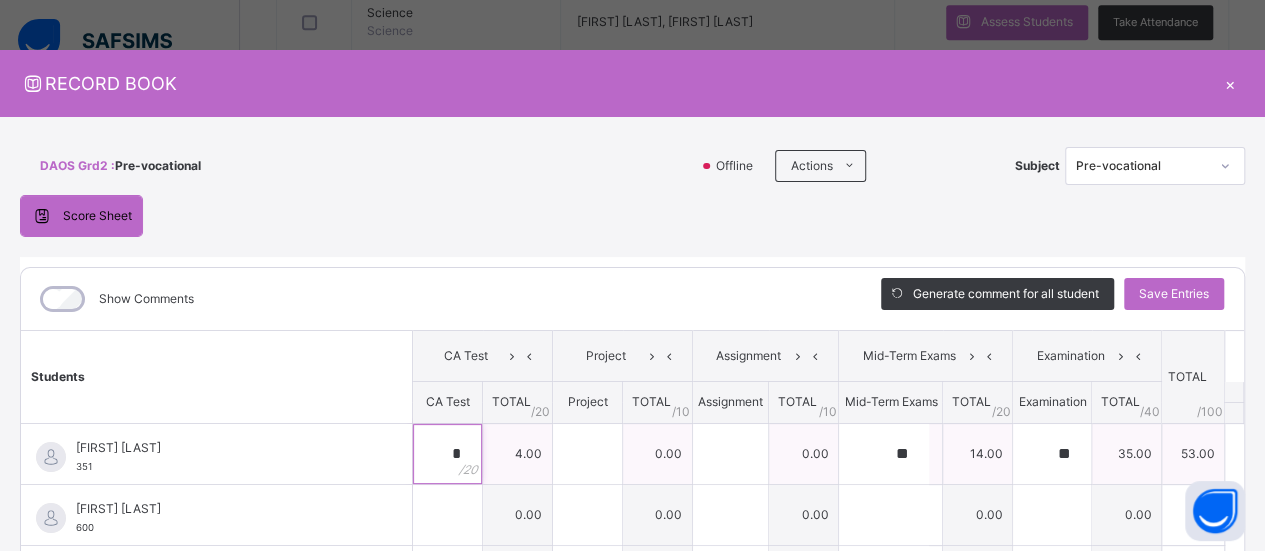 type on "*" 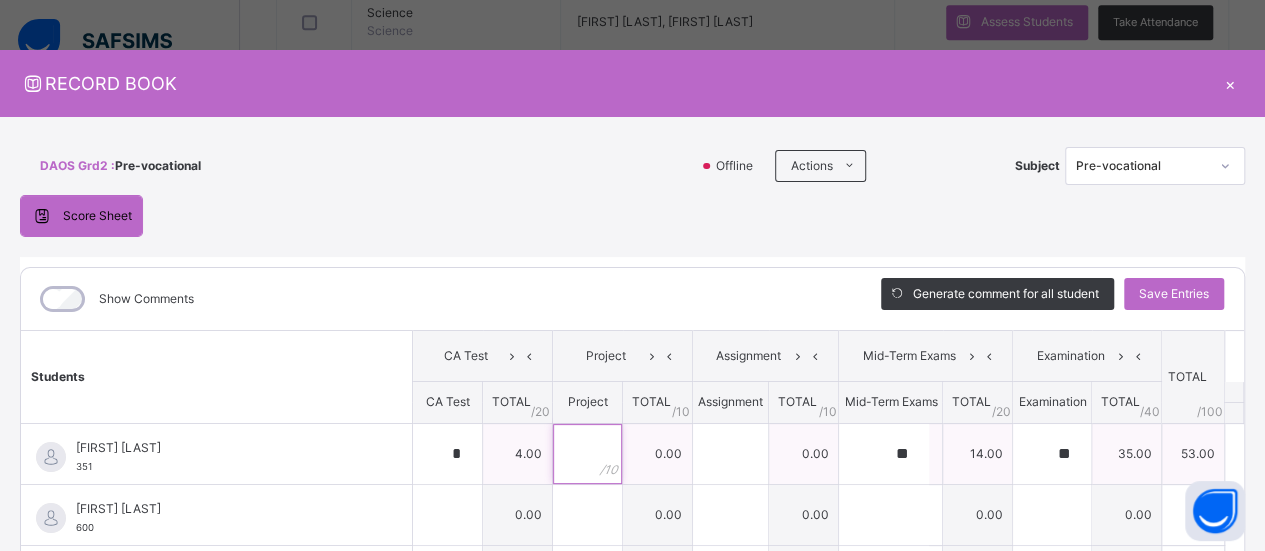 click at bounding box center [587, 454] 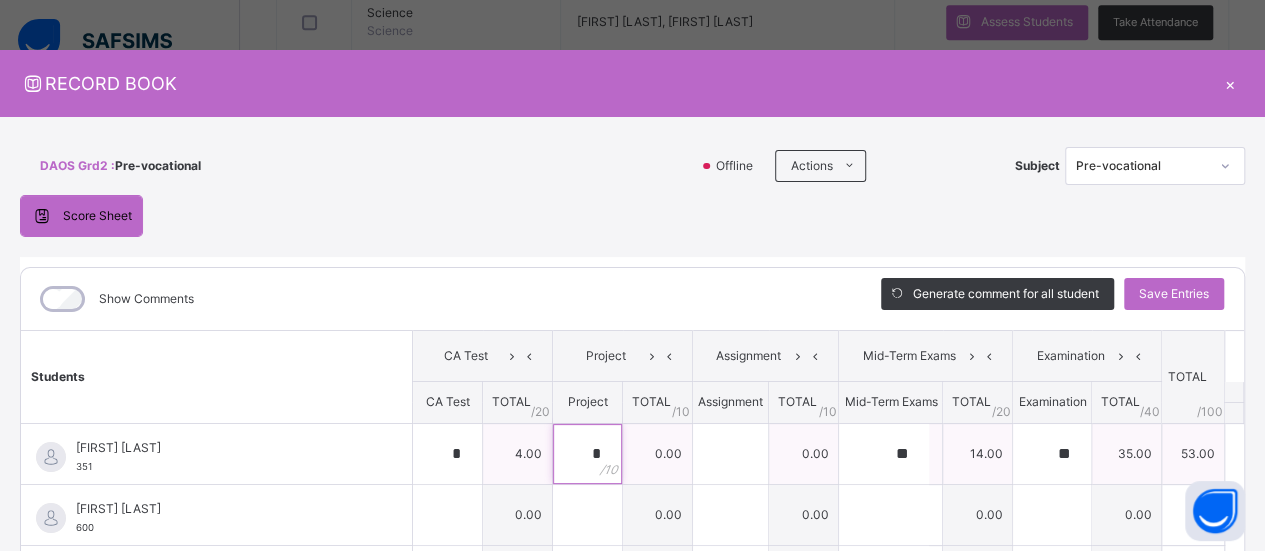 type on "*" 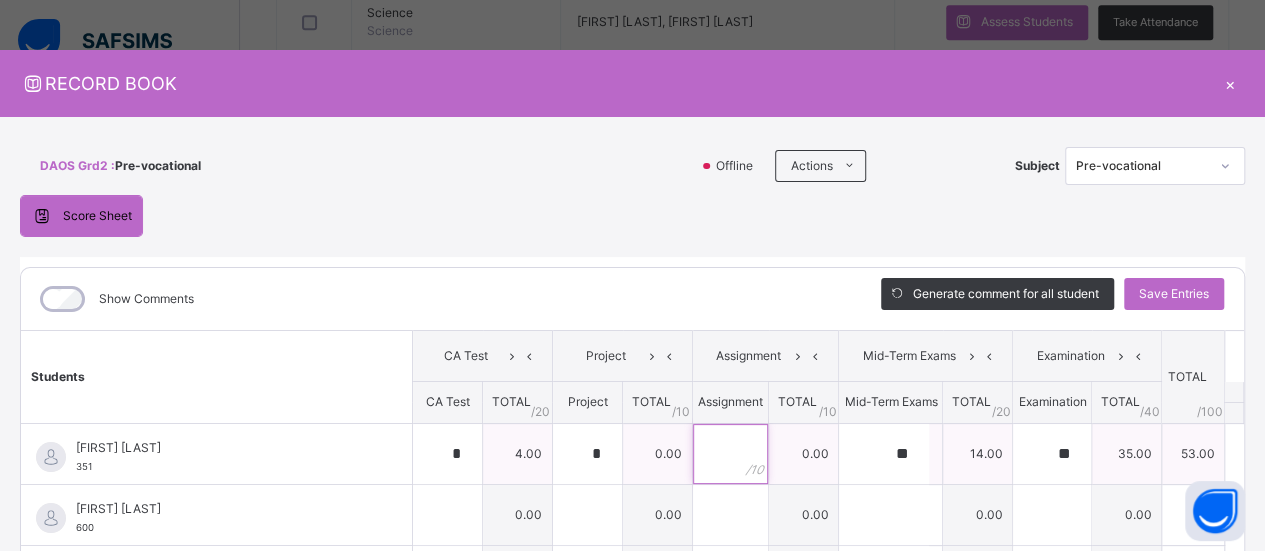 click at bounding box center [730, 454] 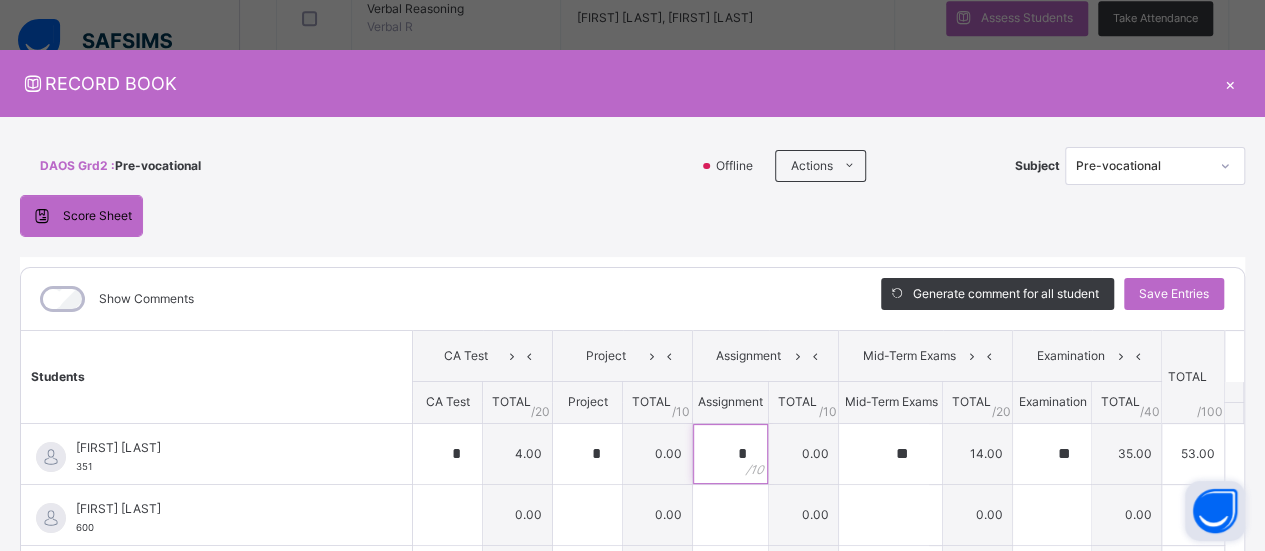 scroll, scrollTop: 1146, scrollLeft: 0, axis: vertical 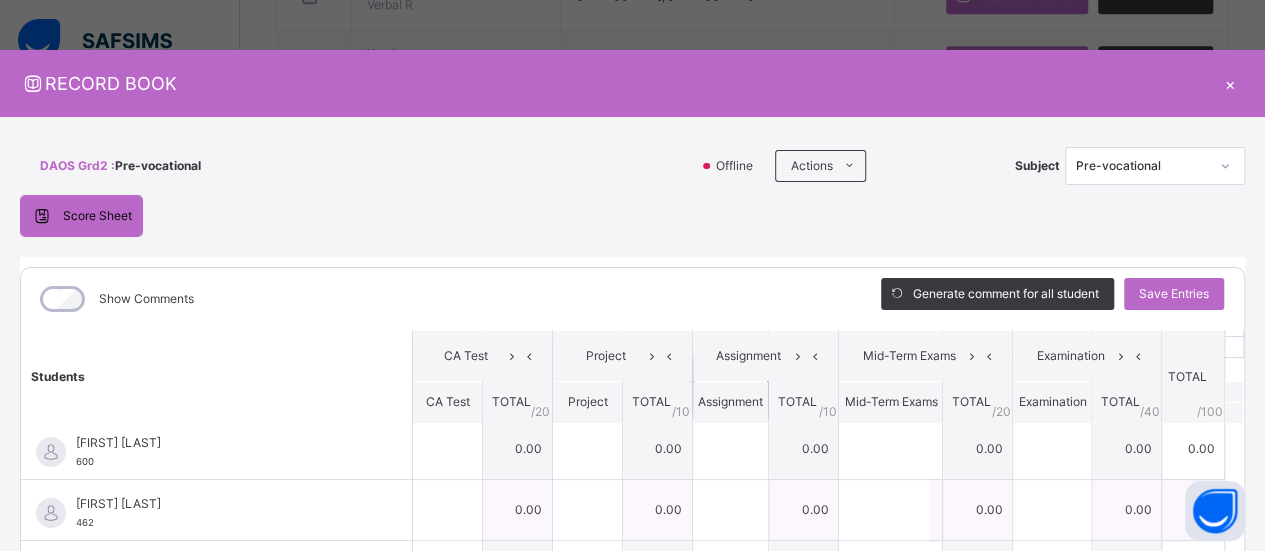 type on "*" 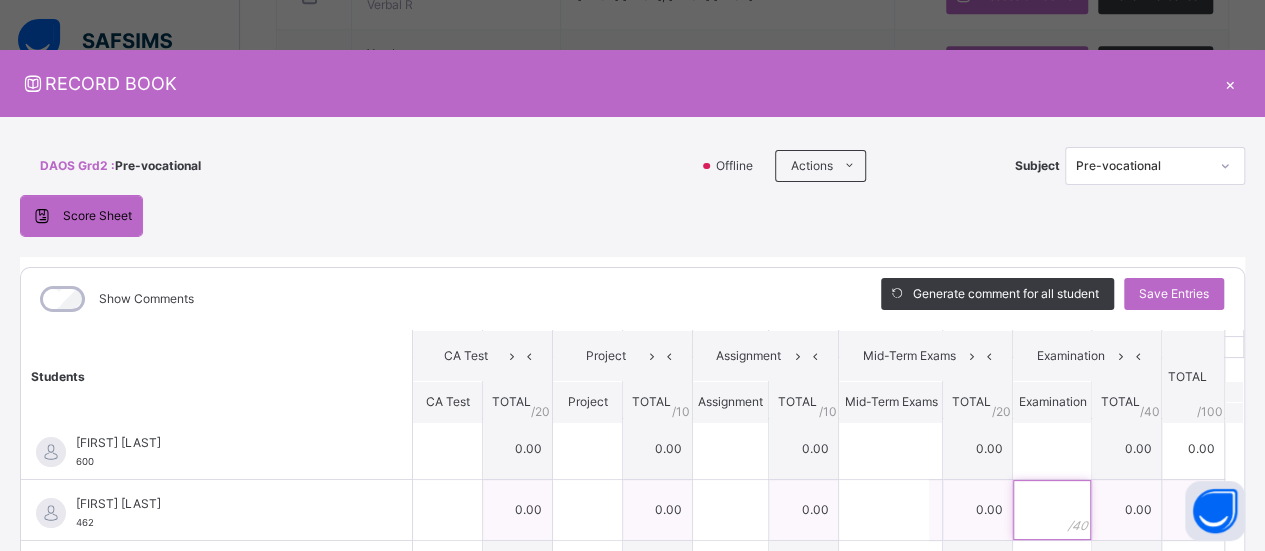 click at bounding box center [1052, 510] 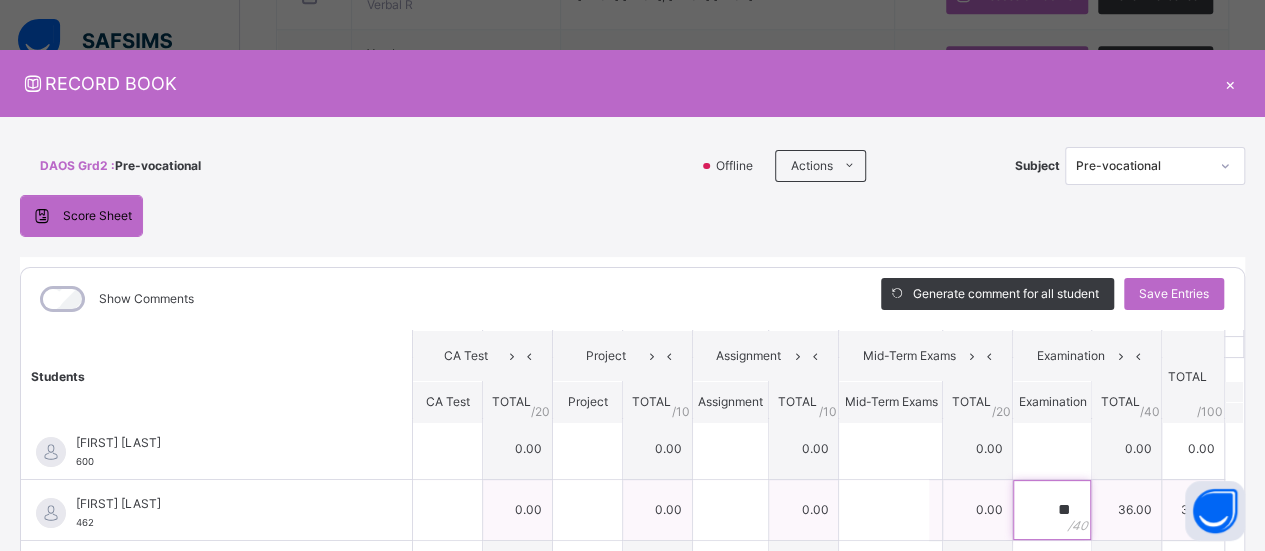 type on "**" 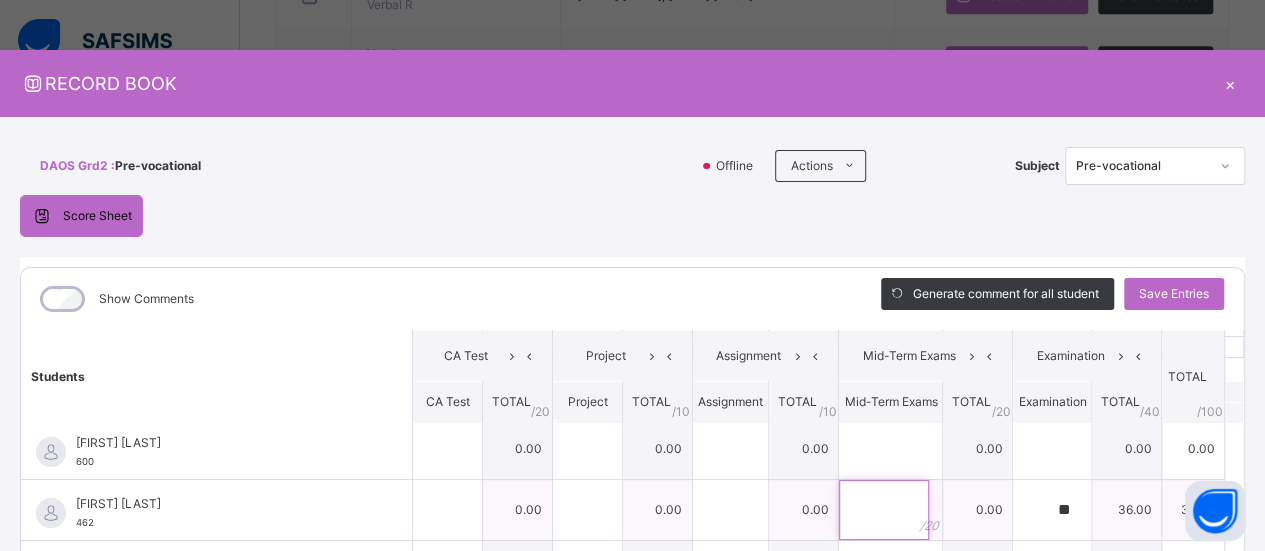 click at bounding box center (884, 510) 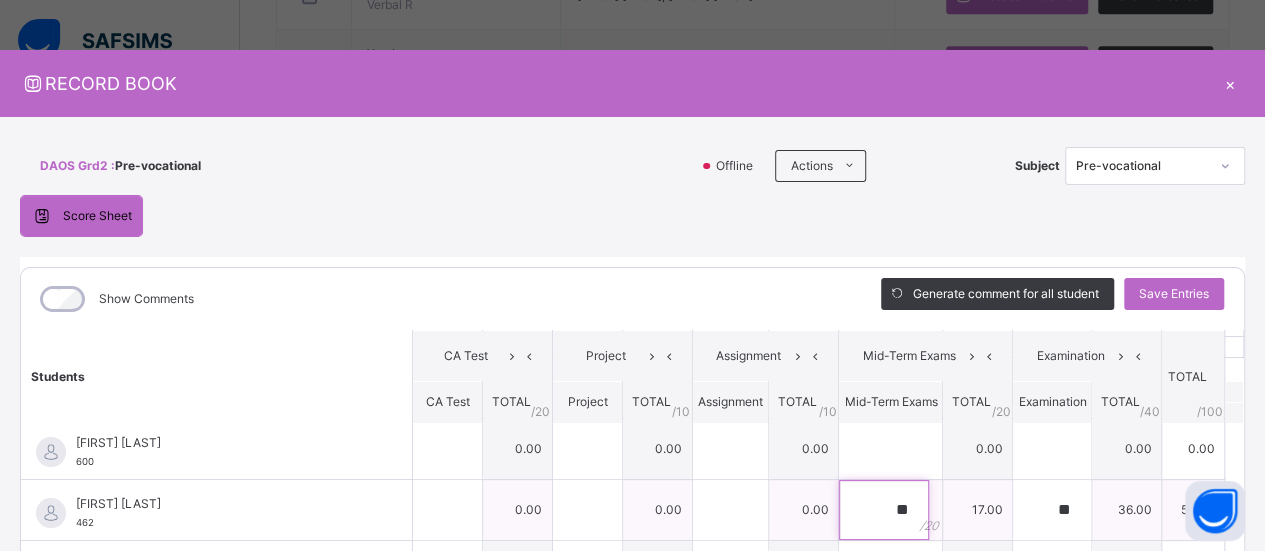 type on "**" 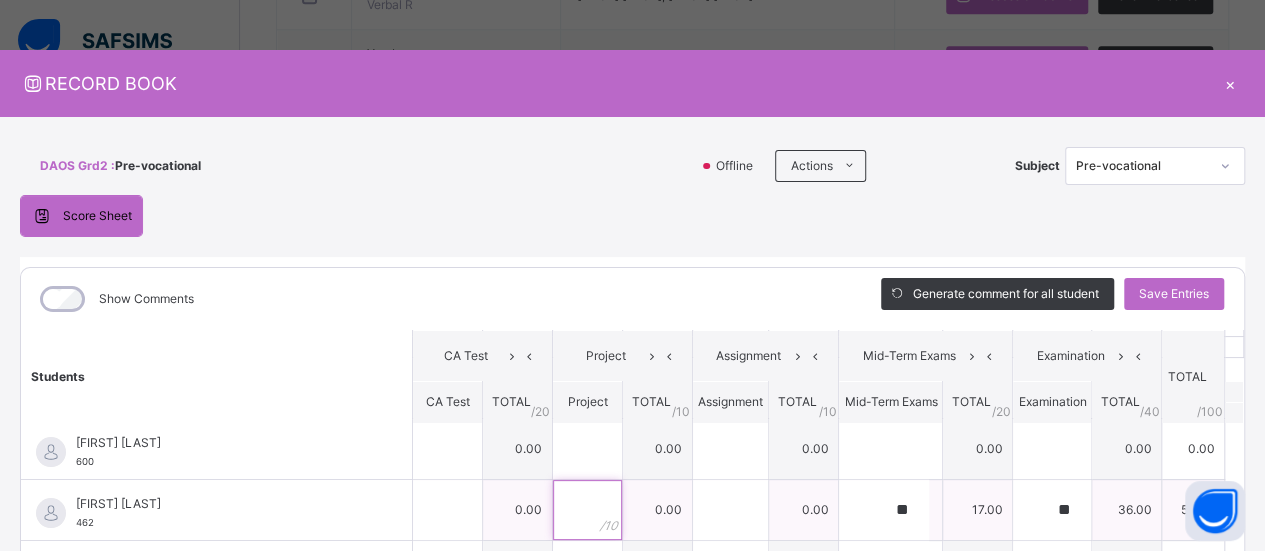 click at bounding box center [587, 510] 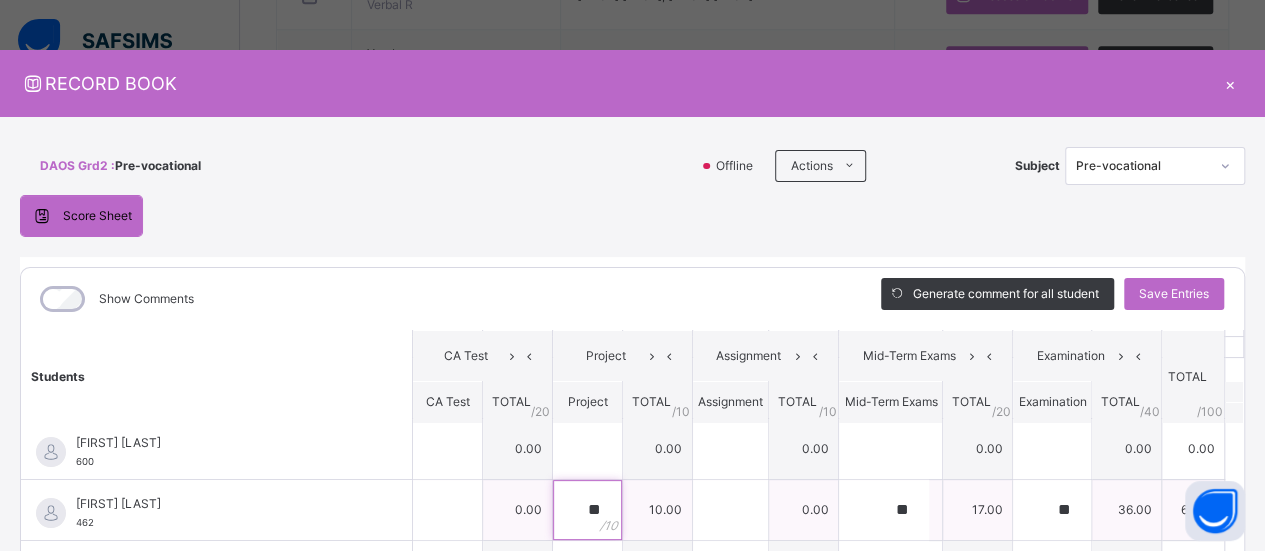 type on "**" 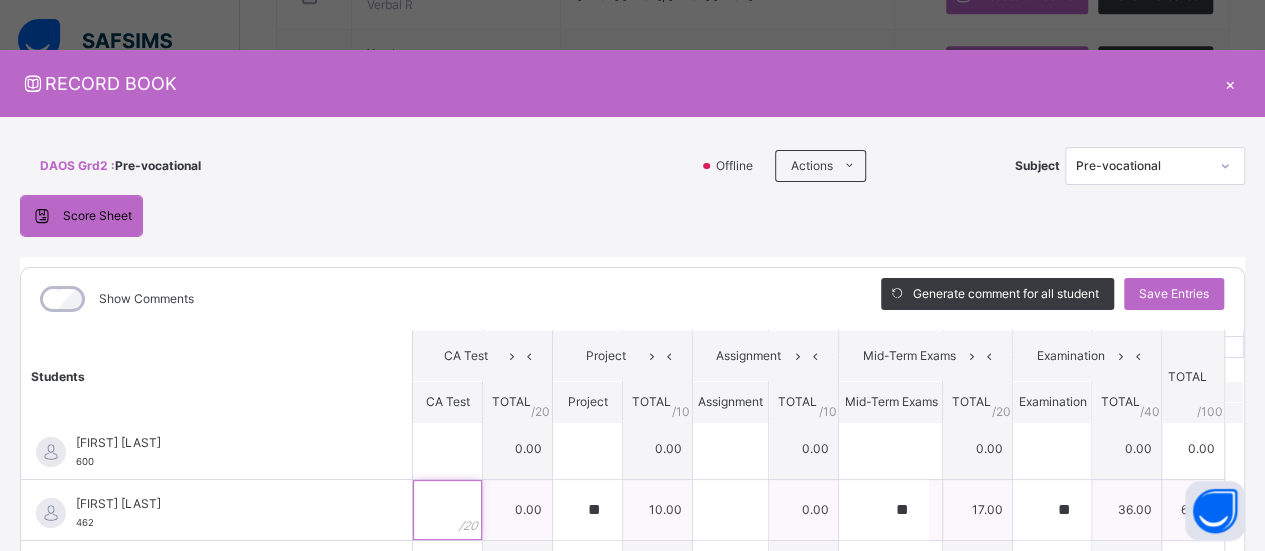 click at bounding box center [447, 510] 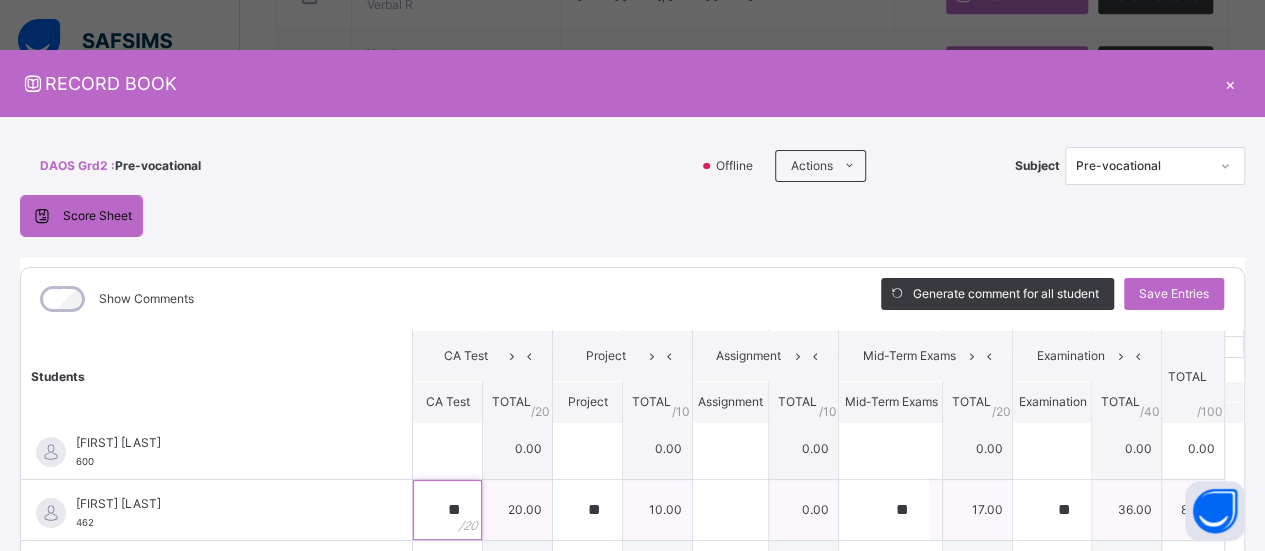 type on "**" 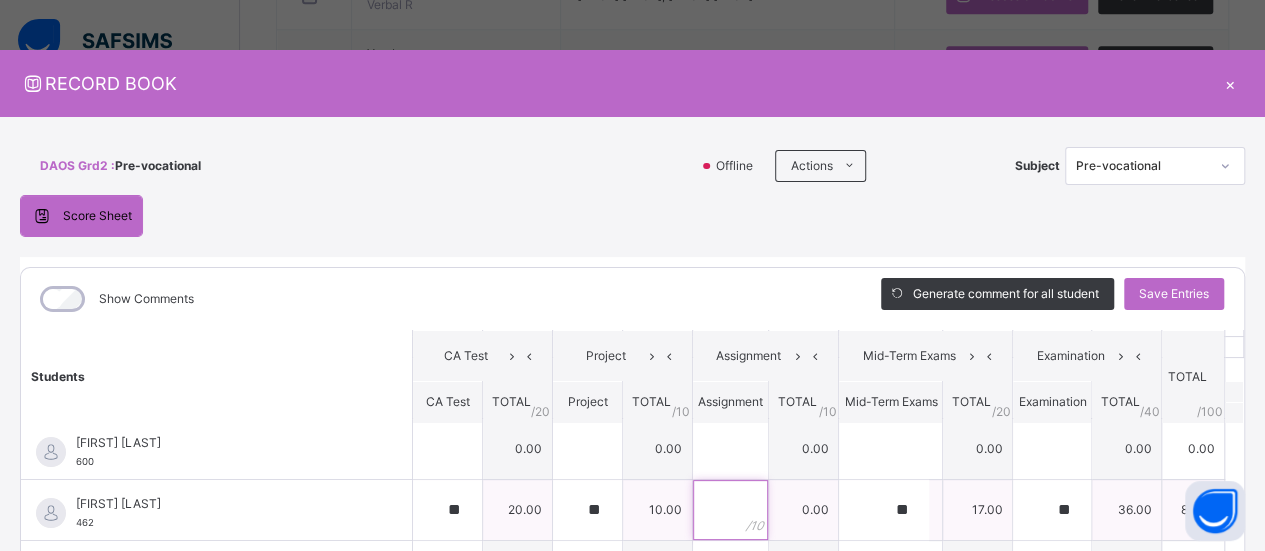 click at bounding box center (730, 510) 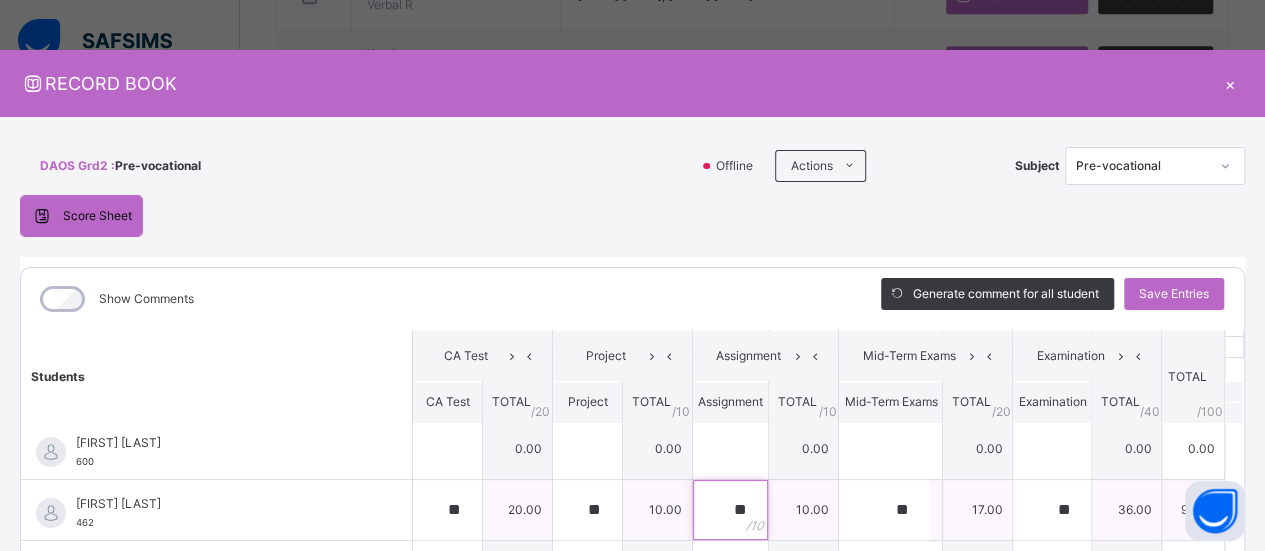 type on "**" 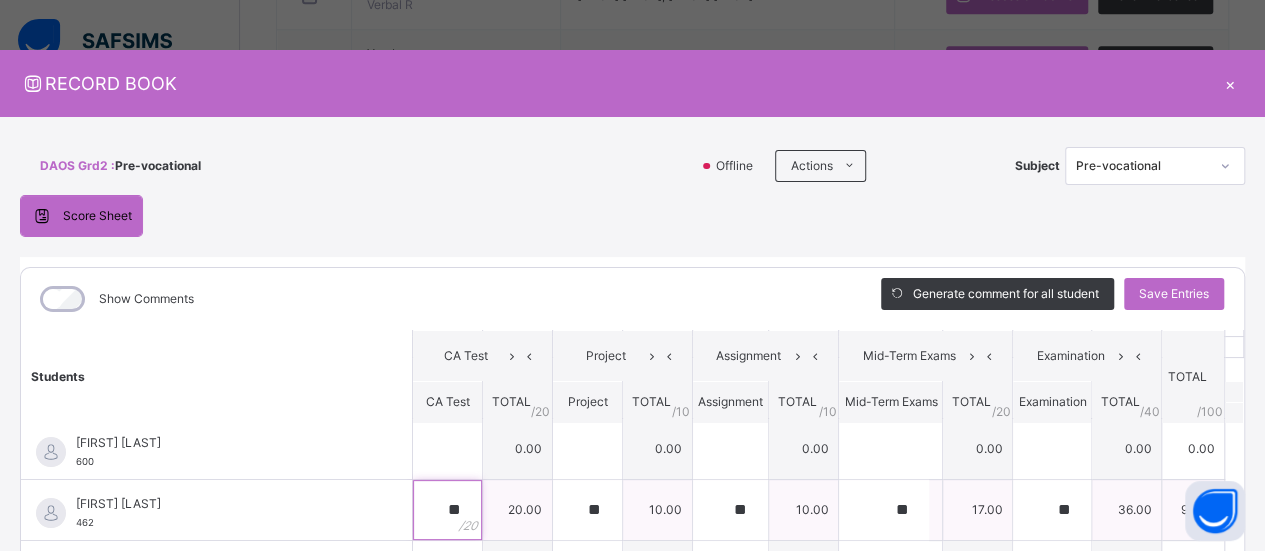 click on "**" at bounding box center [447, 510] 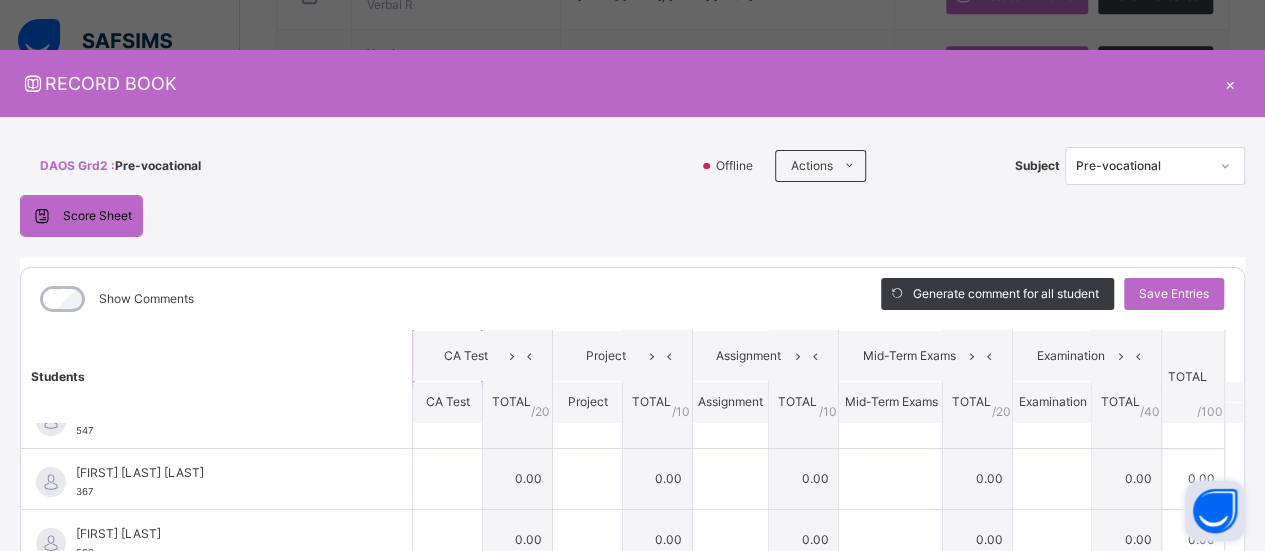 scroll, scrollTop: 205, scrollLeft: 0, axis: vertical 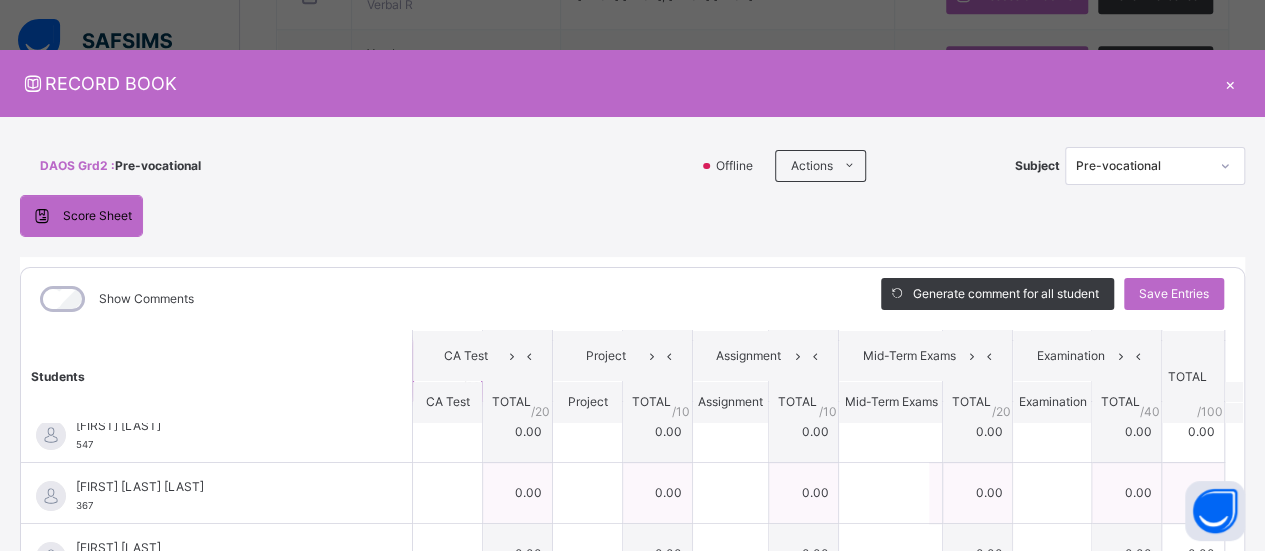 type on "**" 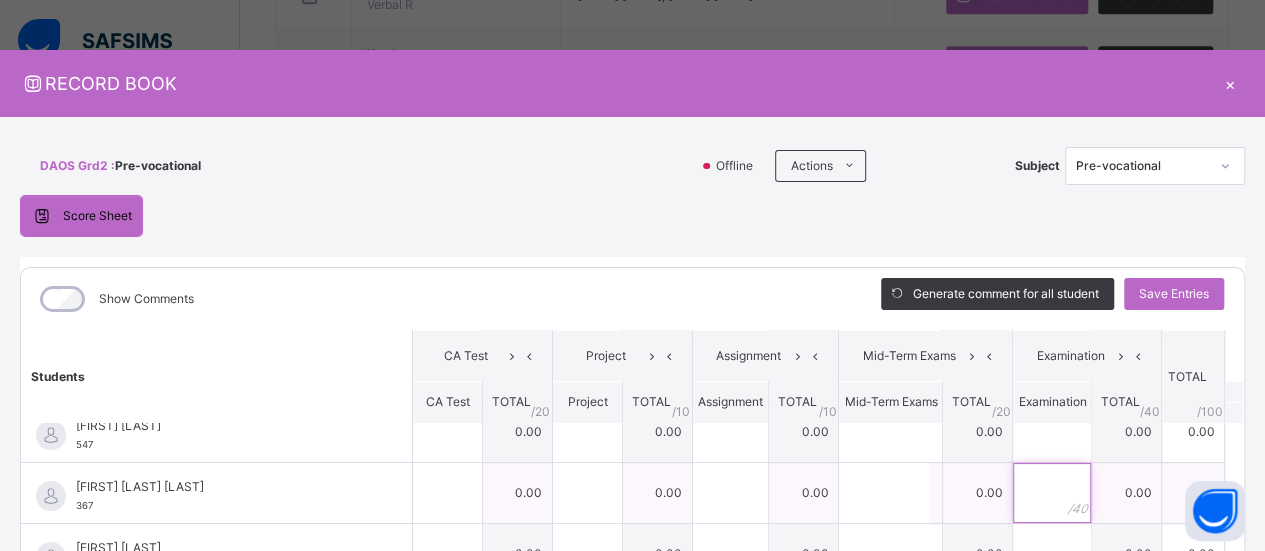click at bounding box center (1052, 493) 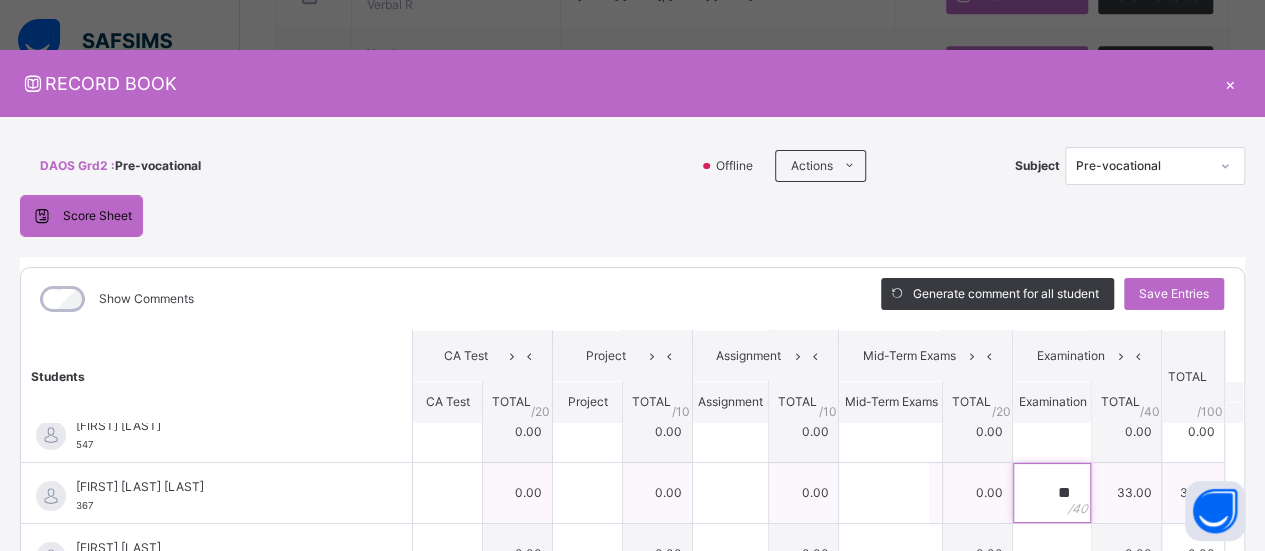 type on "**" 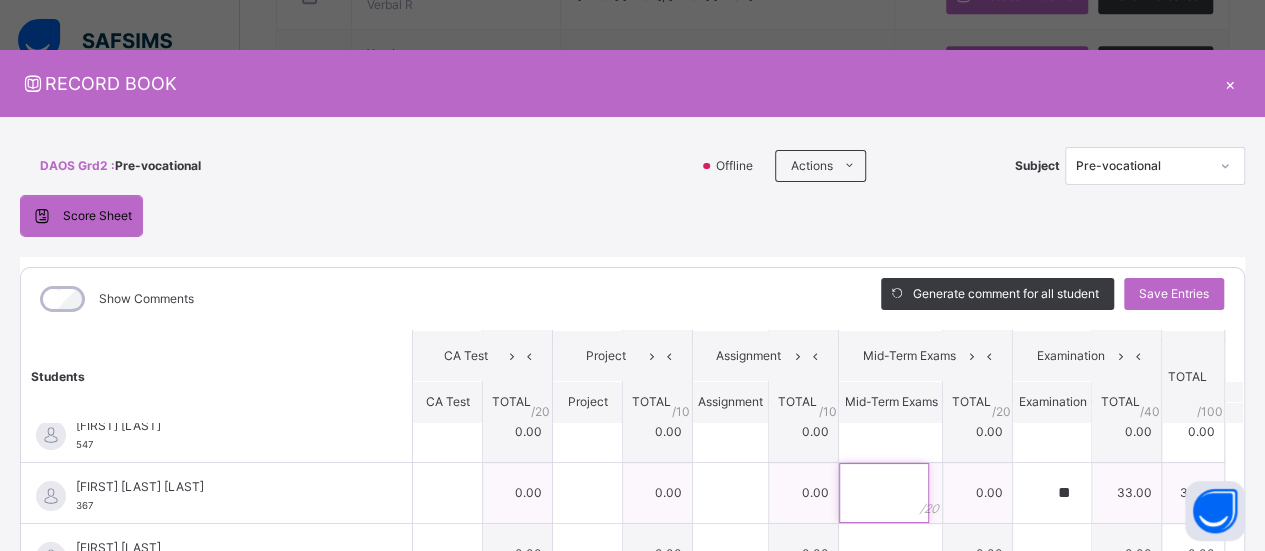 click at bounding box center [884, 493] 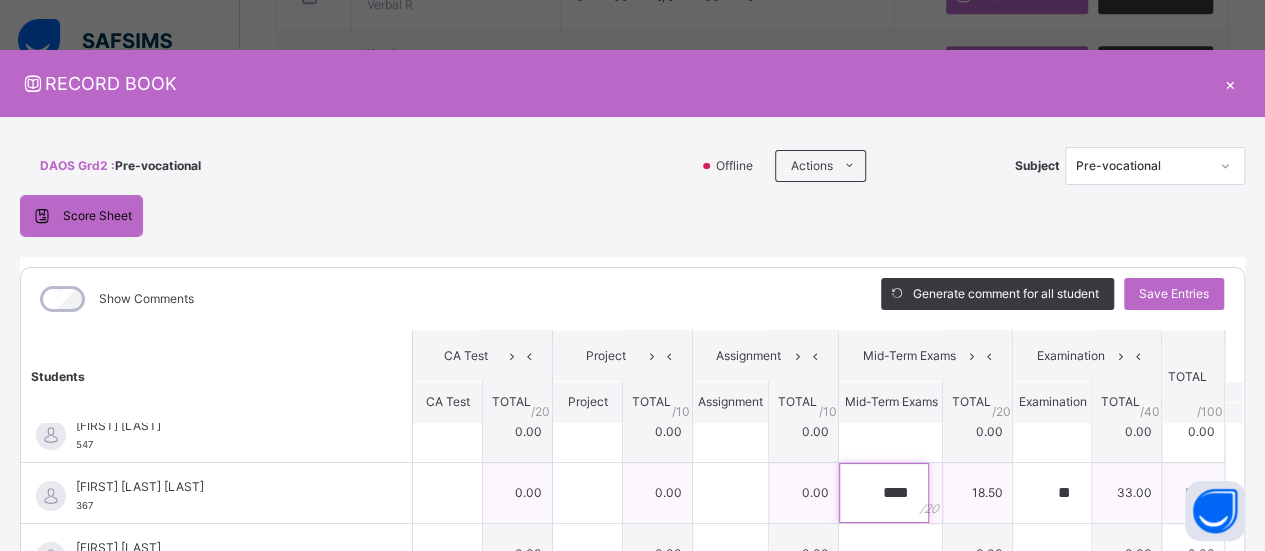 type on "****" 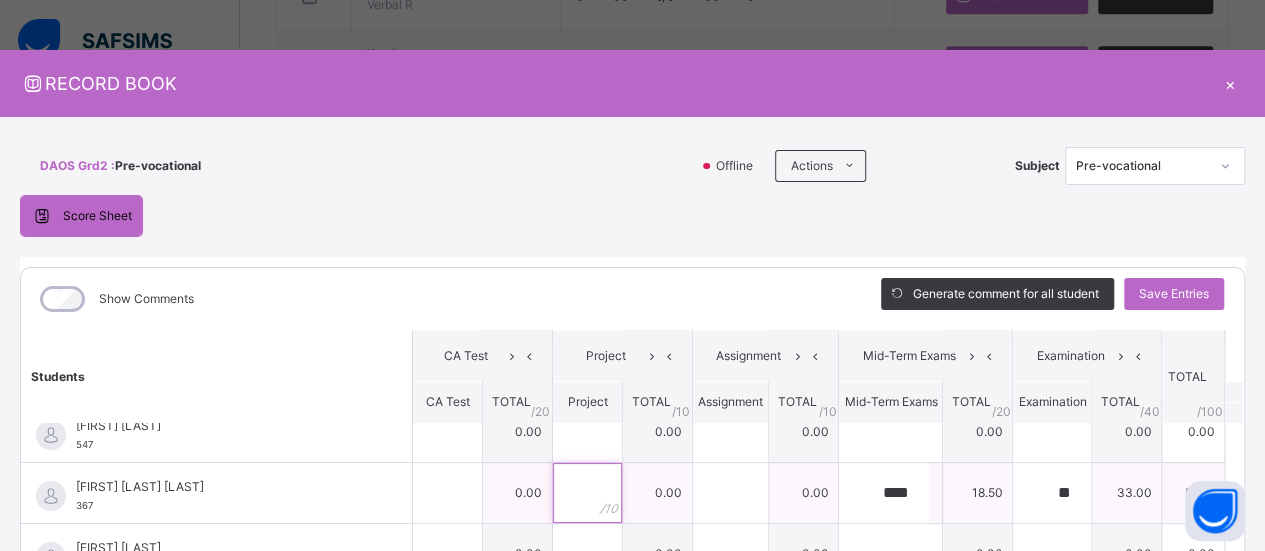 click at bounding box center [587, 493] 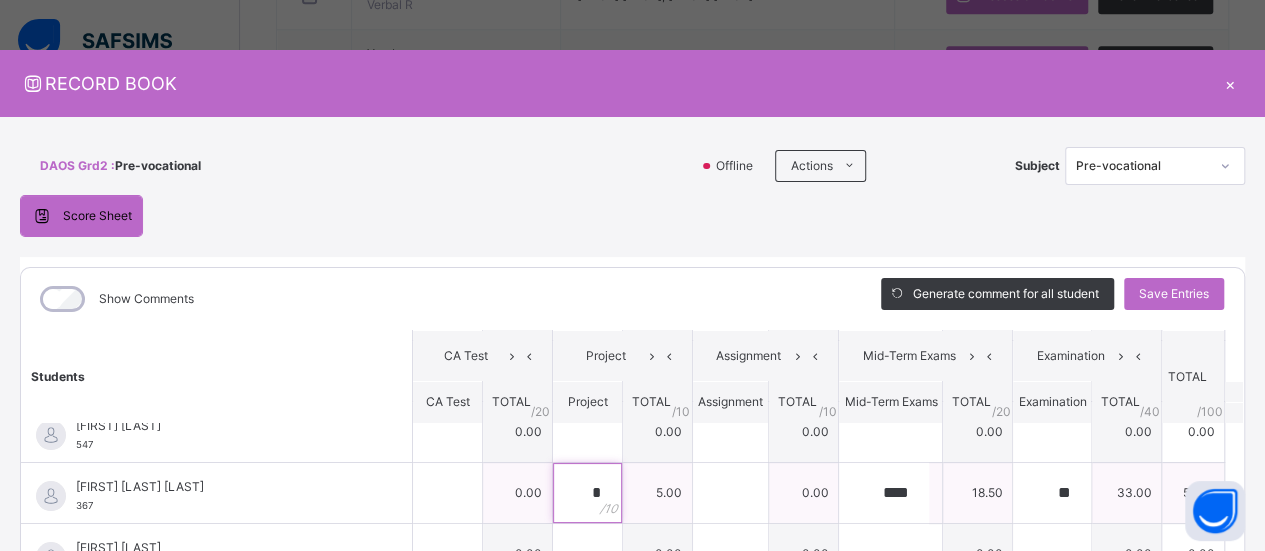 type on "*" 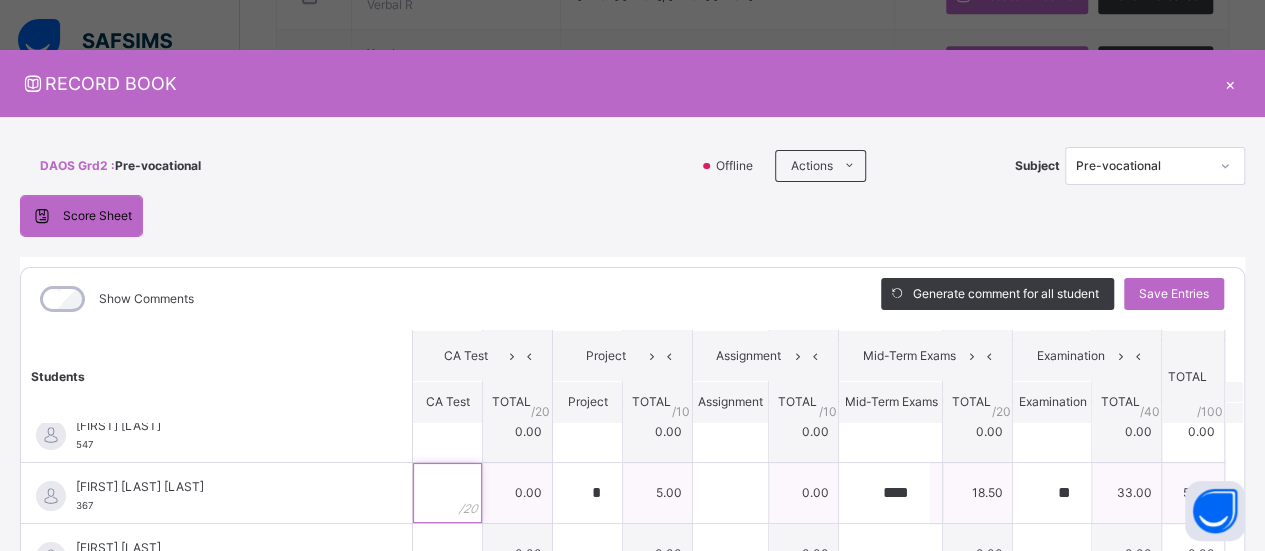 click at bounding box center (447, 493) 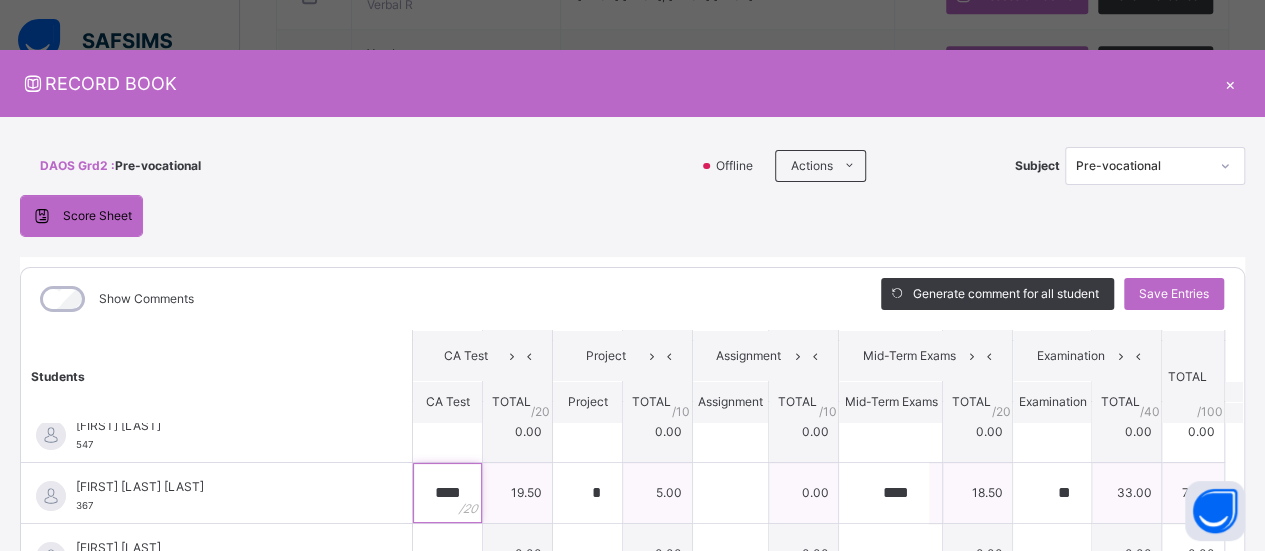 type on "****" 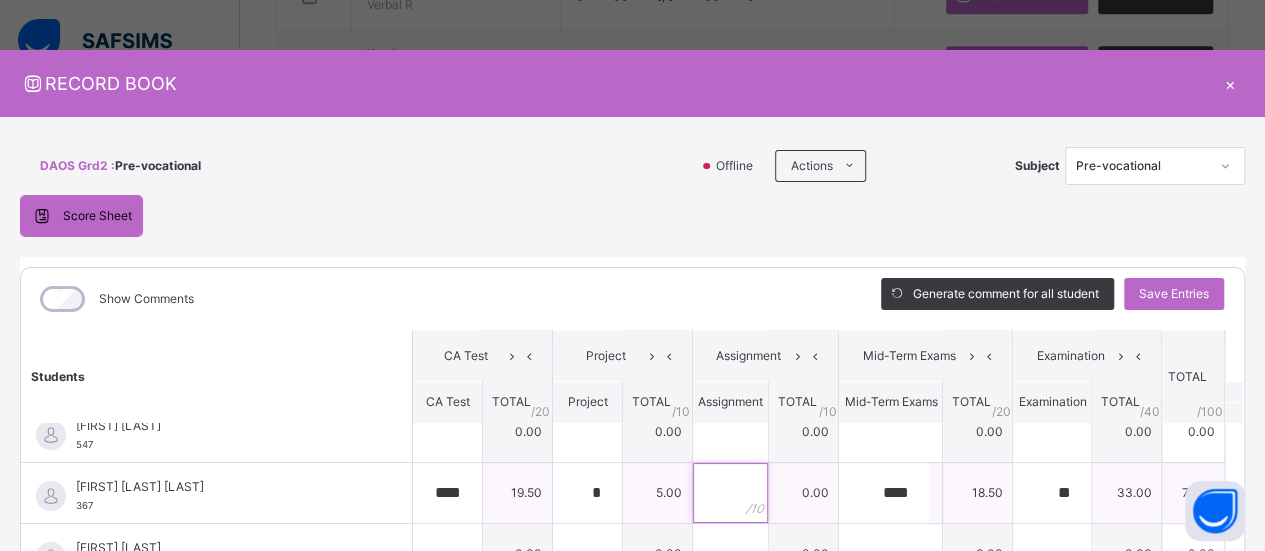 click at bounding box center (730, 493) 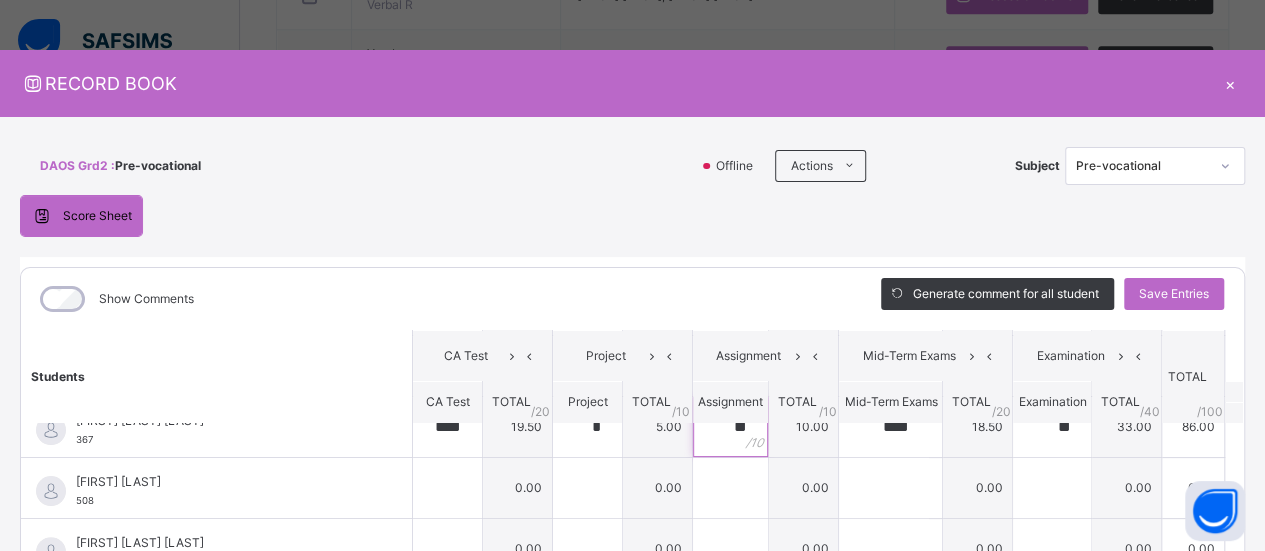 scroll, scrollTop: 263, scrollLeft: 0, axis: vertical 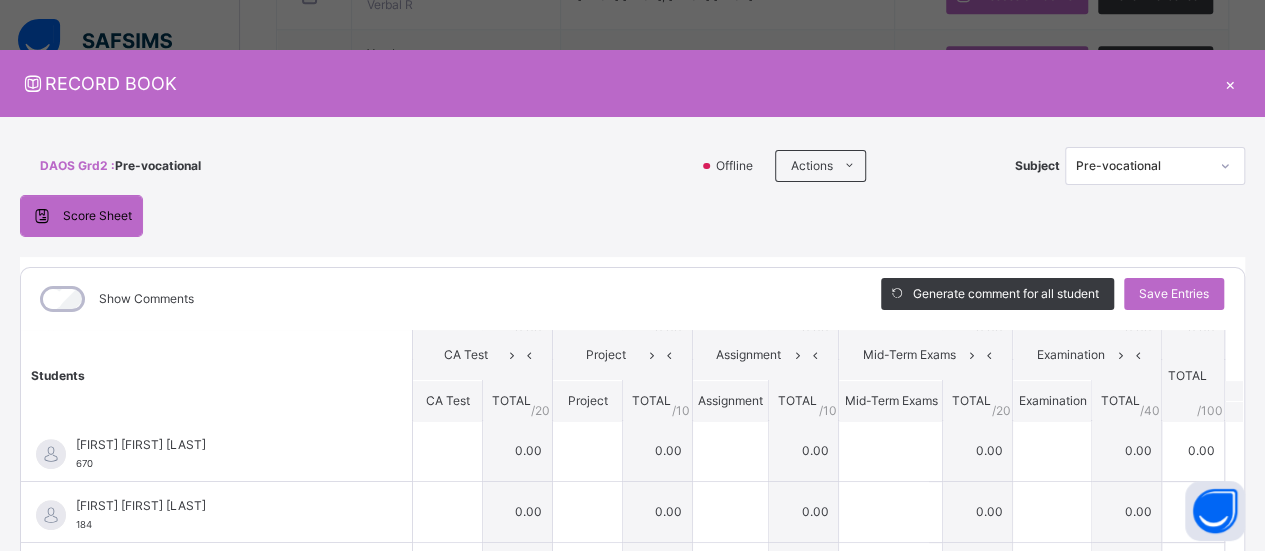 type on "**" 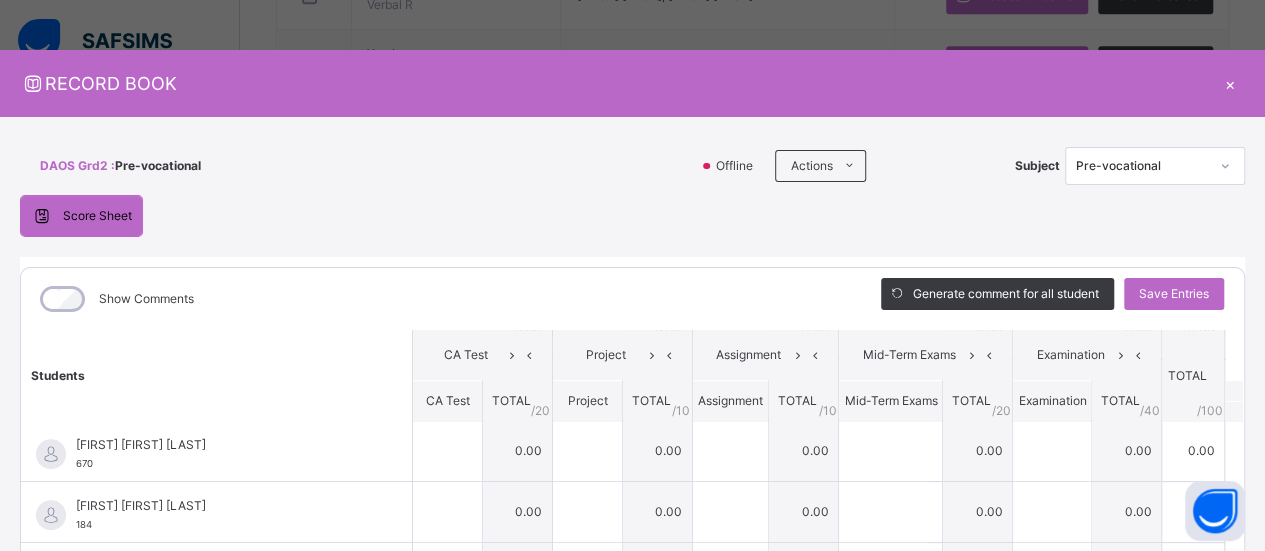 click on "RECORD BOOK" at bounding box center (617, 83) 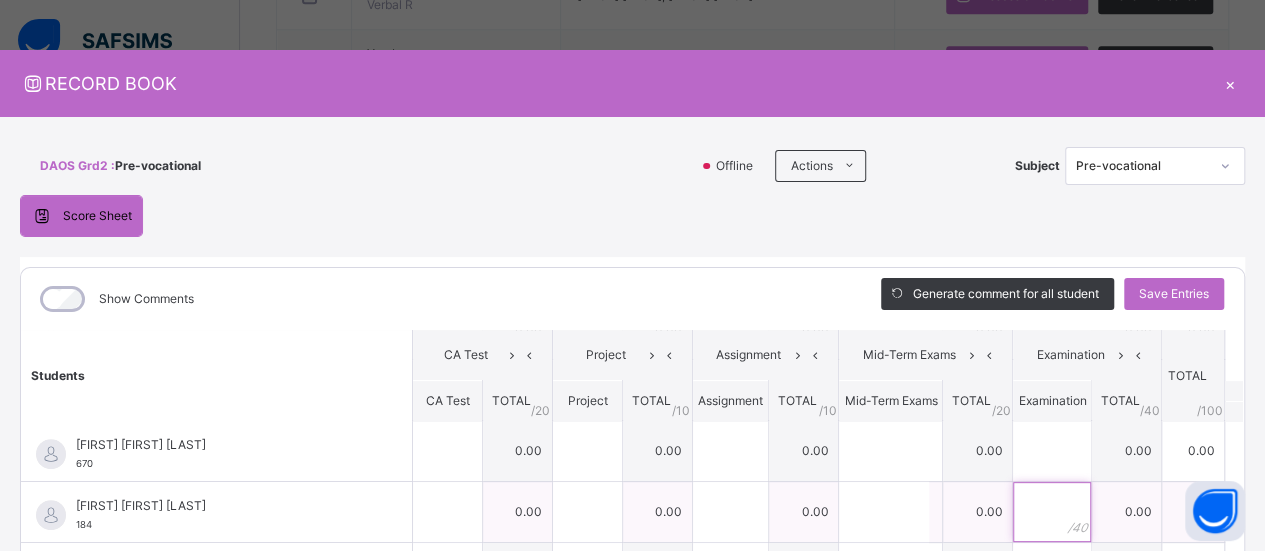 click at bounding box center (1052, 512) 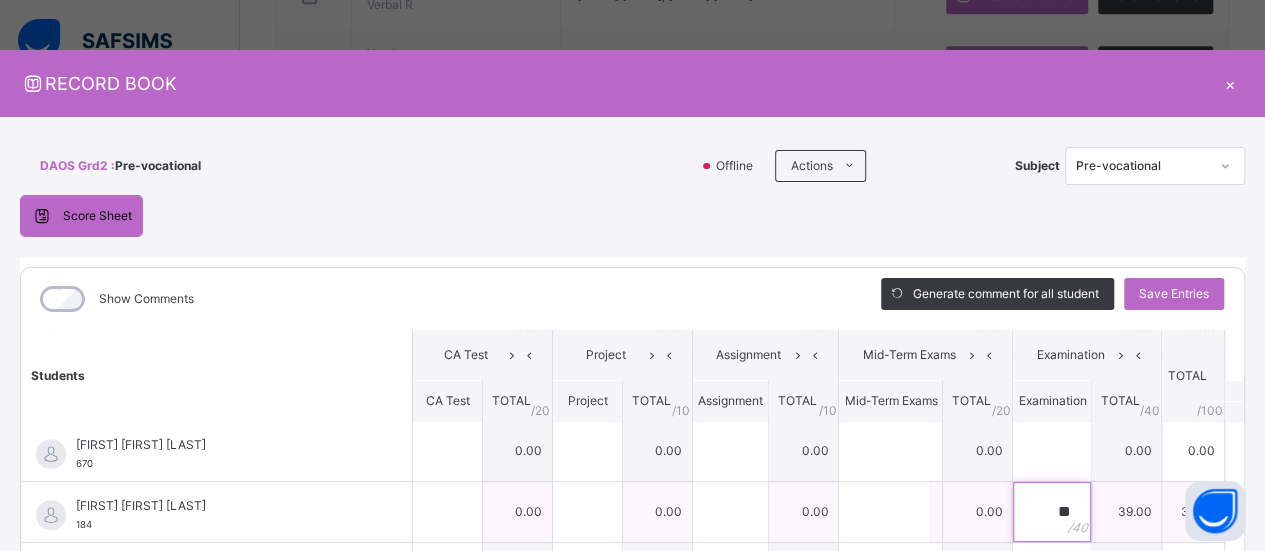 type on "**" 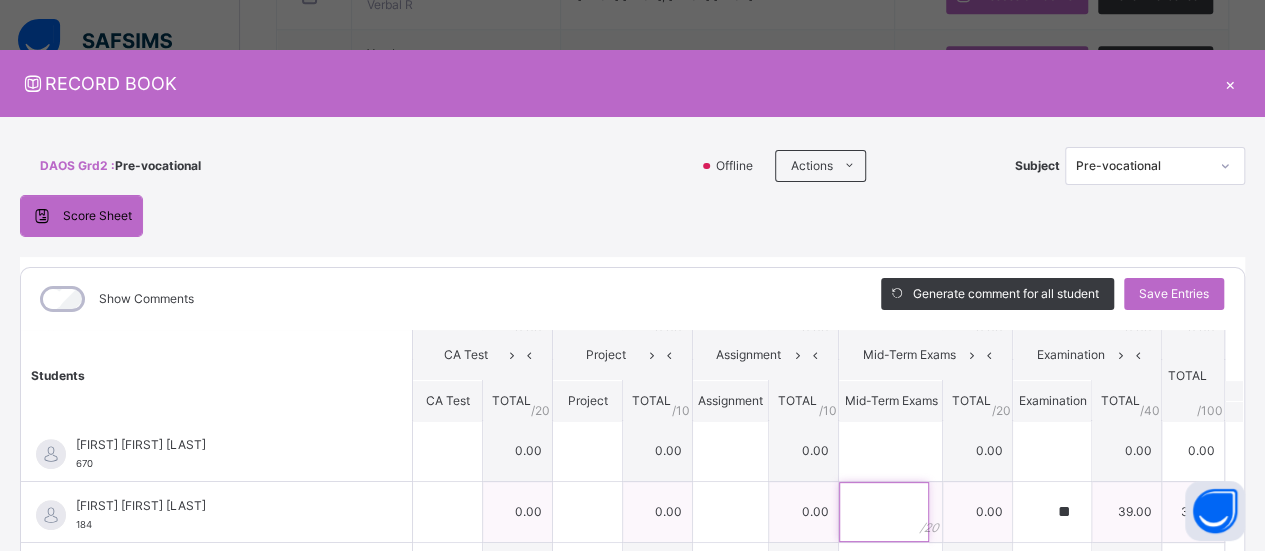 click at bounding box center (884, 512) 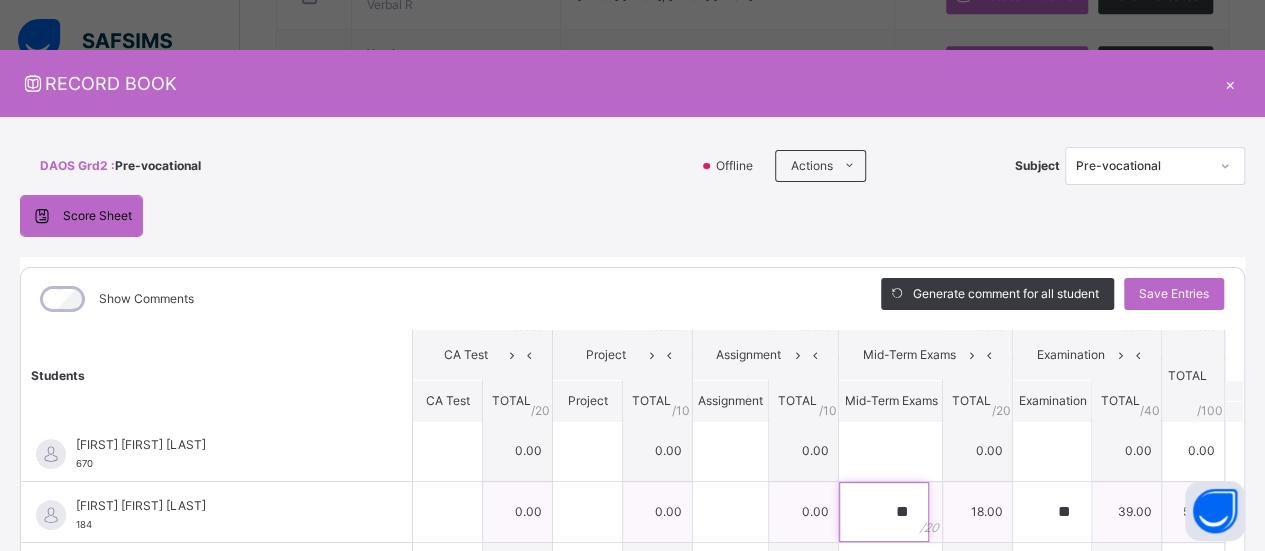 type on "**" 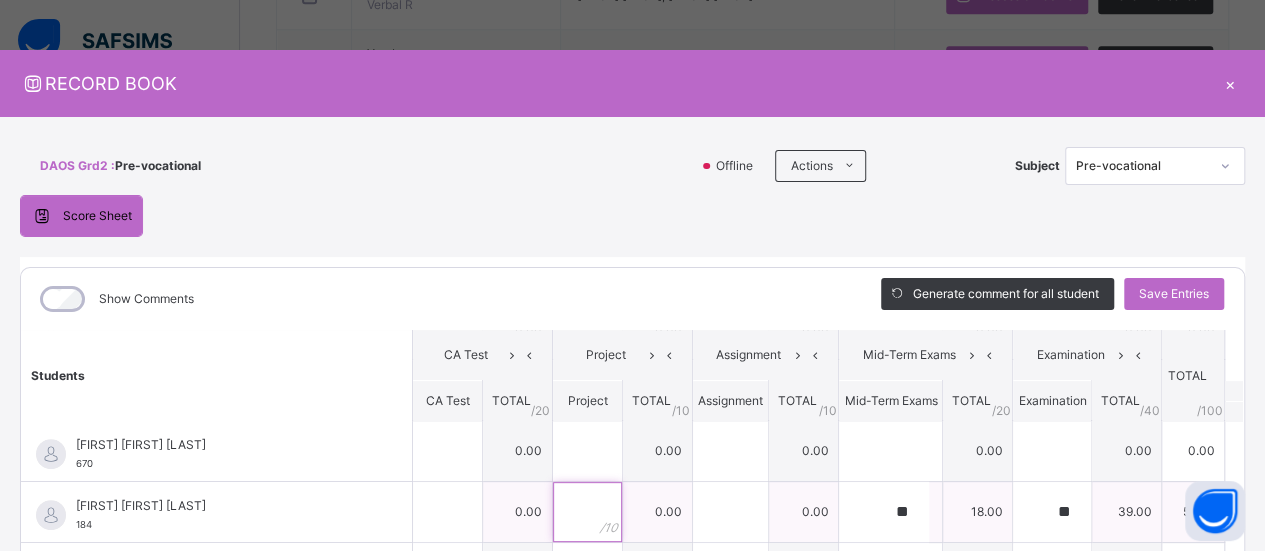 click at bounding box center [587, 512] 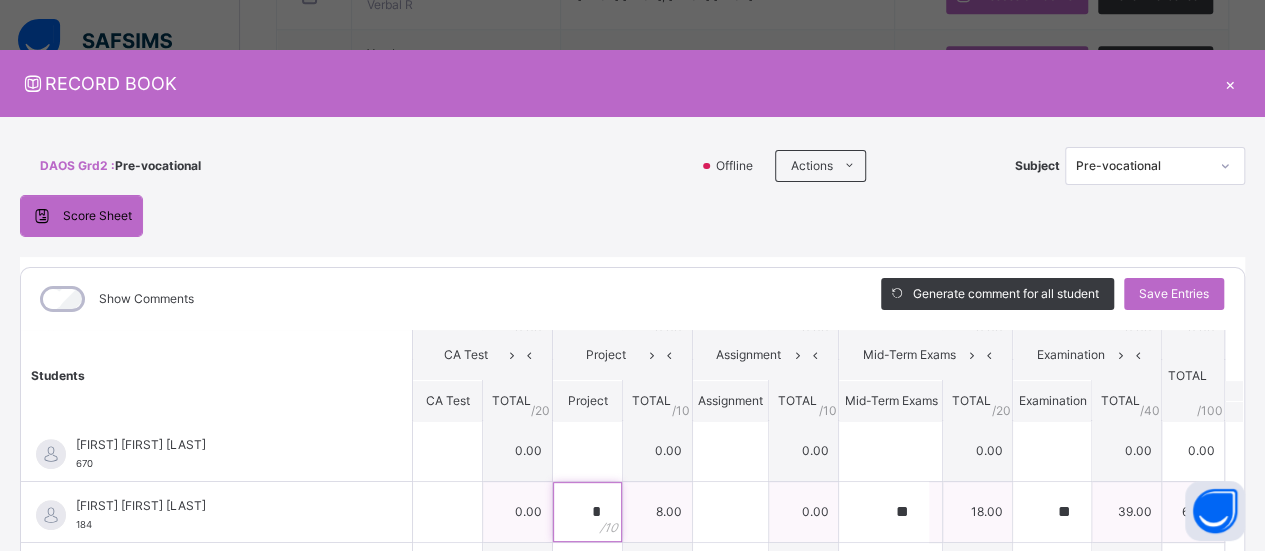 type on "*" 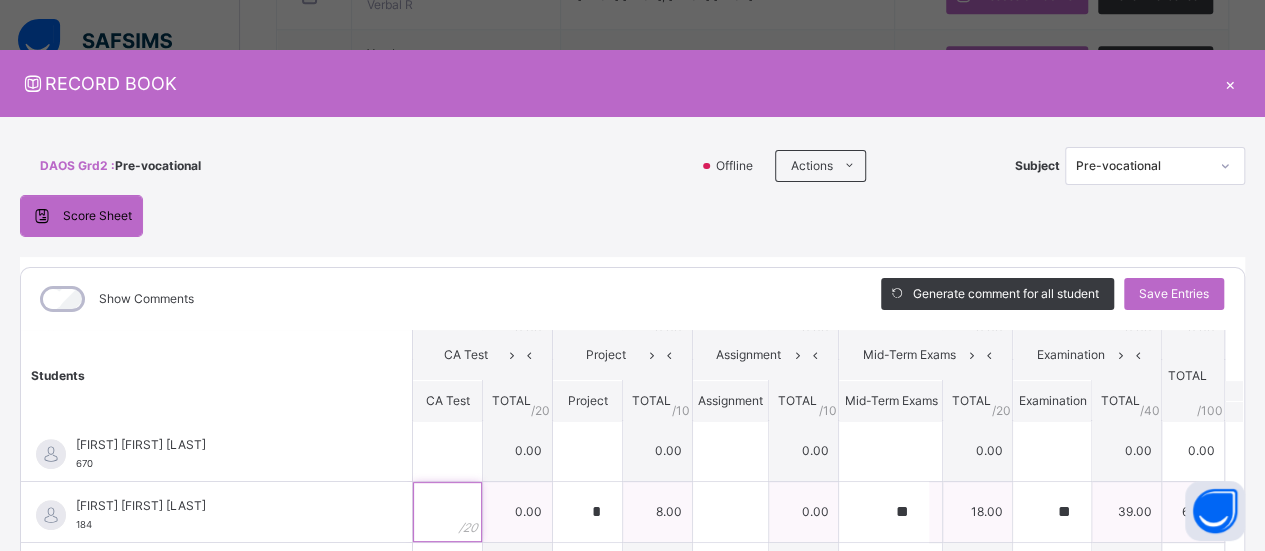 click at bounding box center [447, 512] 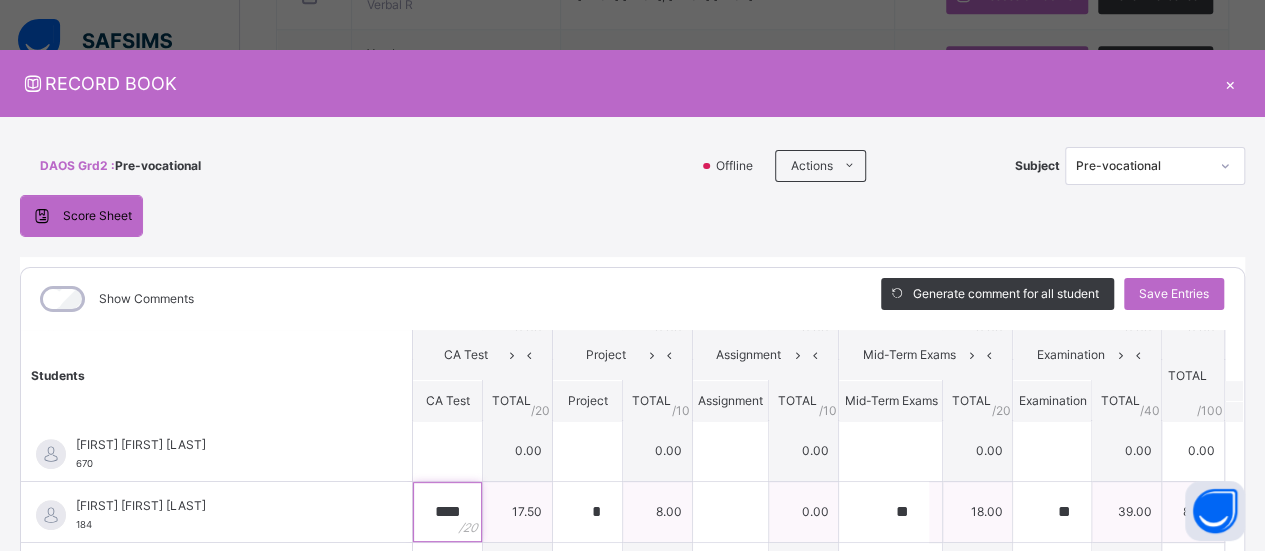 type on "****" 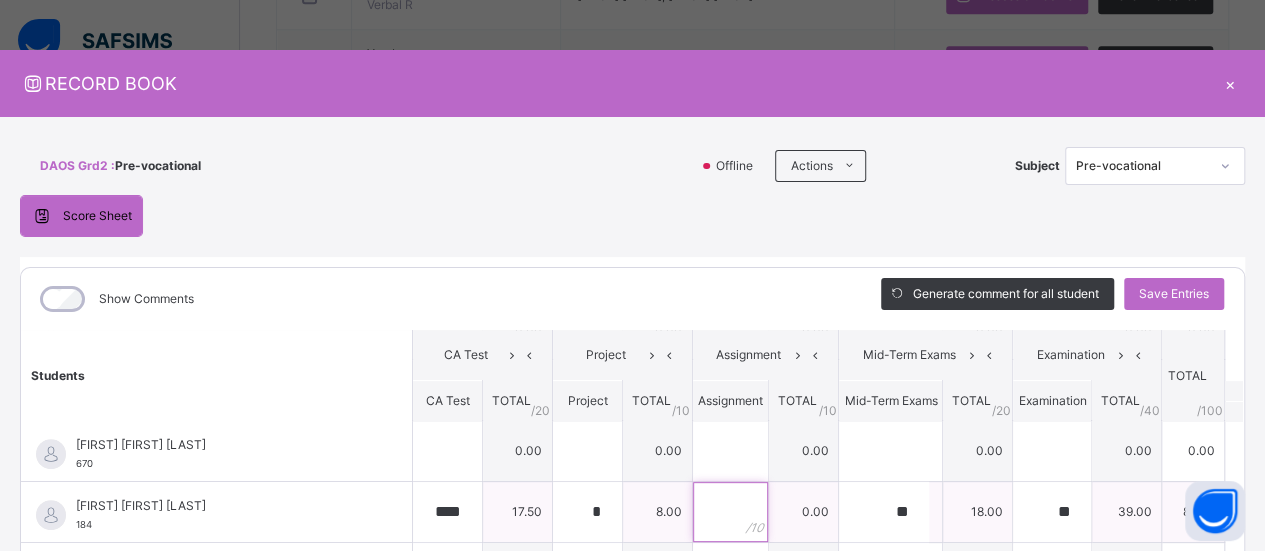 click at bounding box center [730, 512] 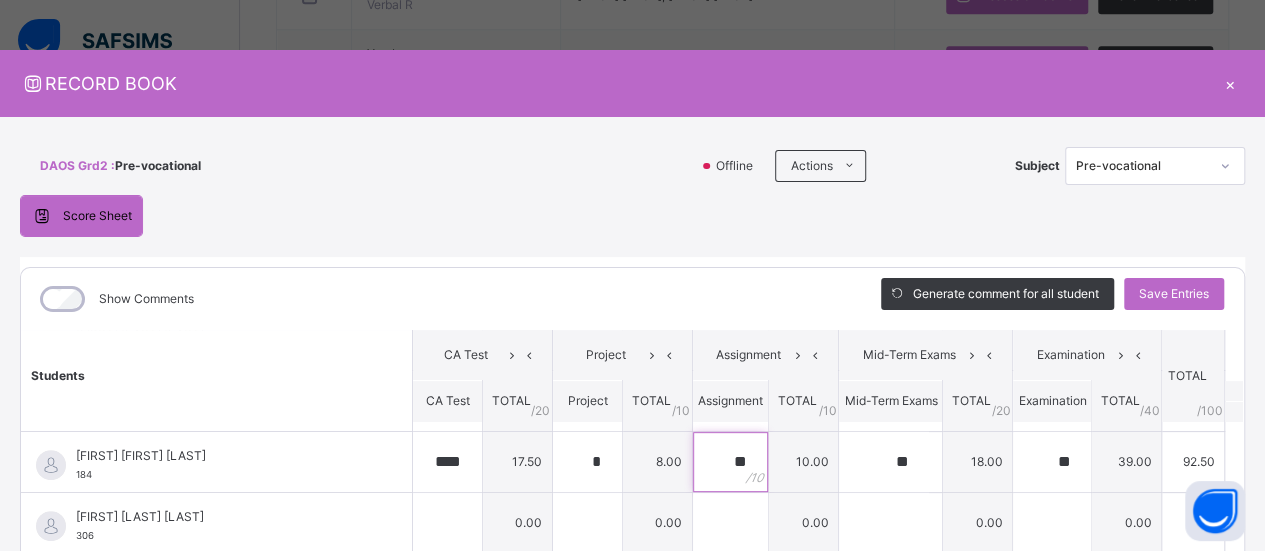 scroll, scrollTop: 493, scrollLeft: 0, axis: vertical 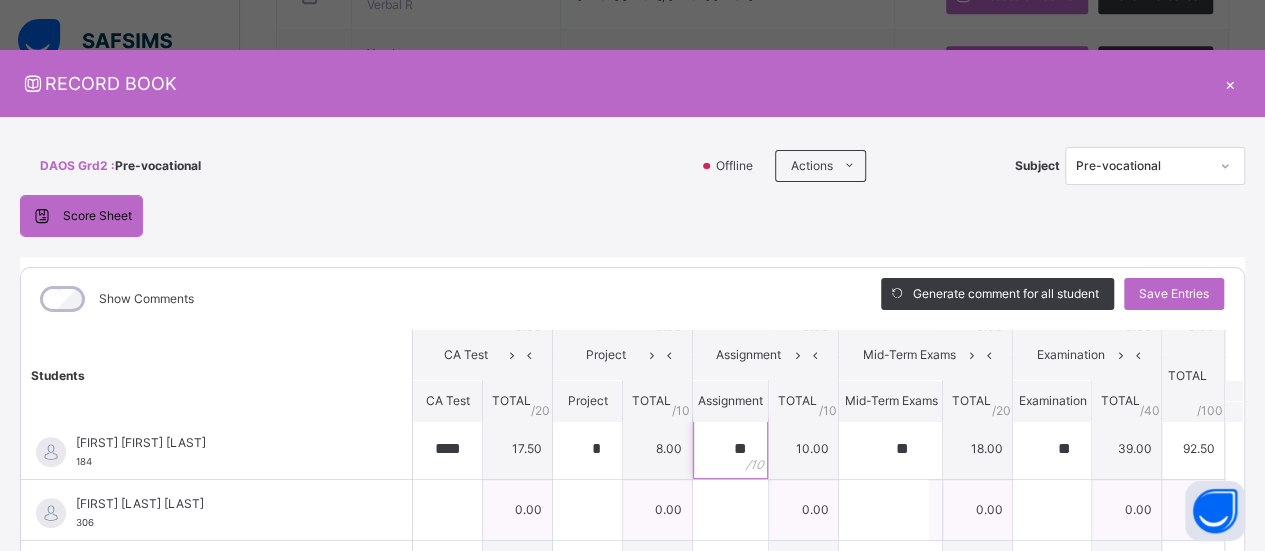 type on "**" 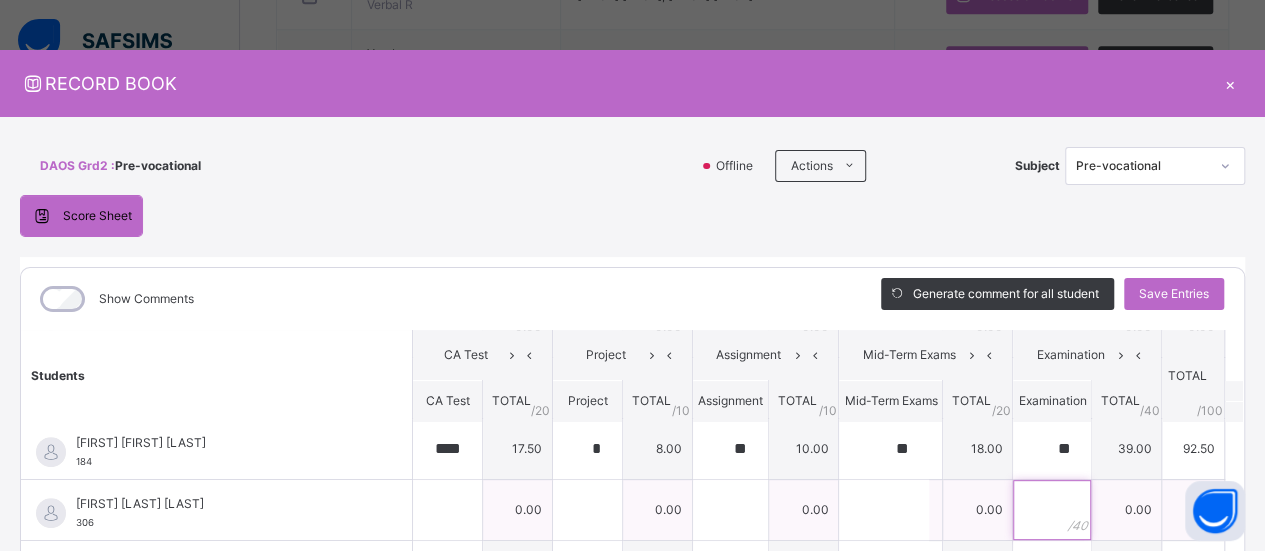 click at bounding box center (1052, 510) 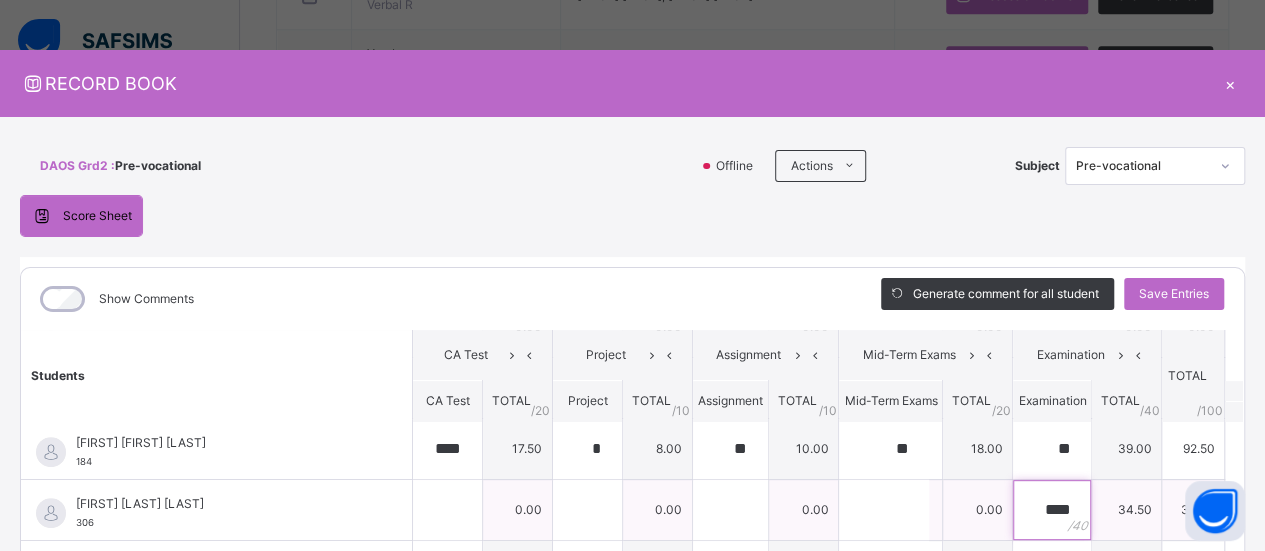 type on "****" 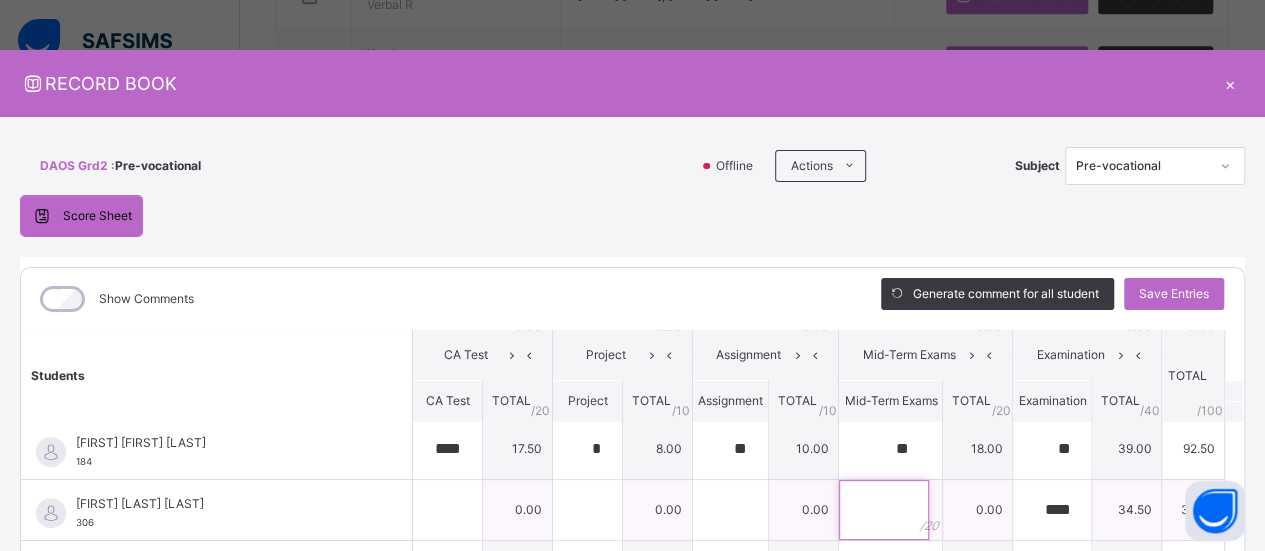 click at bounding box center [884, 510] 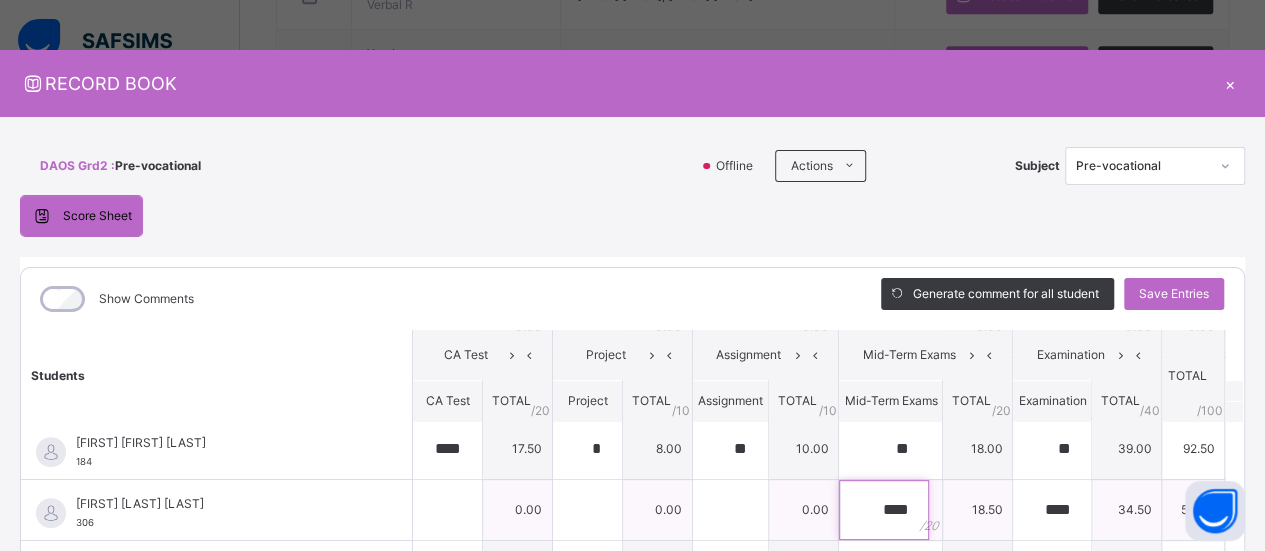 type on "****" 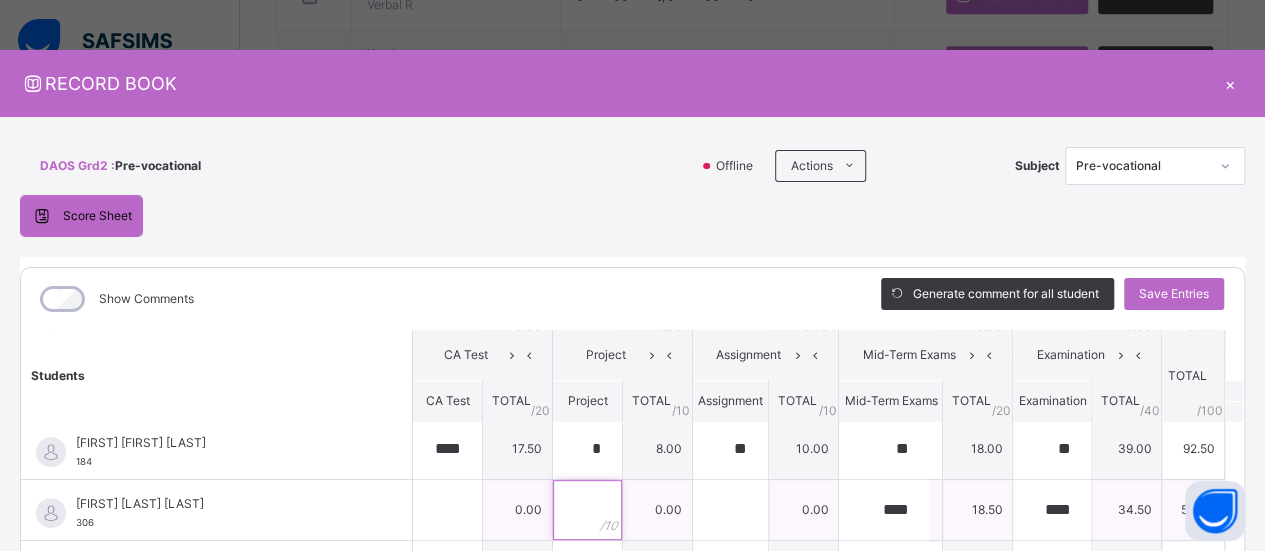 click at bounding box center [587, 510] 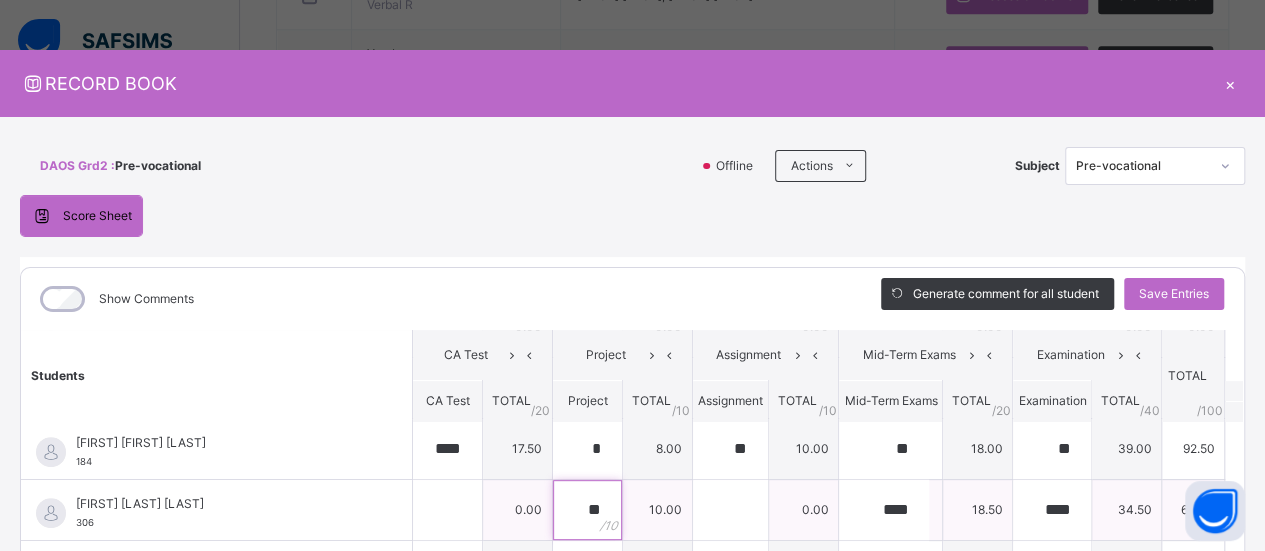 type on "**" 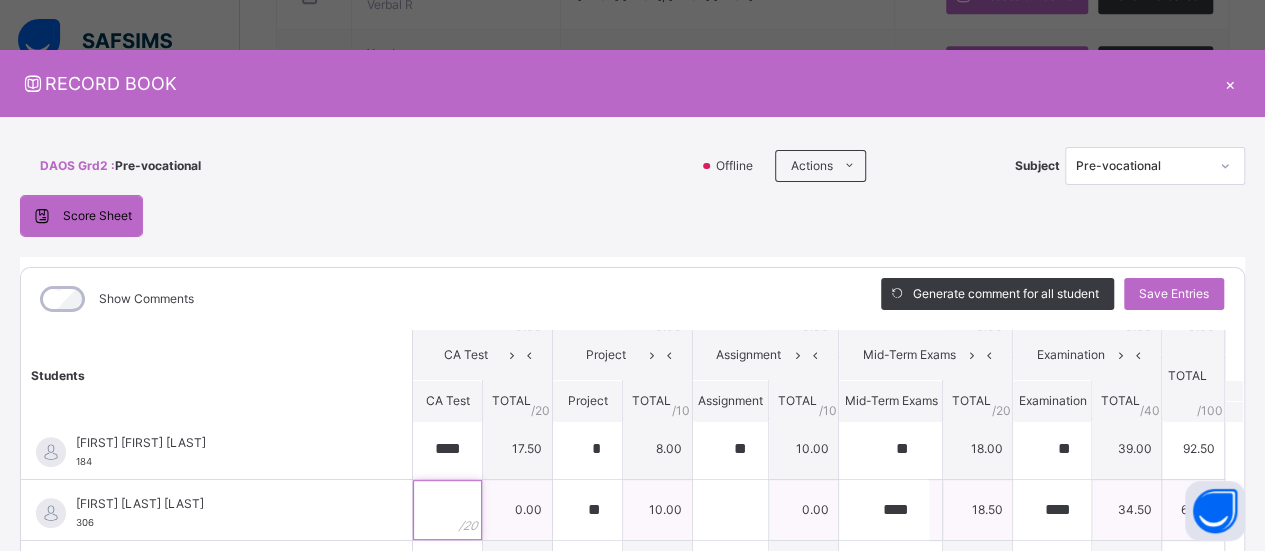 click at bounding box center (447, 510) 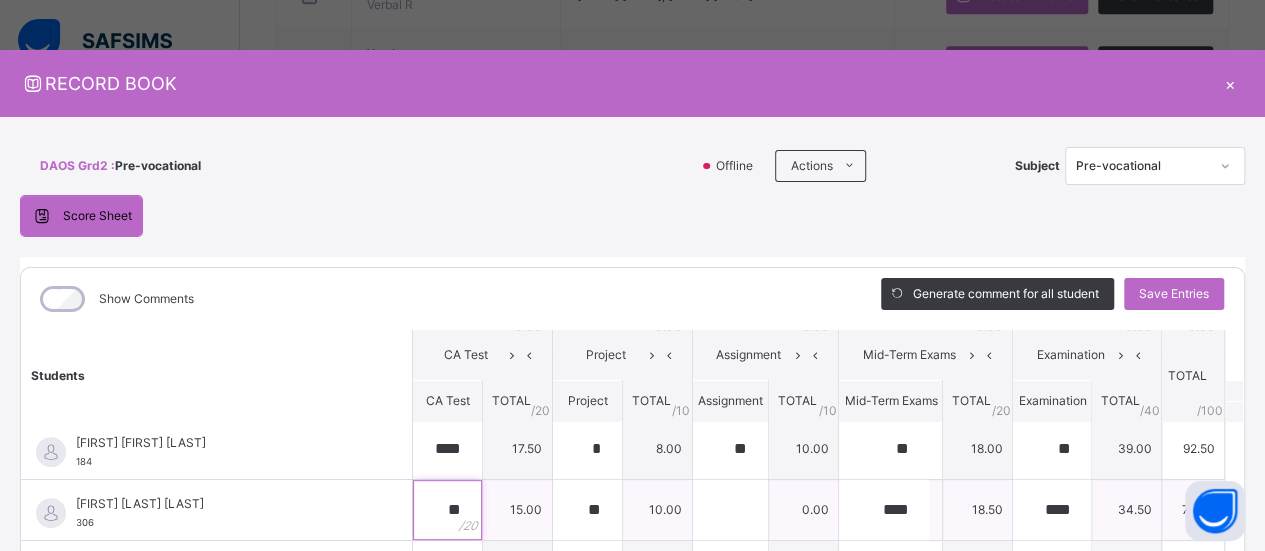 type on "**" 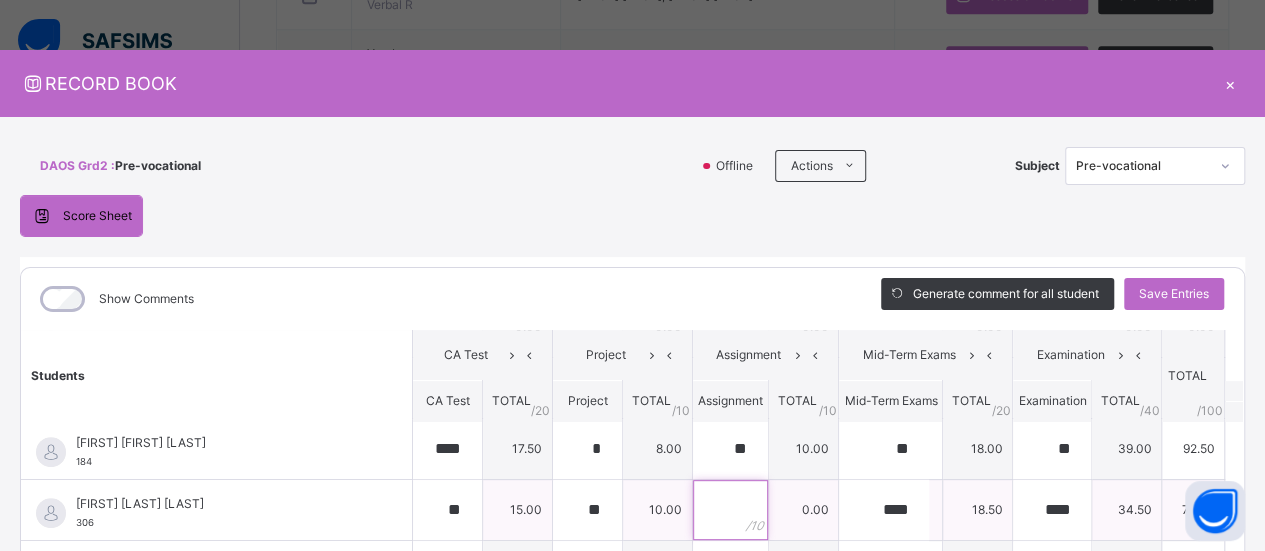 click at bounding box center [730, 510] 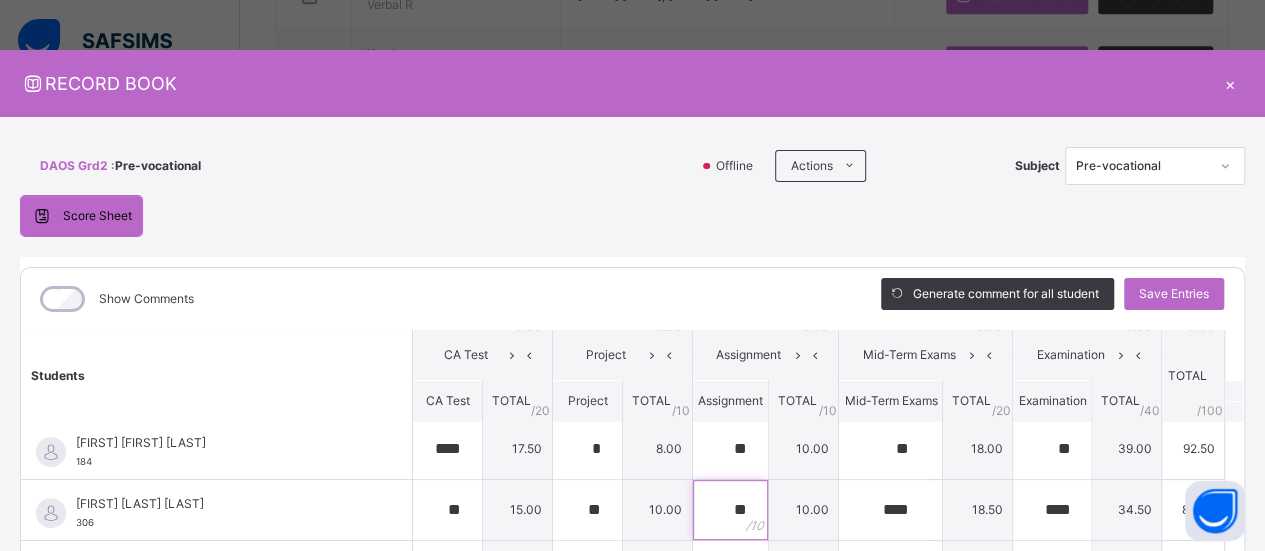 scroll, scrollTop: 56, scrollLeft: 0, axis: vertical 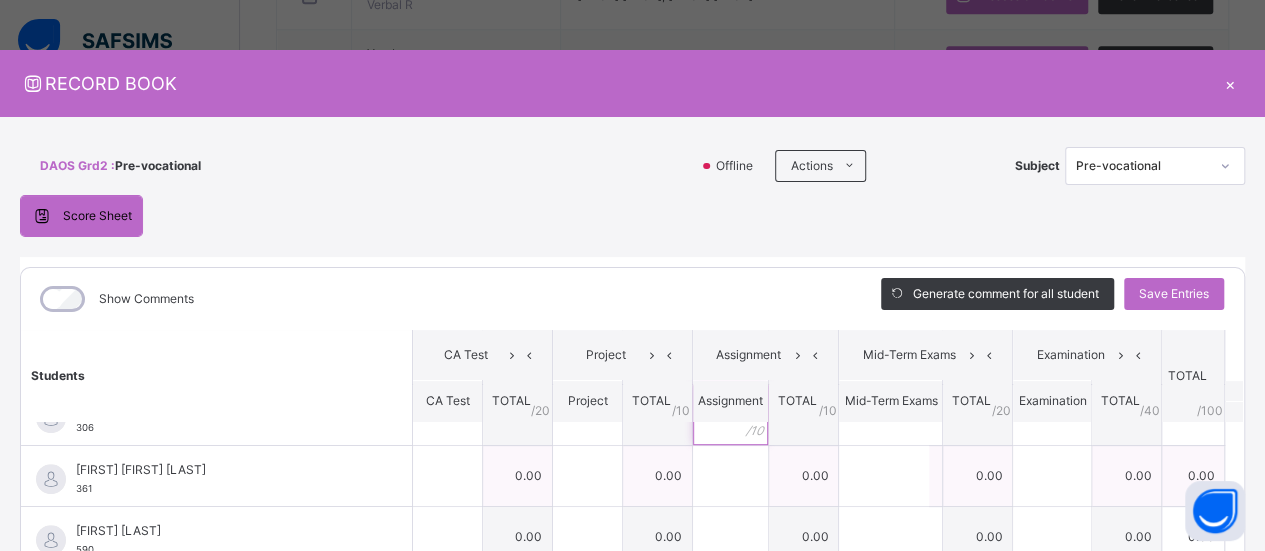 type on "**" 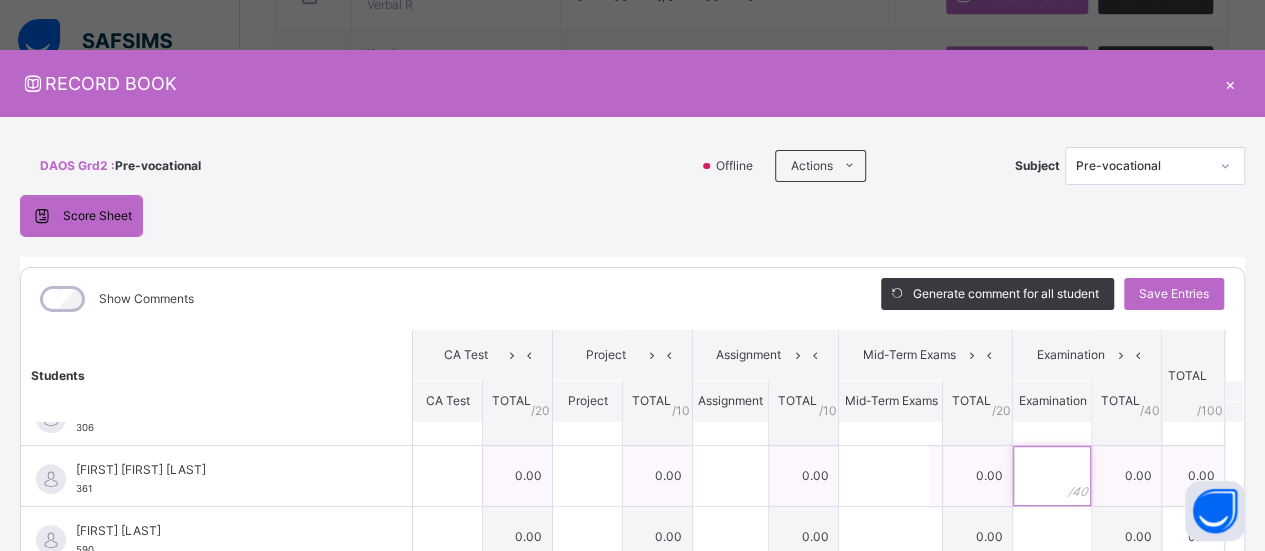 click at bounding box center (1052, 476) 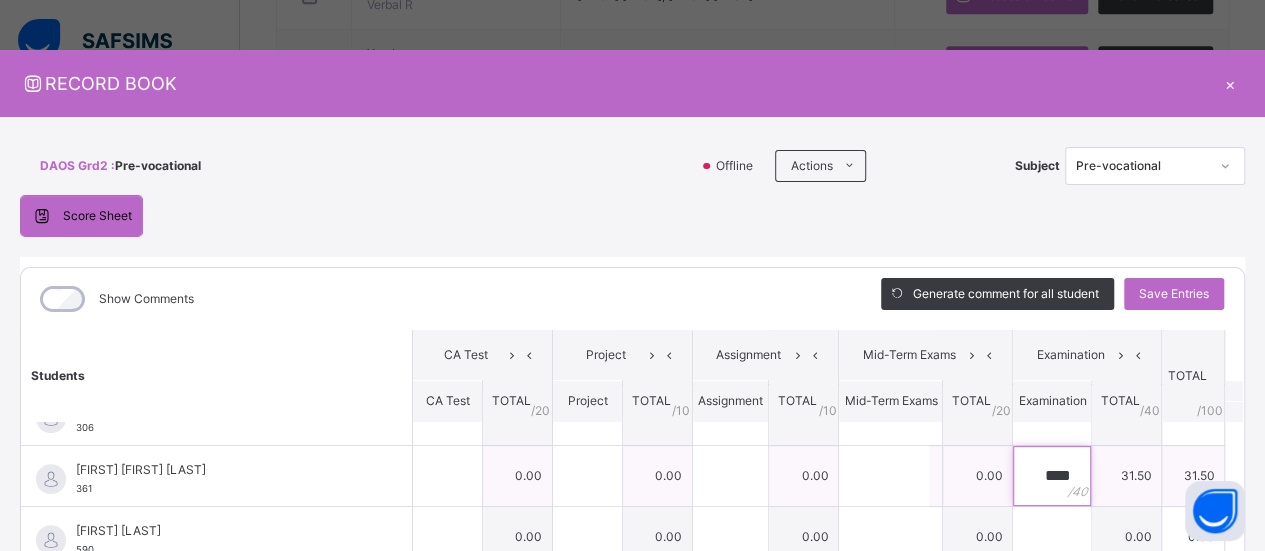 type on "****" 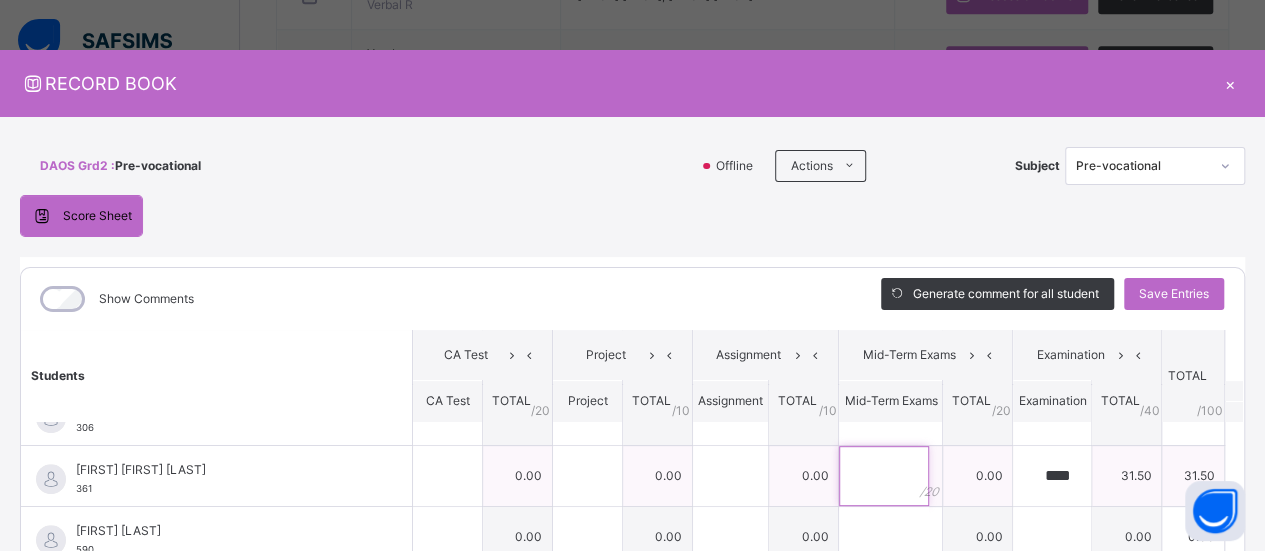 click at bounding box center [884, 476] 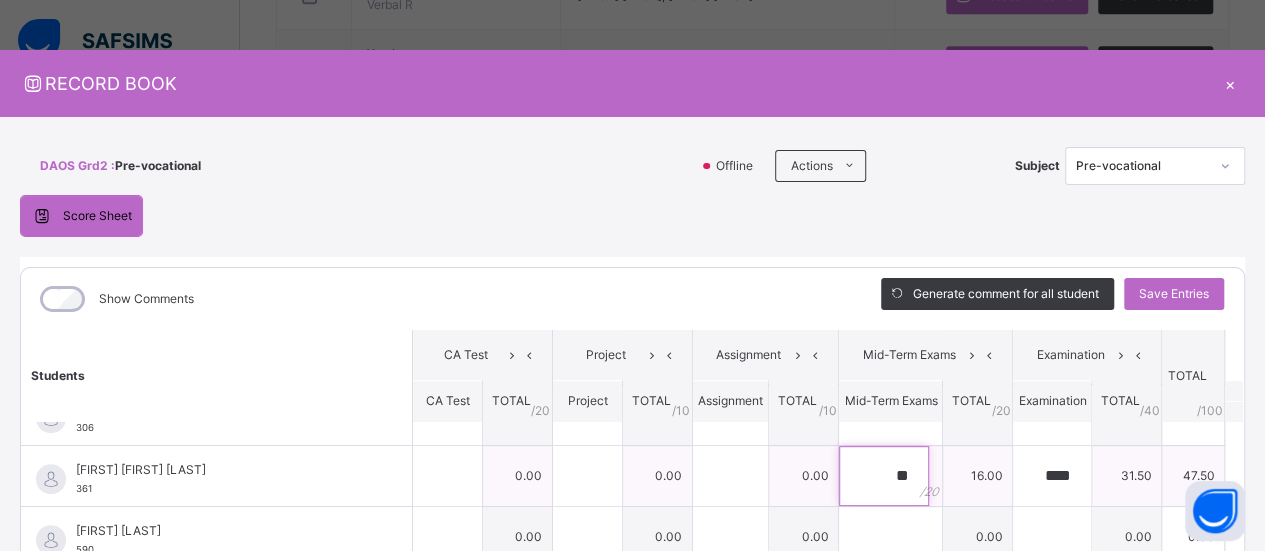 type on "**" 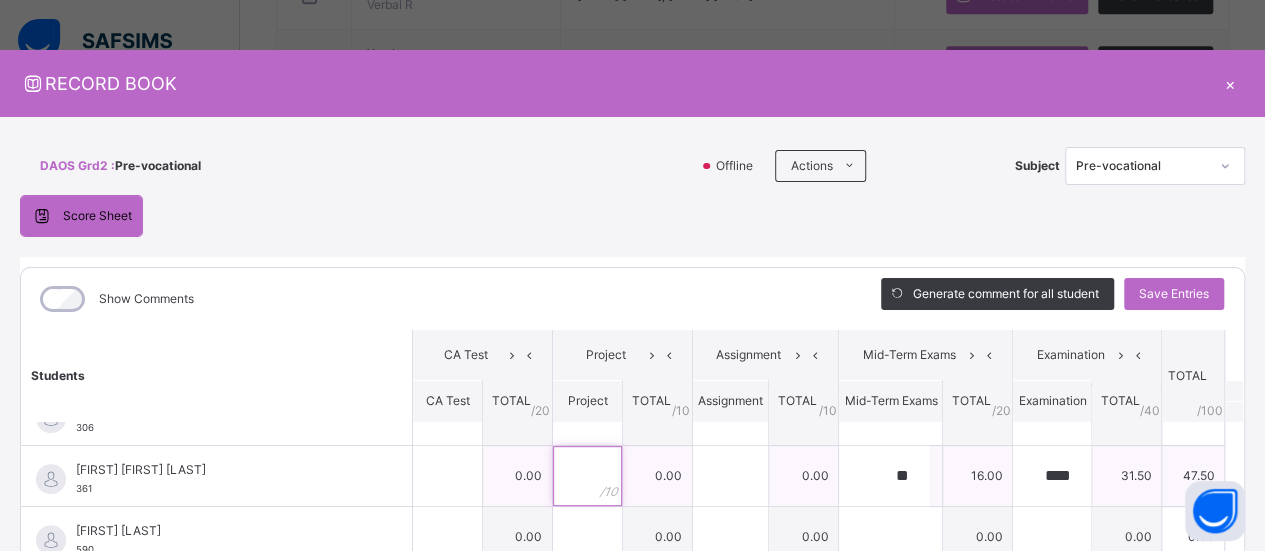 click at bounding box center [587, 476] 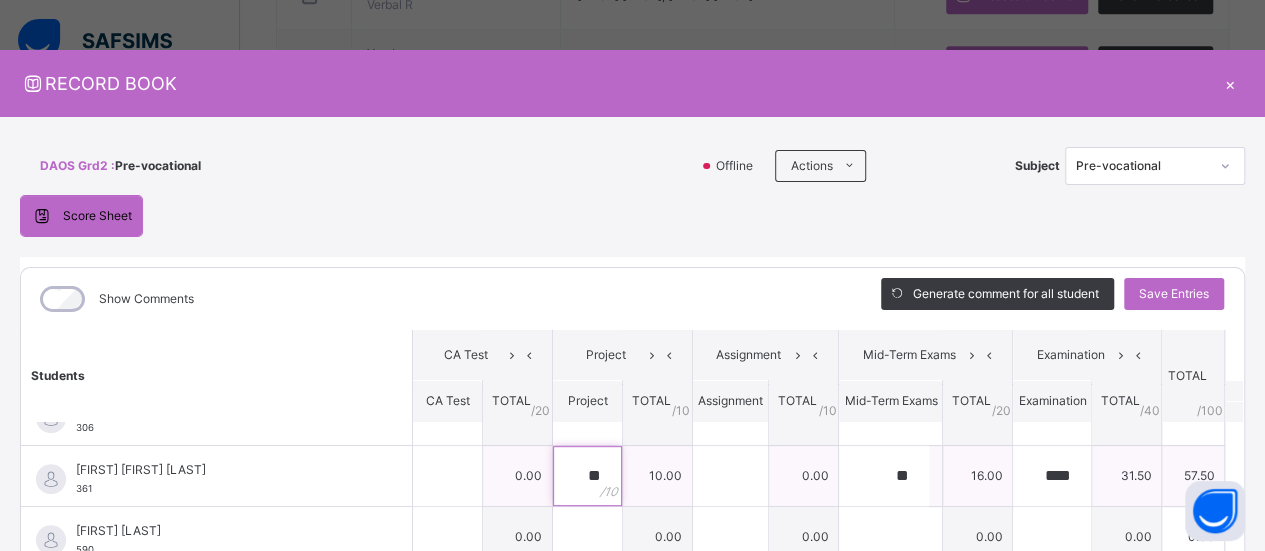 type on "**" 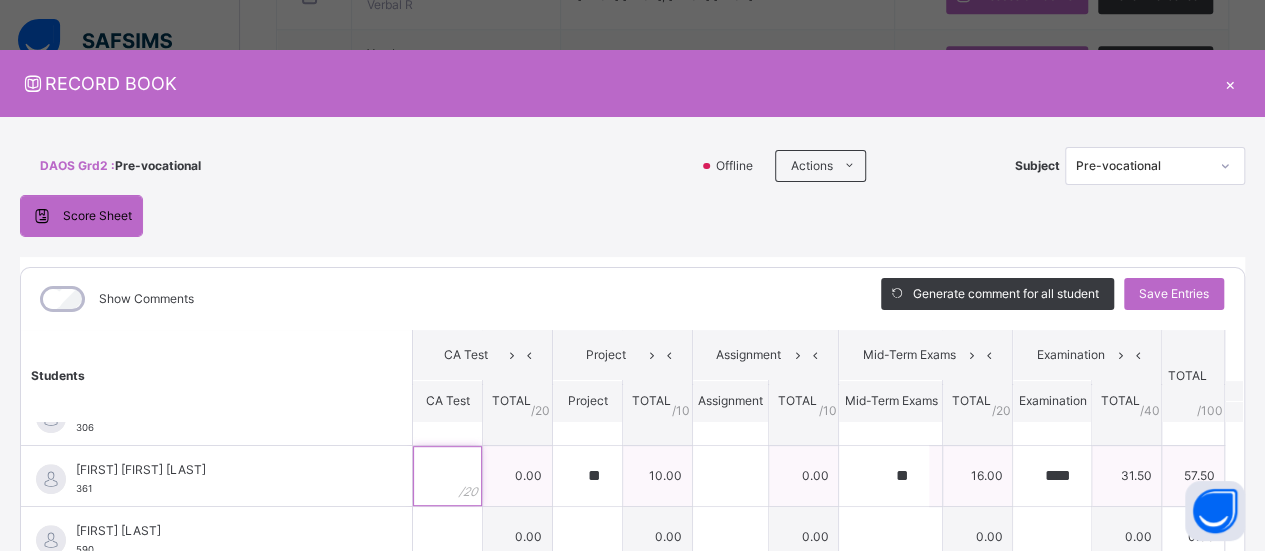 click at bounding box center [447, 476] 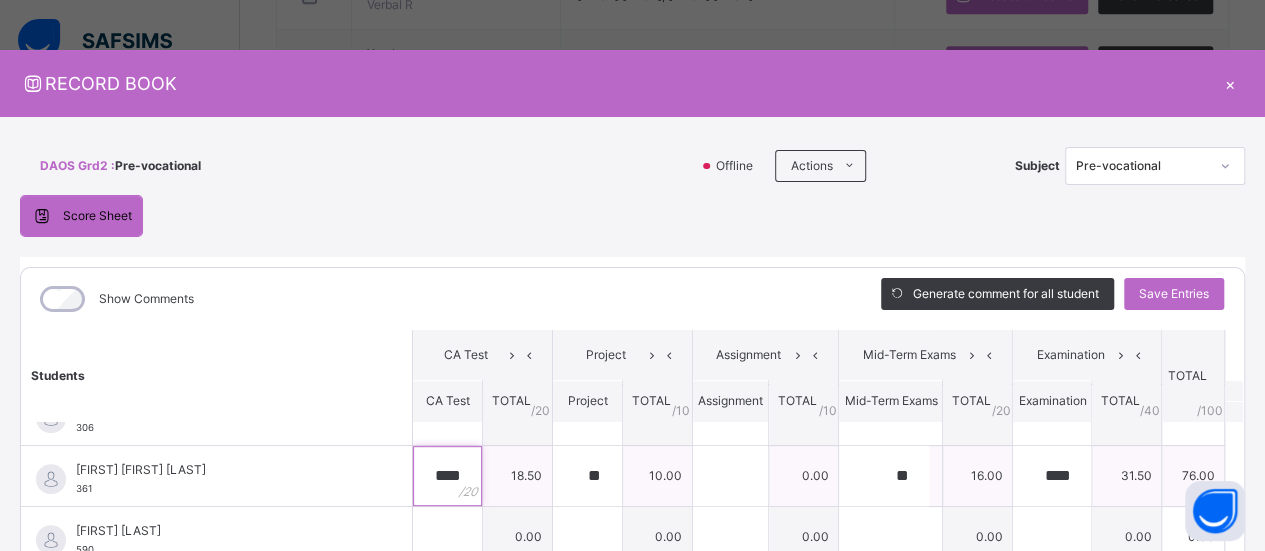 type on "****" 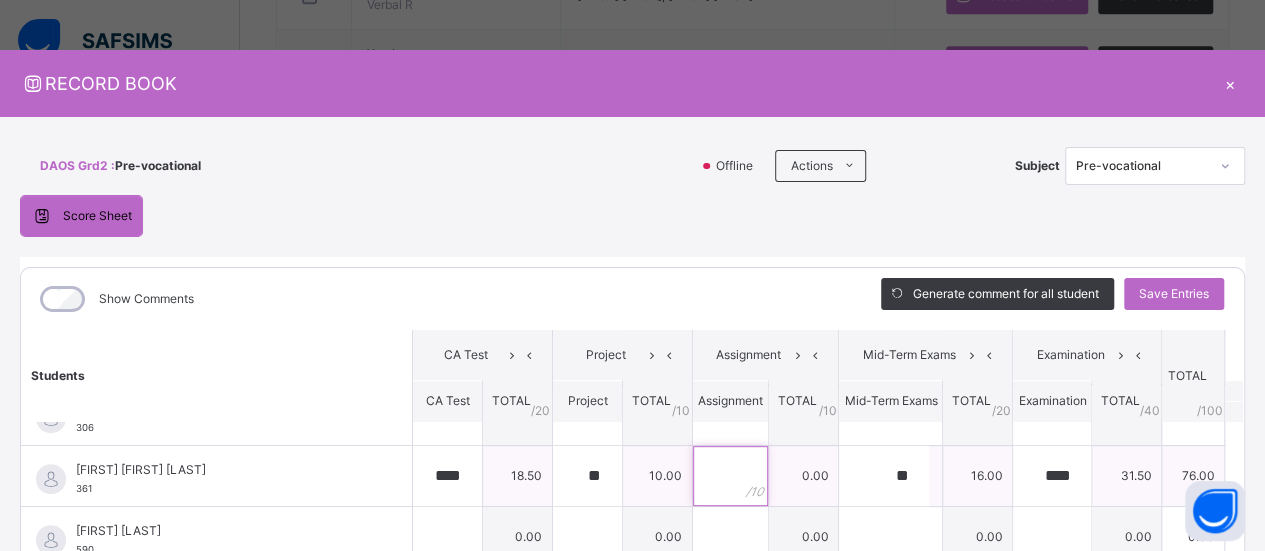 click at bounding box center [730, 476] 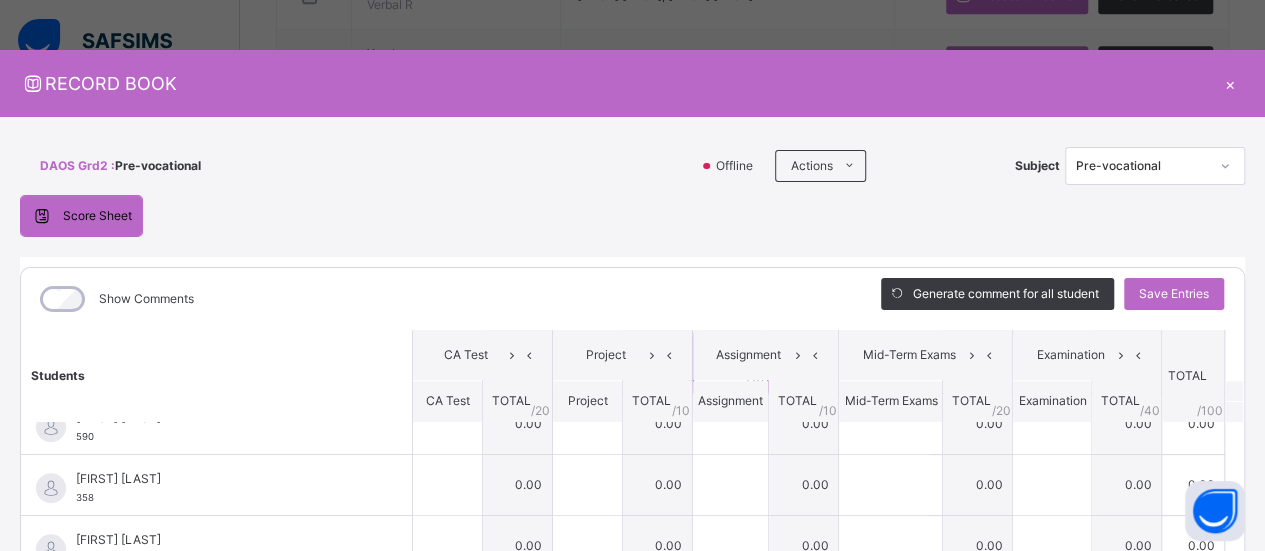 scroll, scrollTop: 699, scrollLeft: 0, axis: vertical 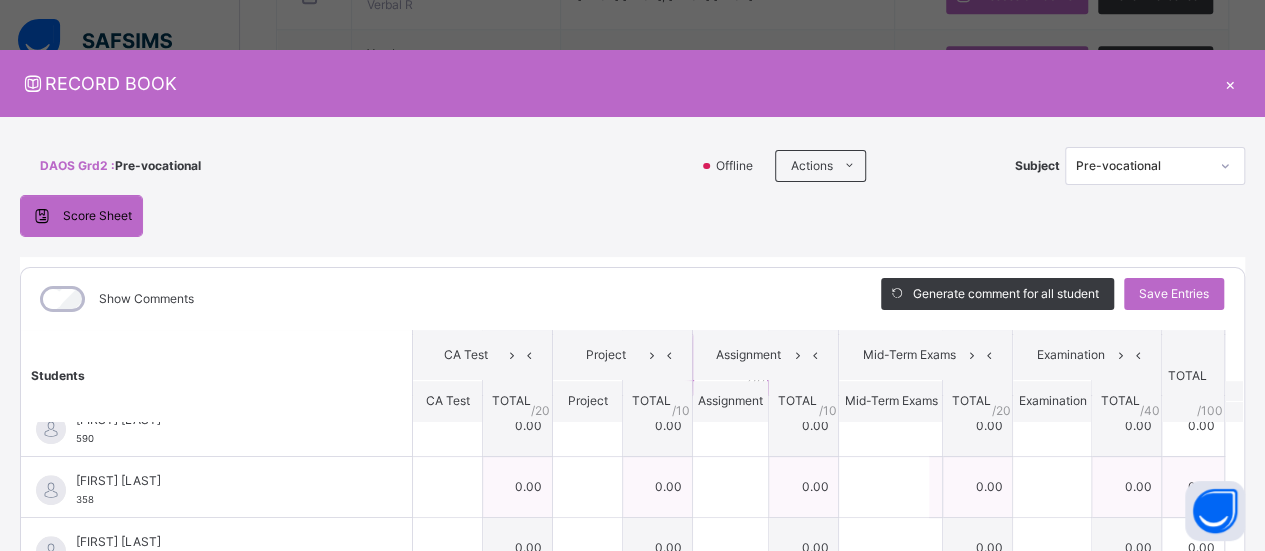 type on "**" 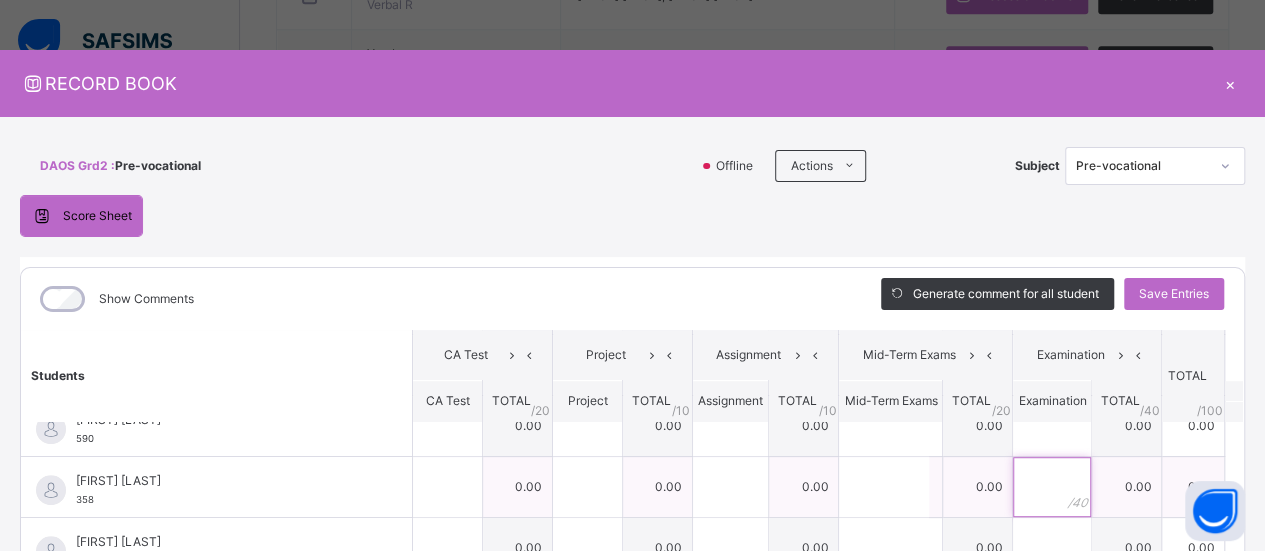 click at bounding box center [1052, 487] 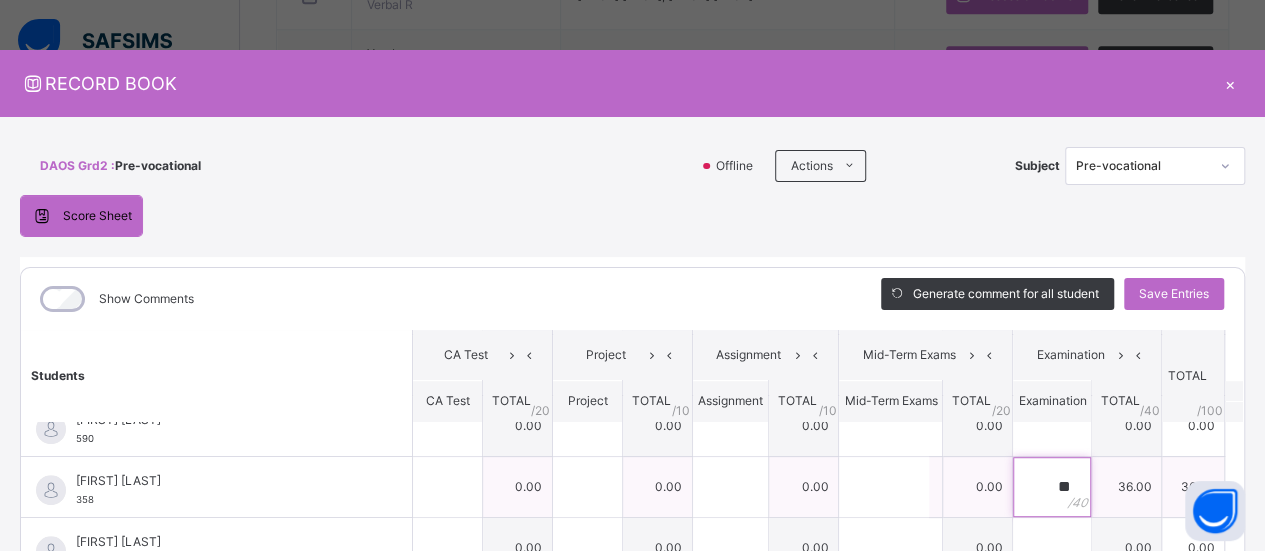 type on "**" 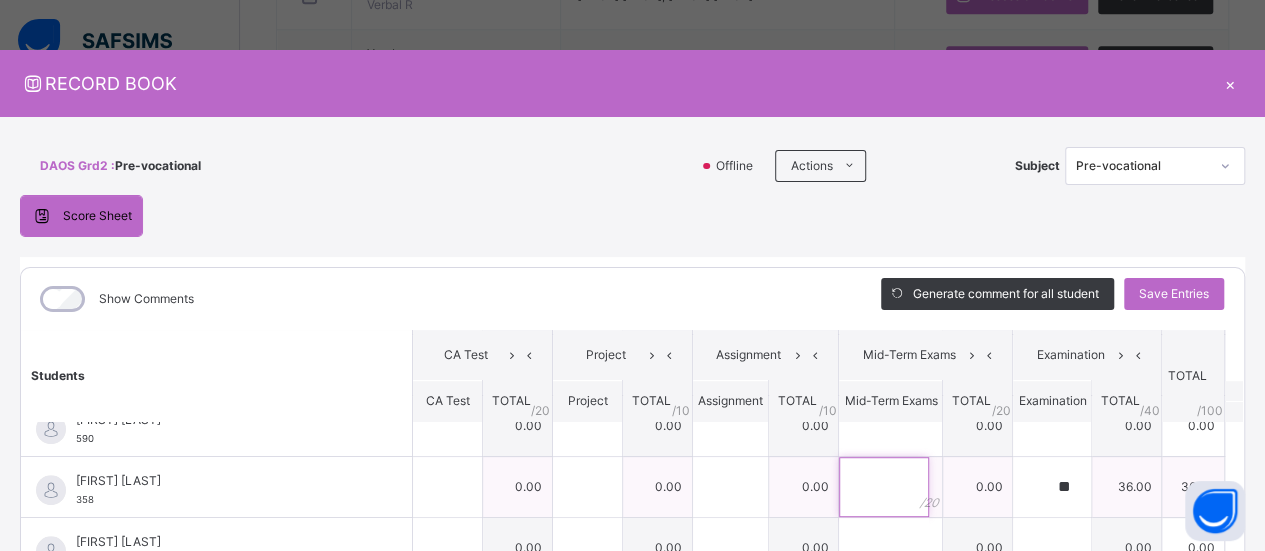 click at bounding box center [884, 487] 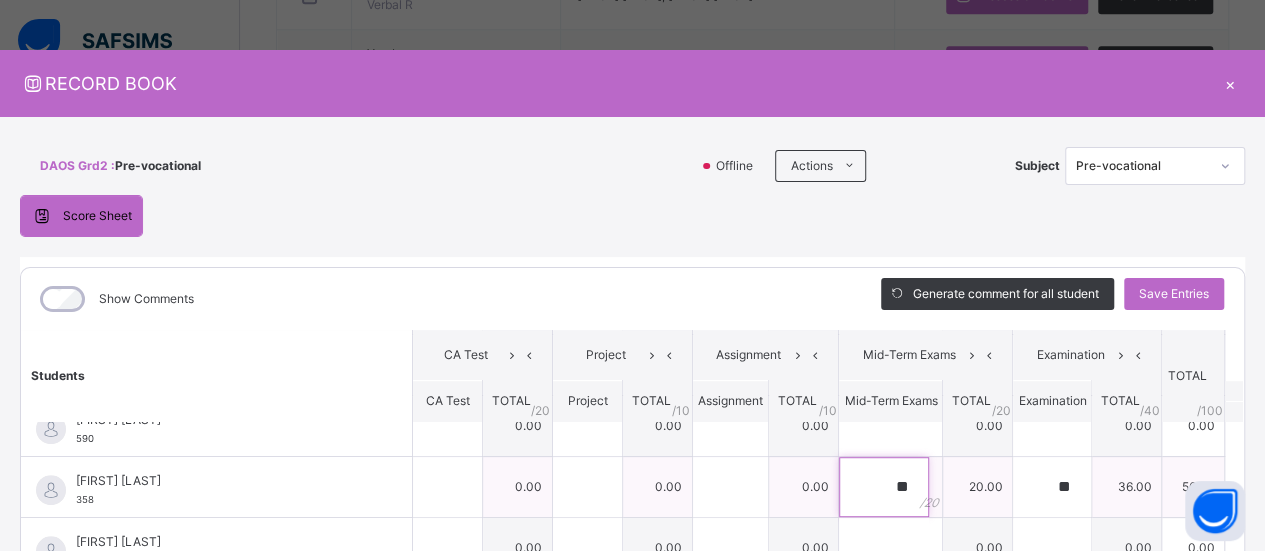 type on "**" 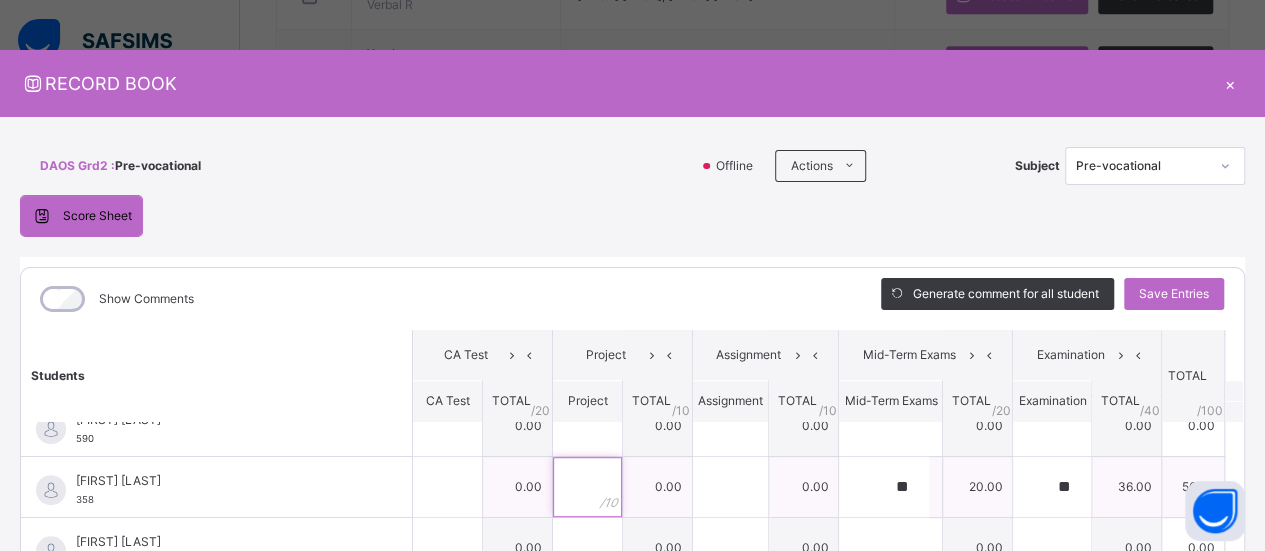 click at bounding box center (587, 487) 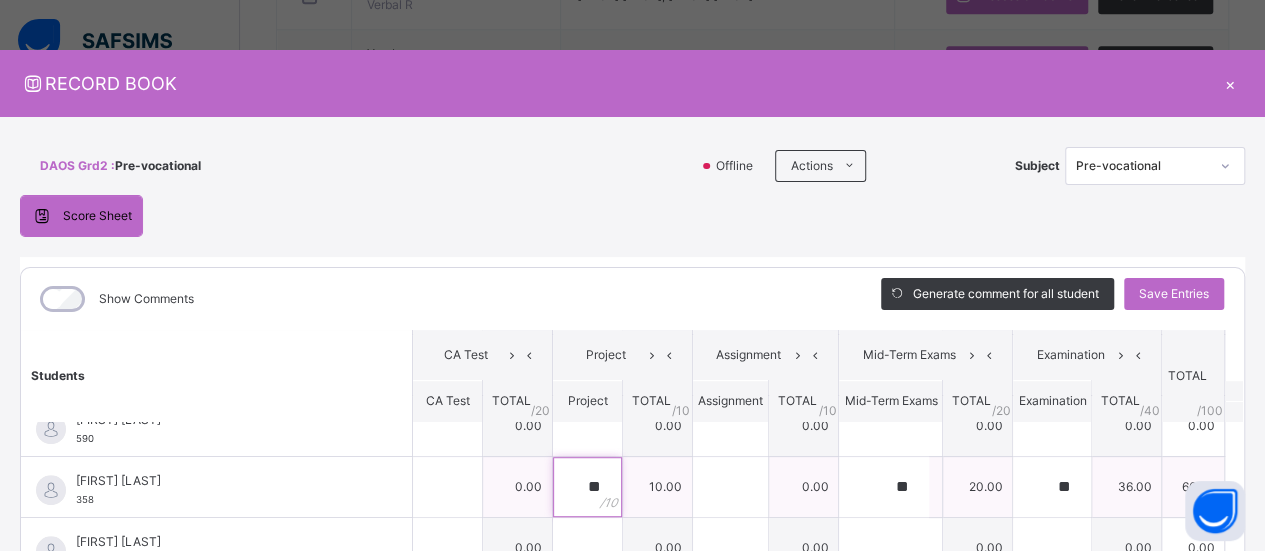 type on "**" 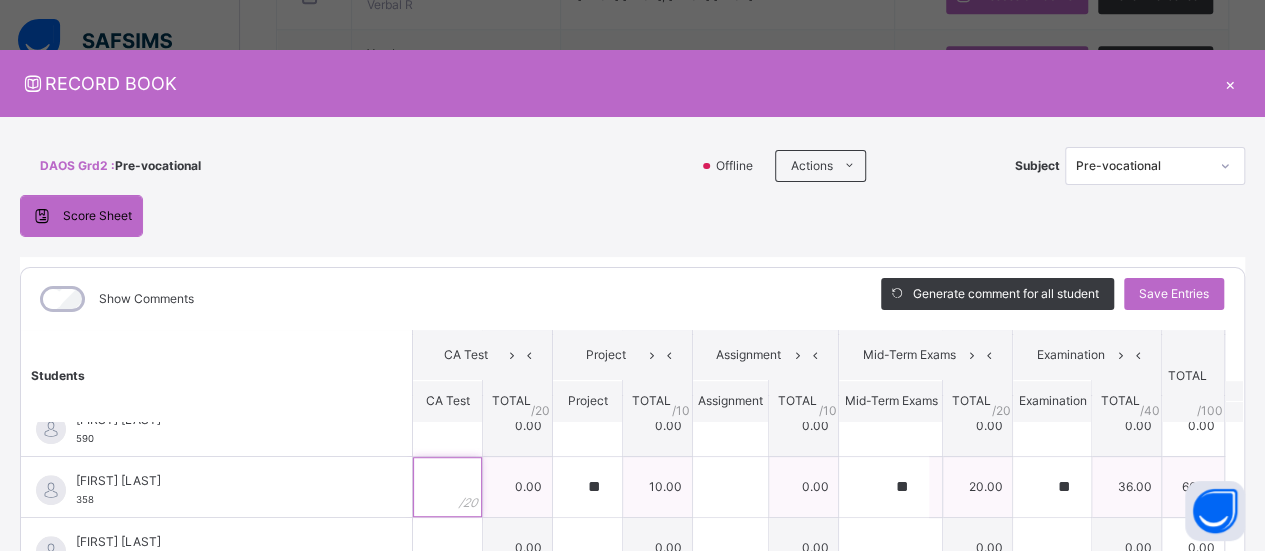 click at bounding box center (447, 487) 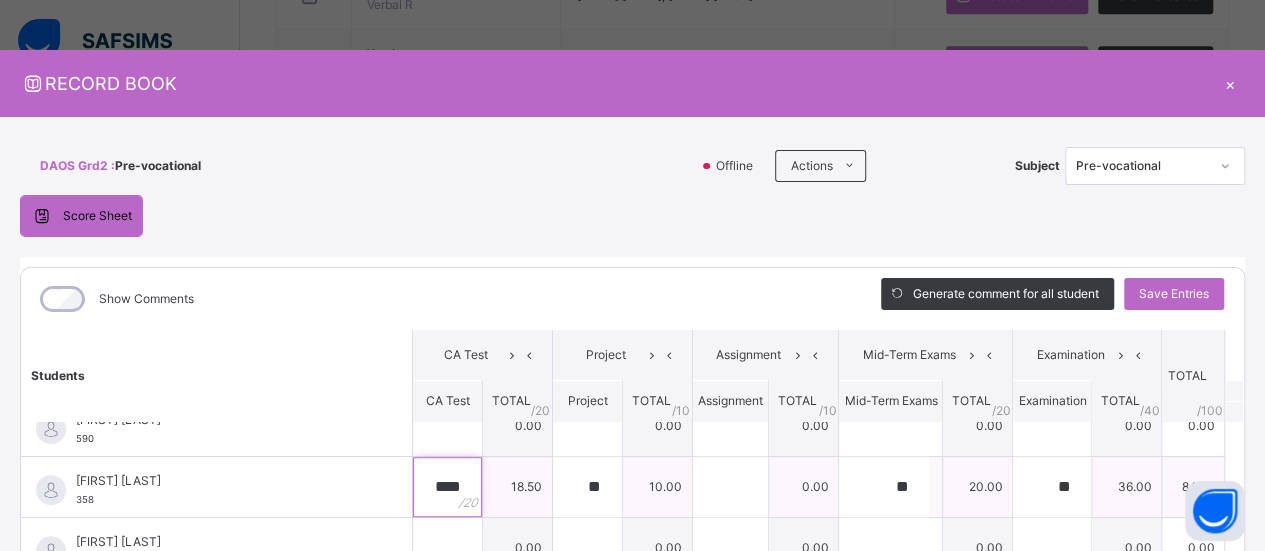 type on "****" 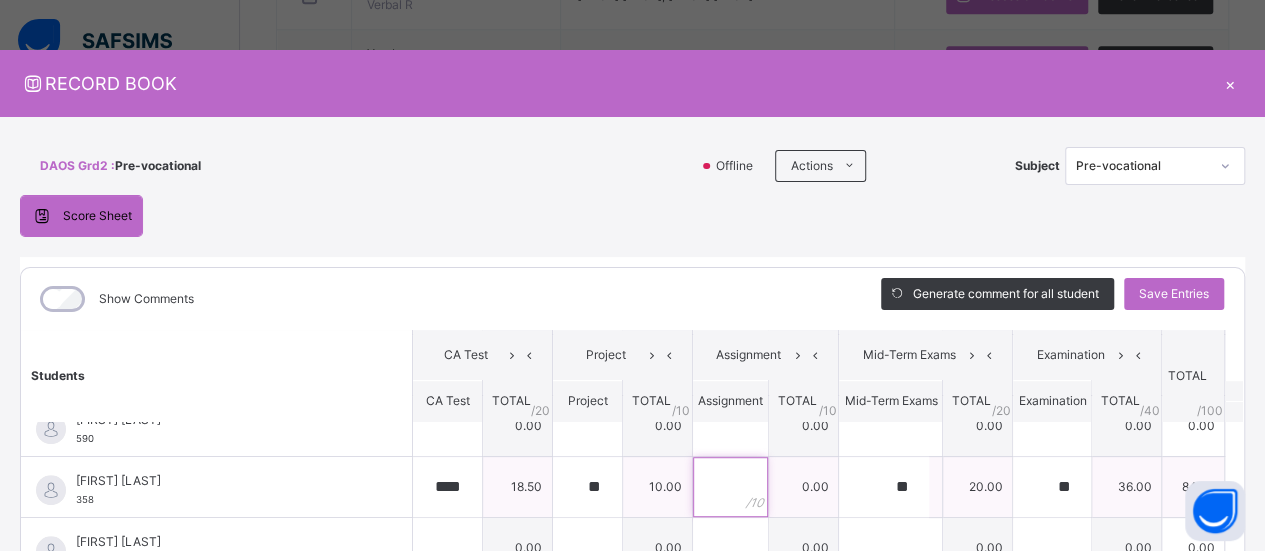 click at bounding box center [730, 487] 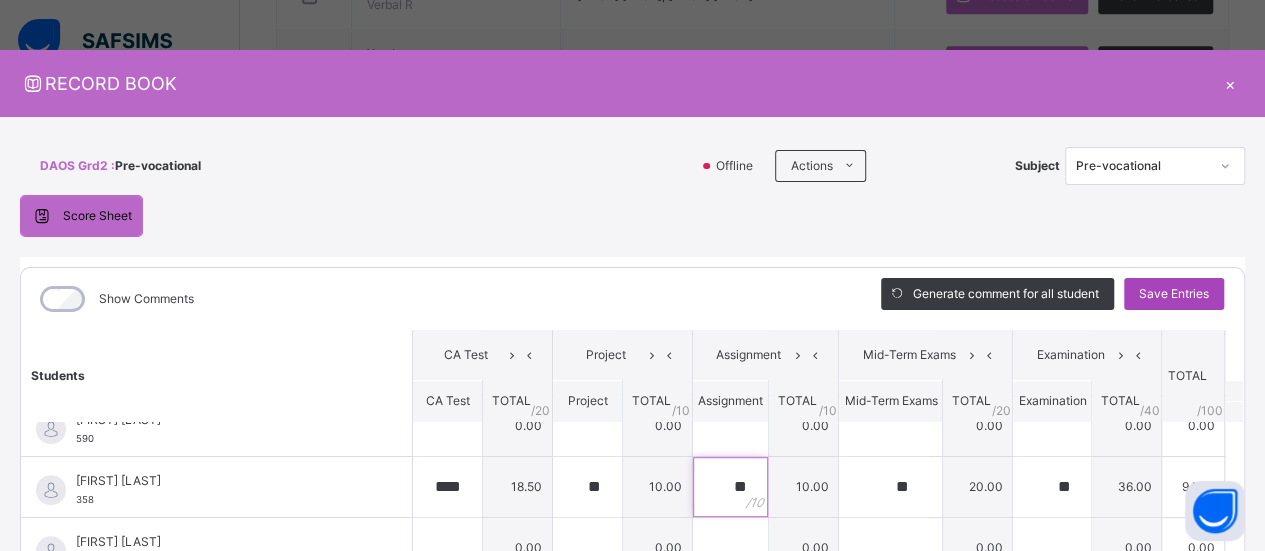 type on "**" 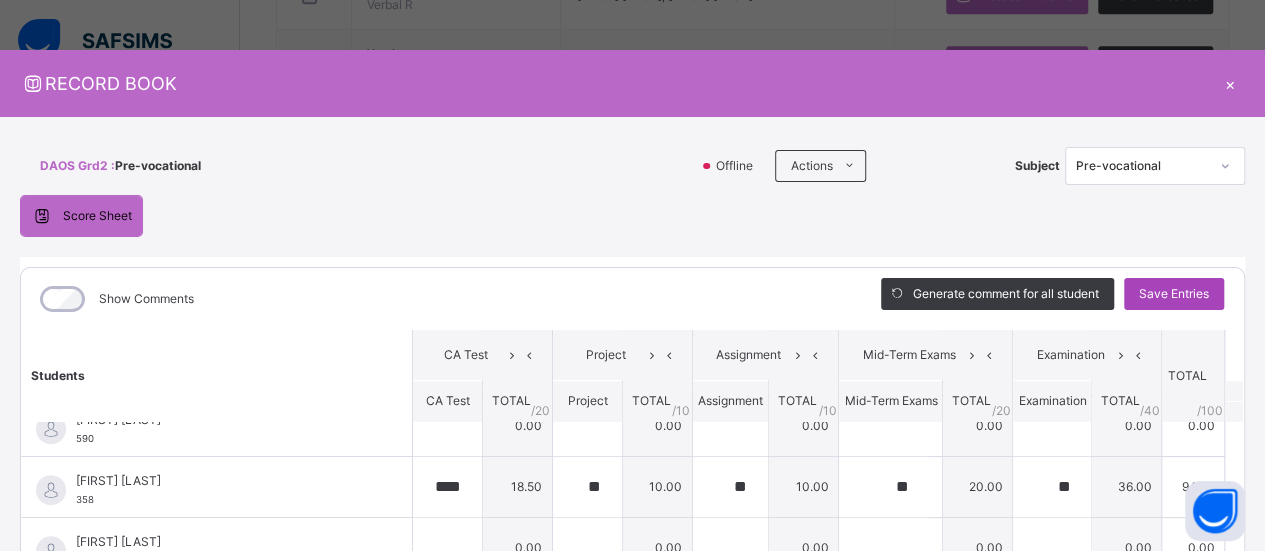 click on "Save Entries" at bounding box center (1174, 294) 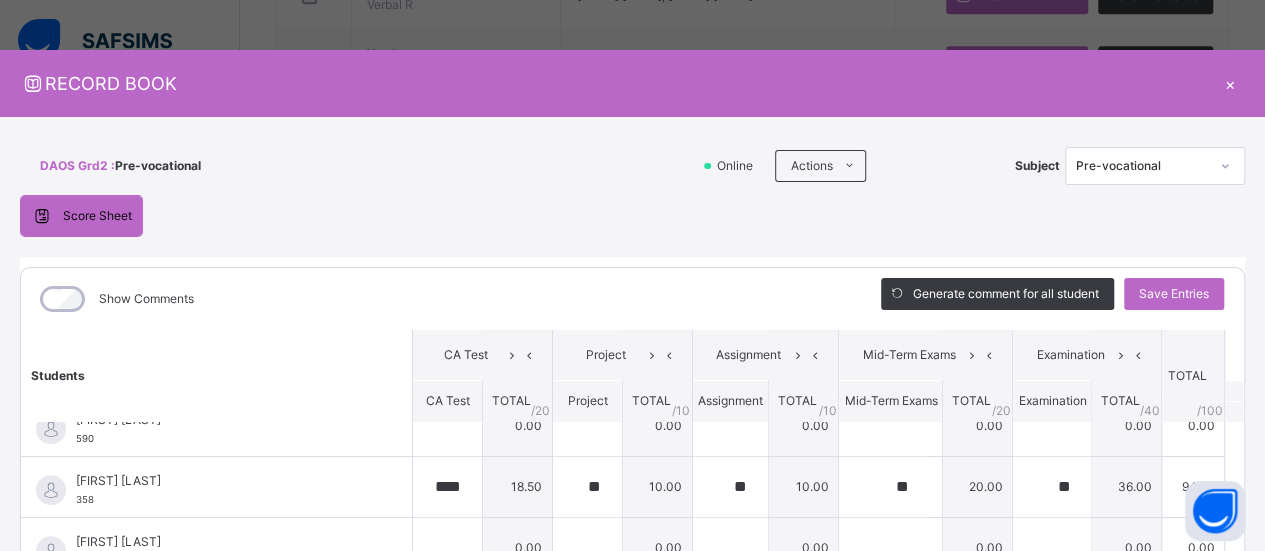 scroll, scrollTop: 262, scrollLeft: 0, axis: vertical 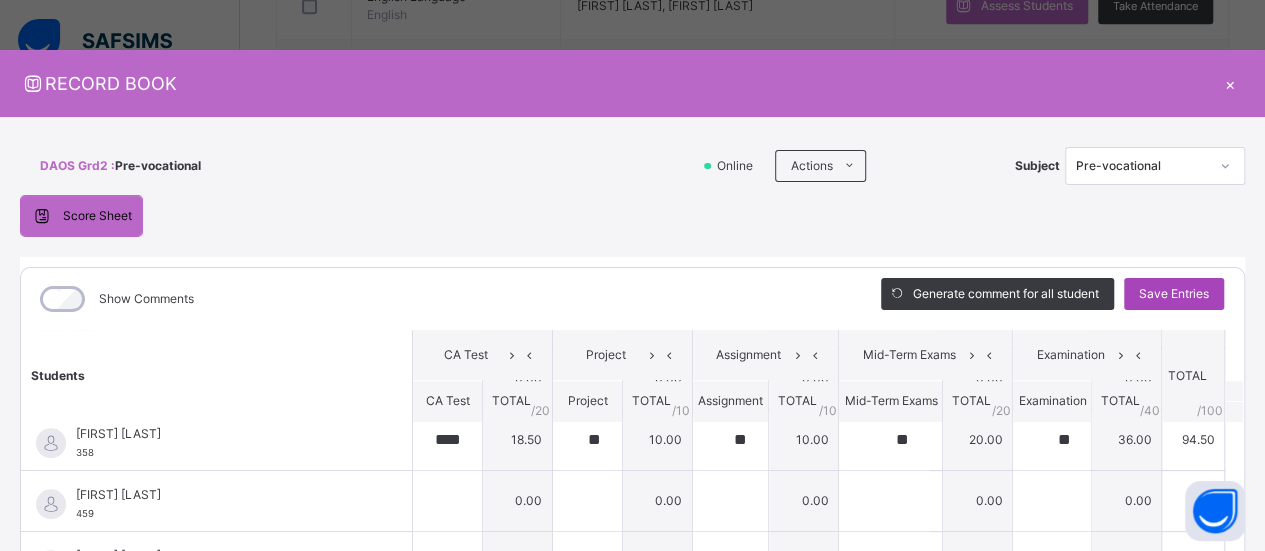 click on "Save Entries" at bounding box center (1174, 294) 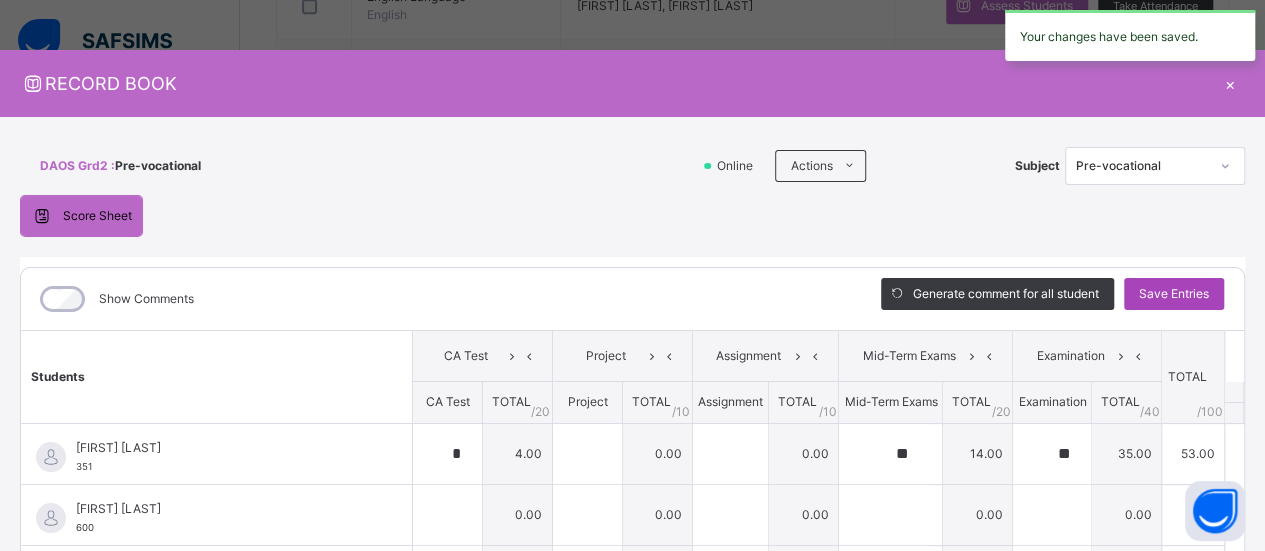 type on "*" 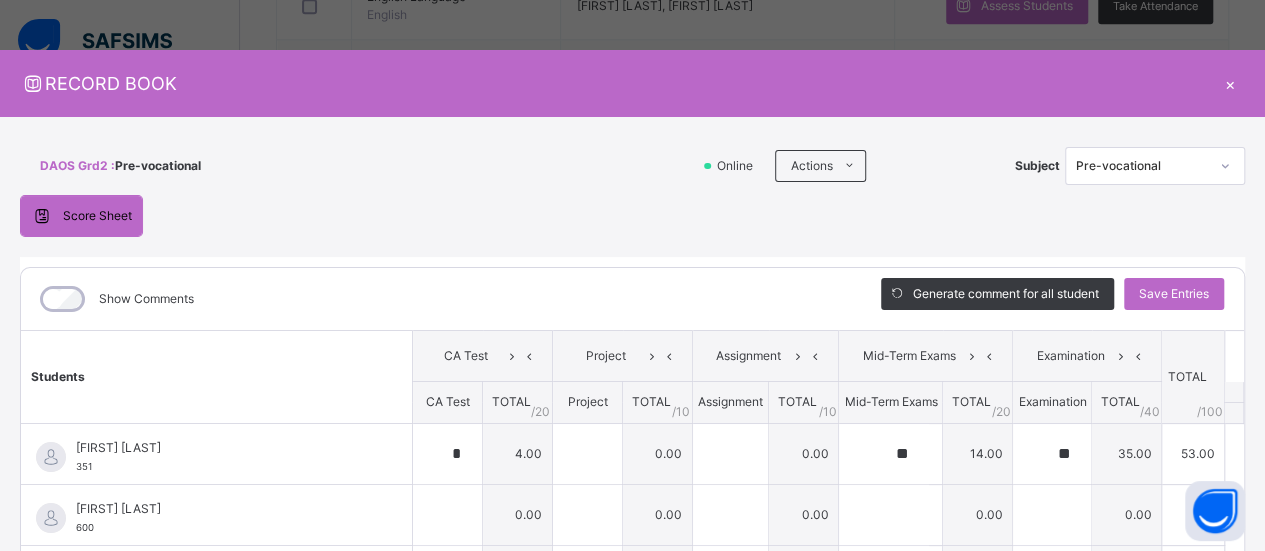 click on "RECORD BOOK ×" at bounding box center [632, 83] 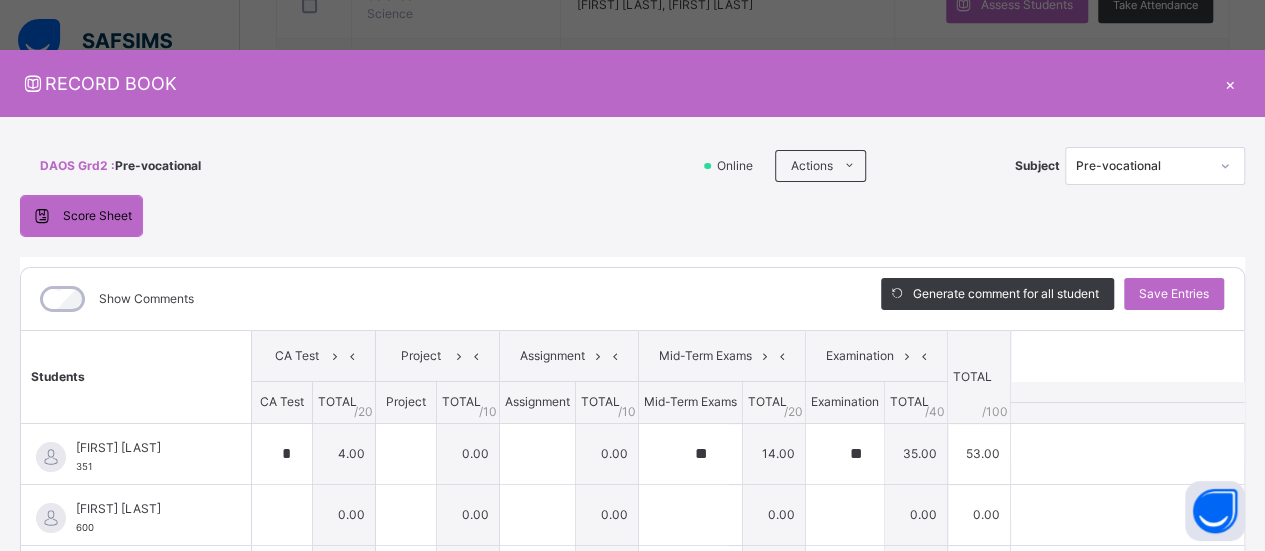 drag, startPoint x: 550, startPoint y: 100, endPoint x: 522, endPoint y: -40, distance: 142.77255 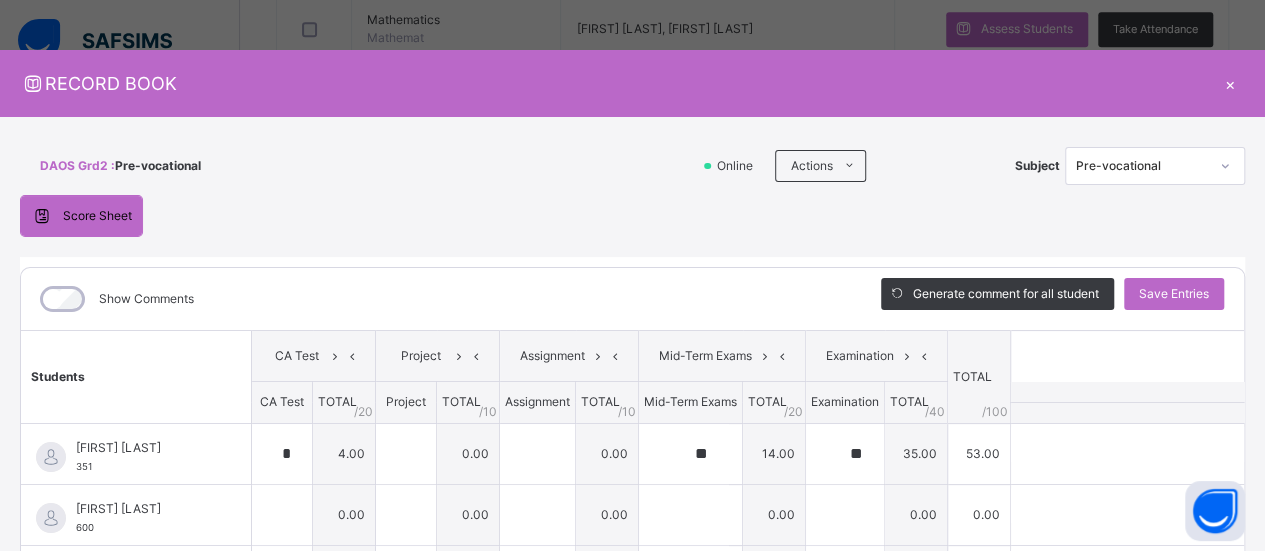 click on "[FIRST] [LAST]" at bounding box center [632, 489] 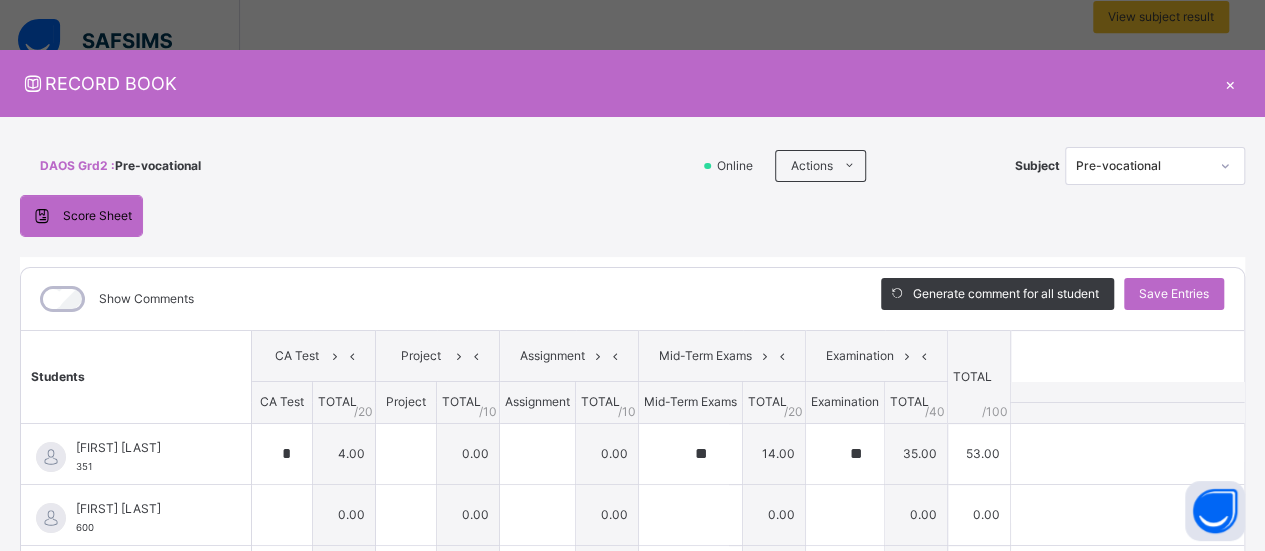 scroll, scrollTop: 0, scrollLeft: 0, axis: both 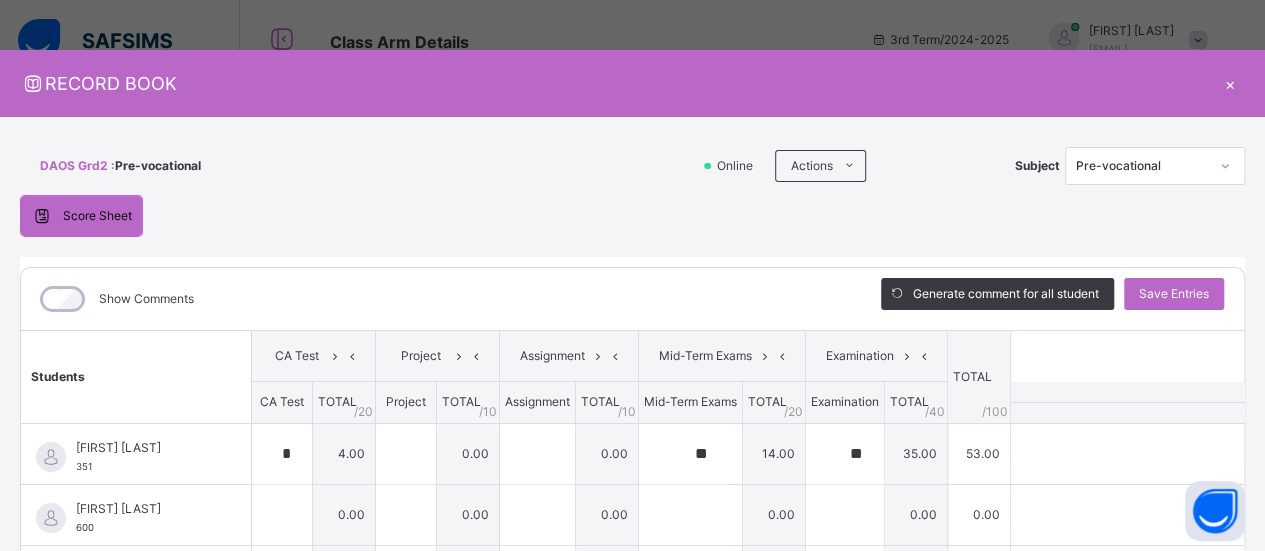 drag, startPoint x: 620, startPoint y: 81, endPoint x: 574, endPoint y: 97, distance: 48.703182 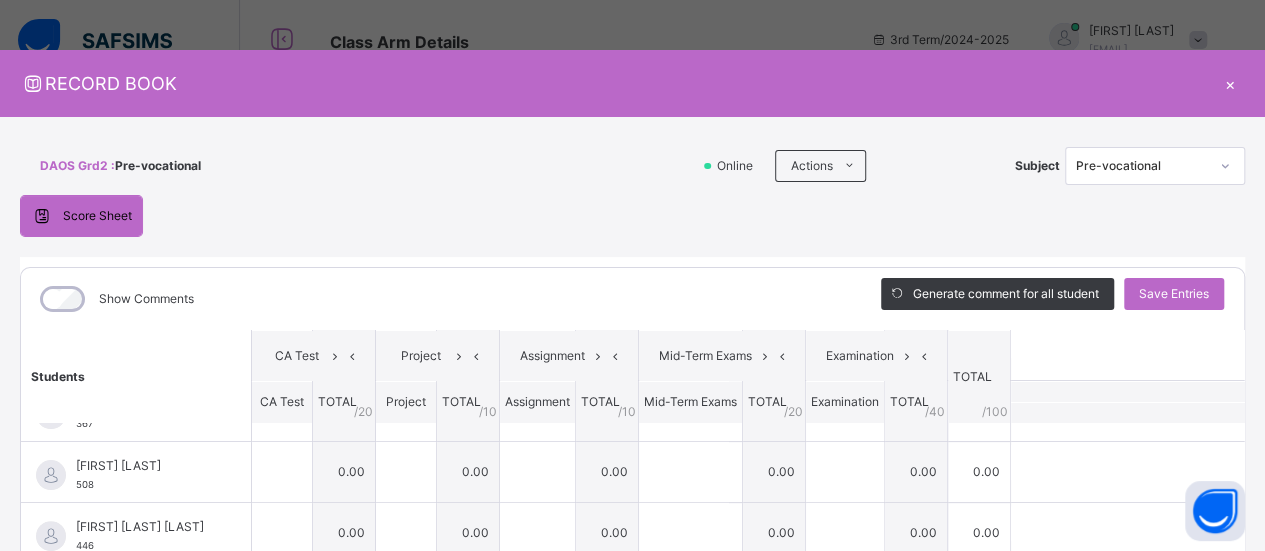 scroll, scrollTop: 376, scrollLeft: 0, axis: vertical 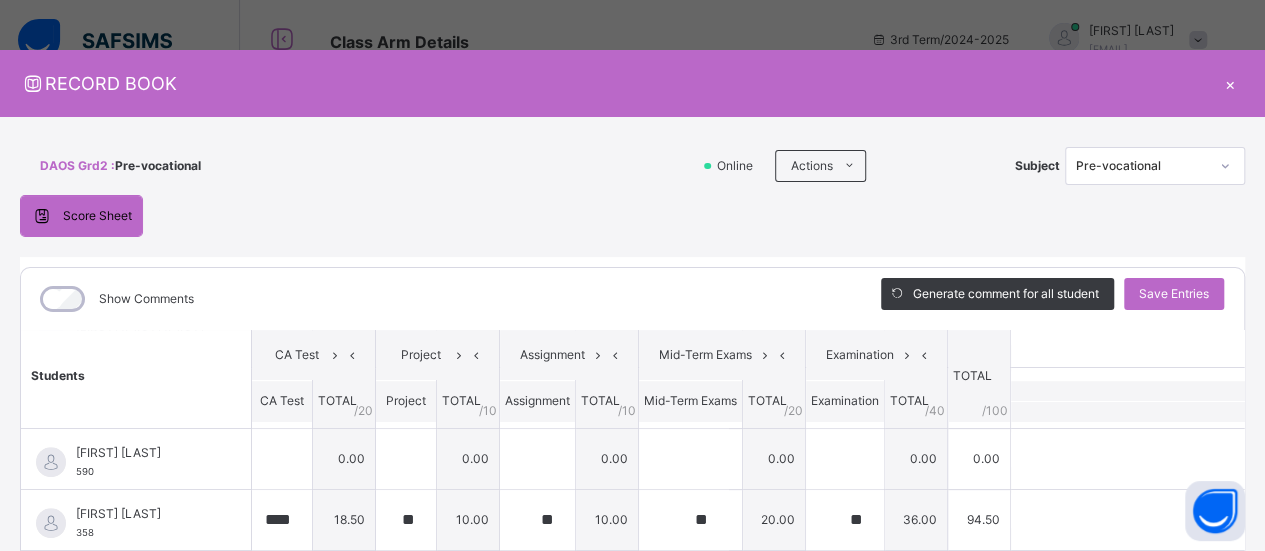 drag, startPoint x: 1224, startPoint y: 529, endPoint x: 1279, endPoint y: -55, distance: 586.58417 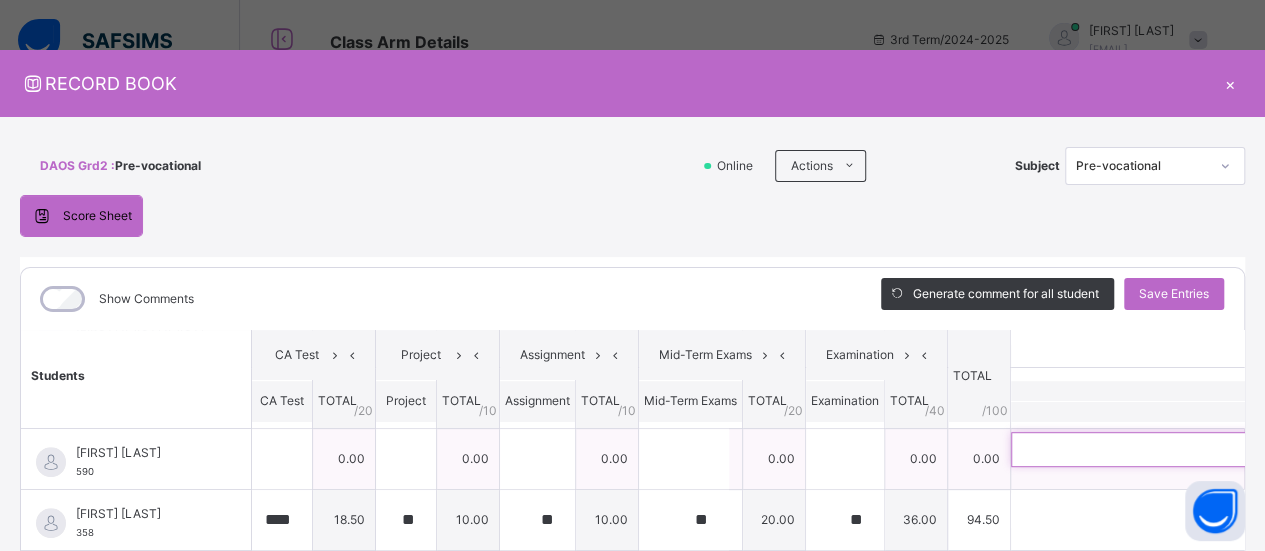 click at bounding box center (1141, 449) 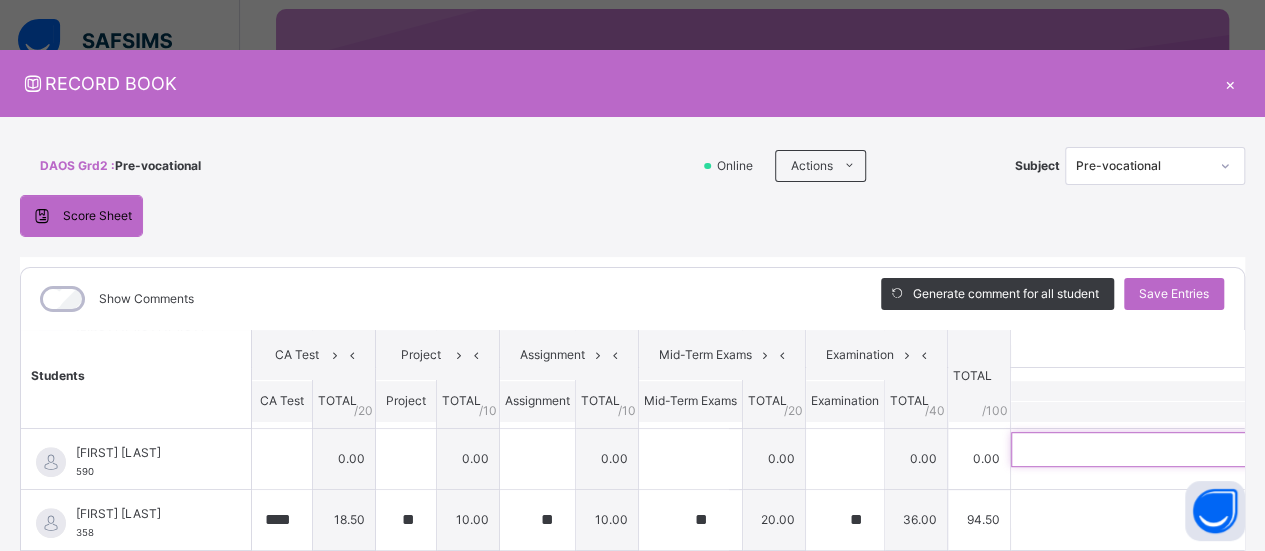 scroll, scrollTop: 160, scrollLeft: 0, axis: vertical 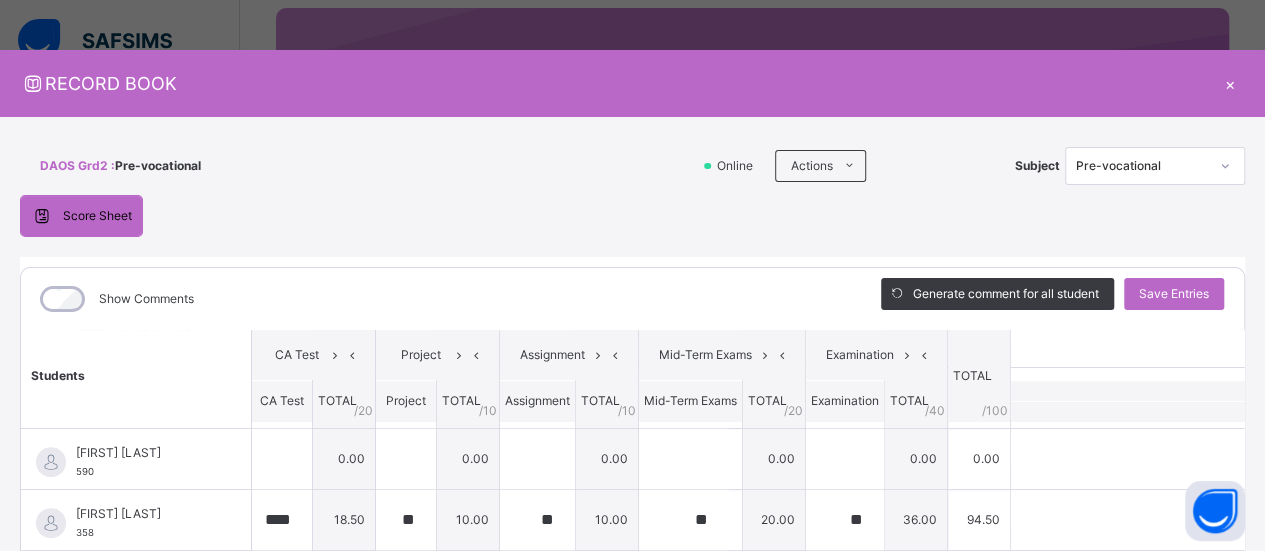 click on "RECORD BOOK ×" at bounding box center (632, 83) 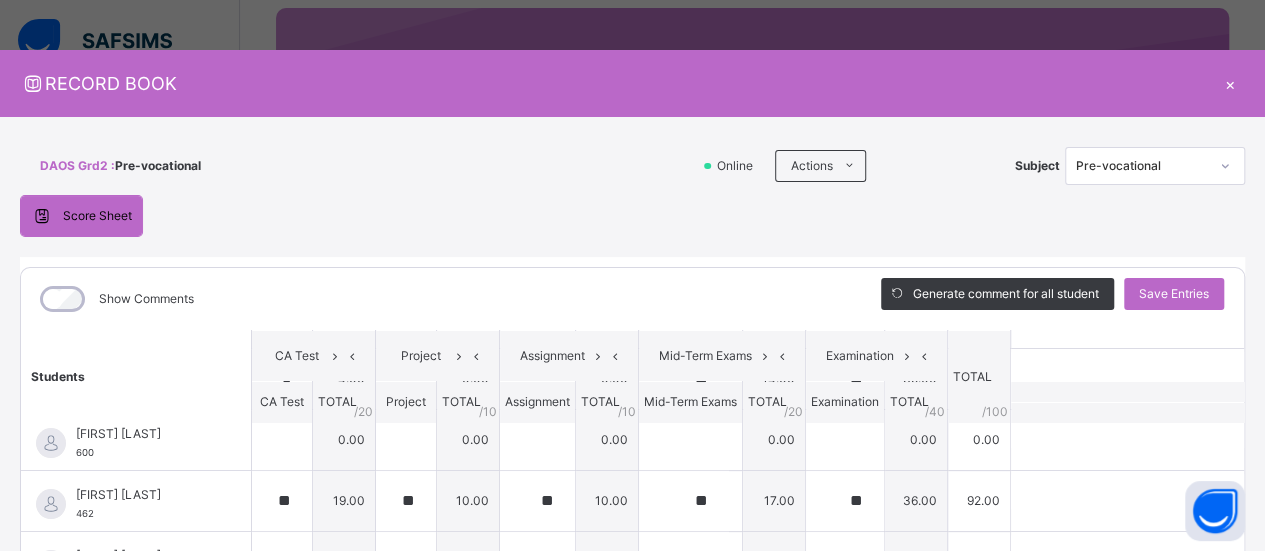 scroll, scrollTop: 0, scrollLeft: 0, axis: both 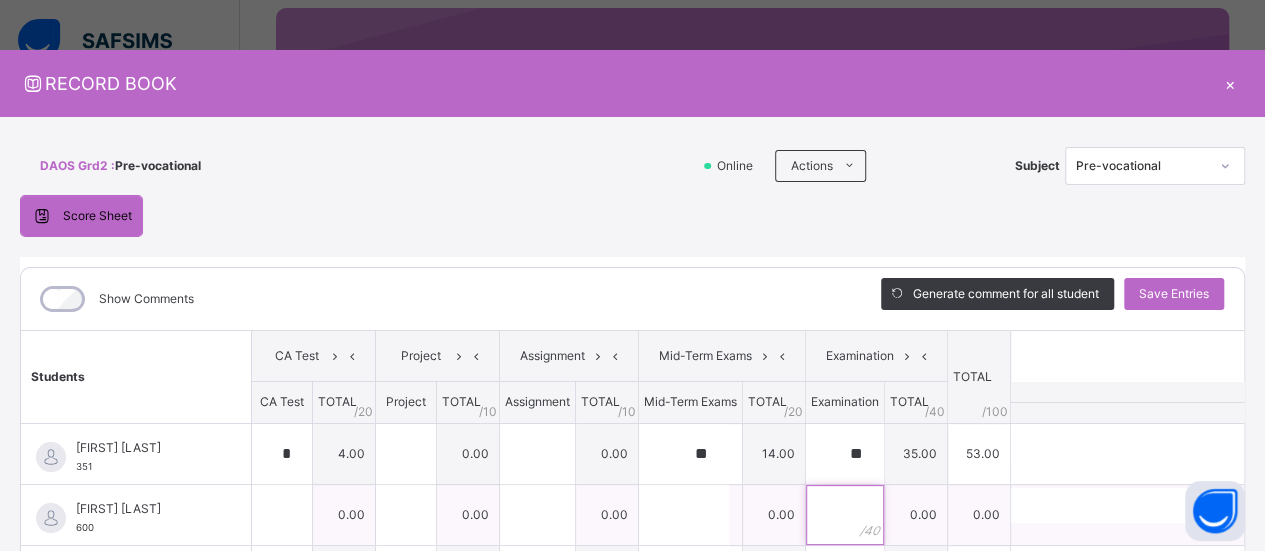click at bounding box center [845, 515] 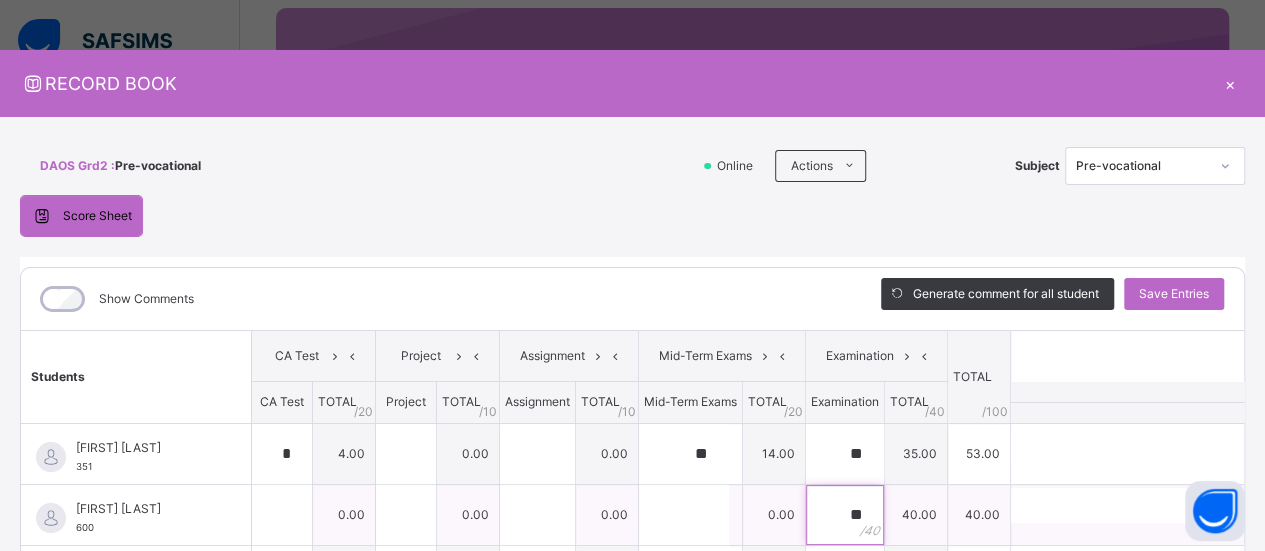 type on "**" 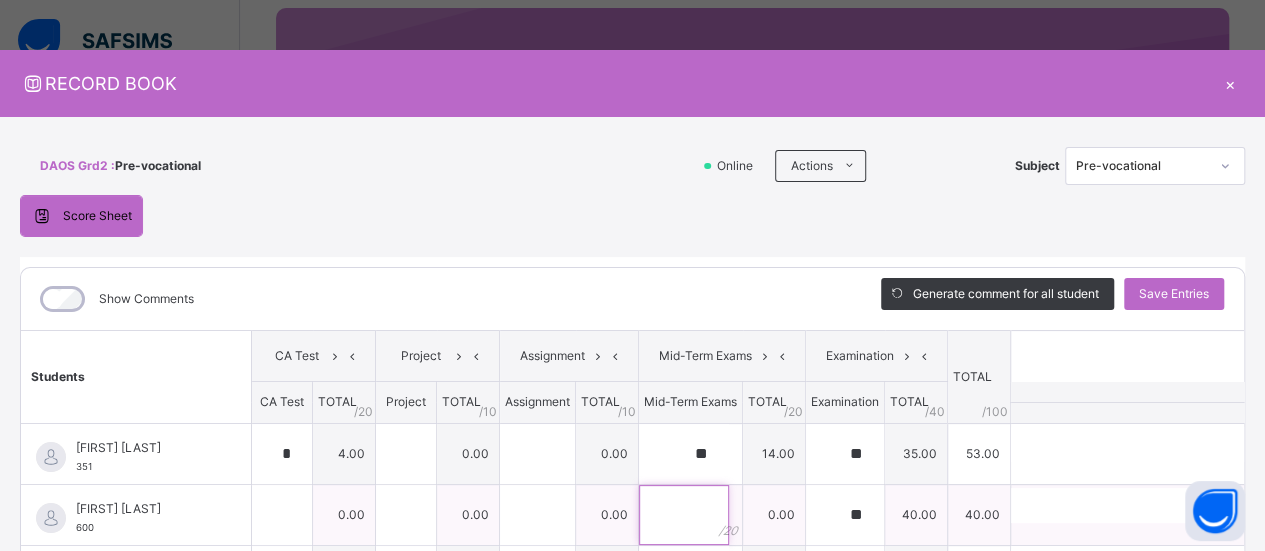 click at bounding box center [684, 515] 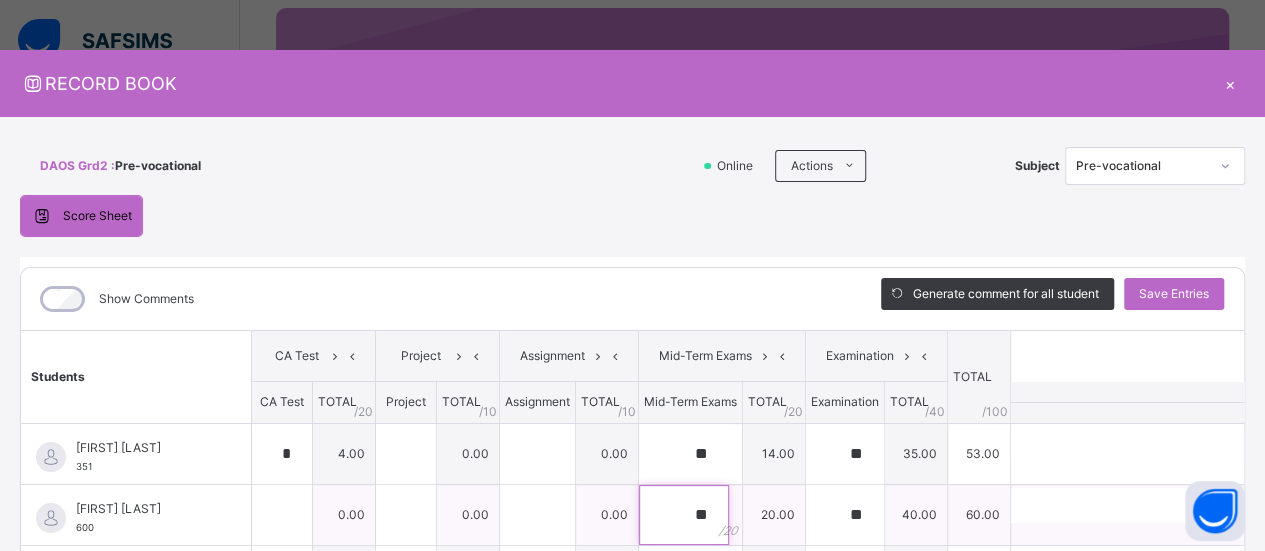type on "**" 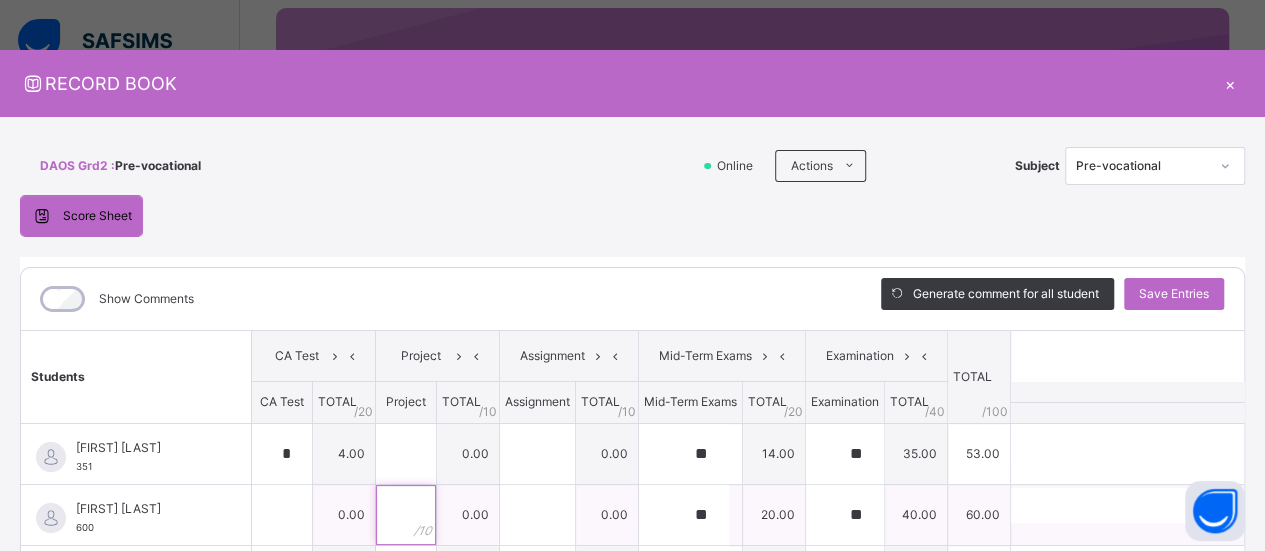 click at bounding box center [406, 515] 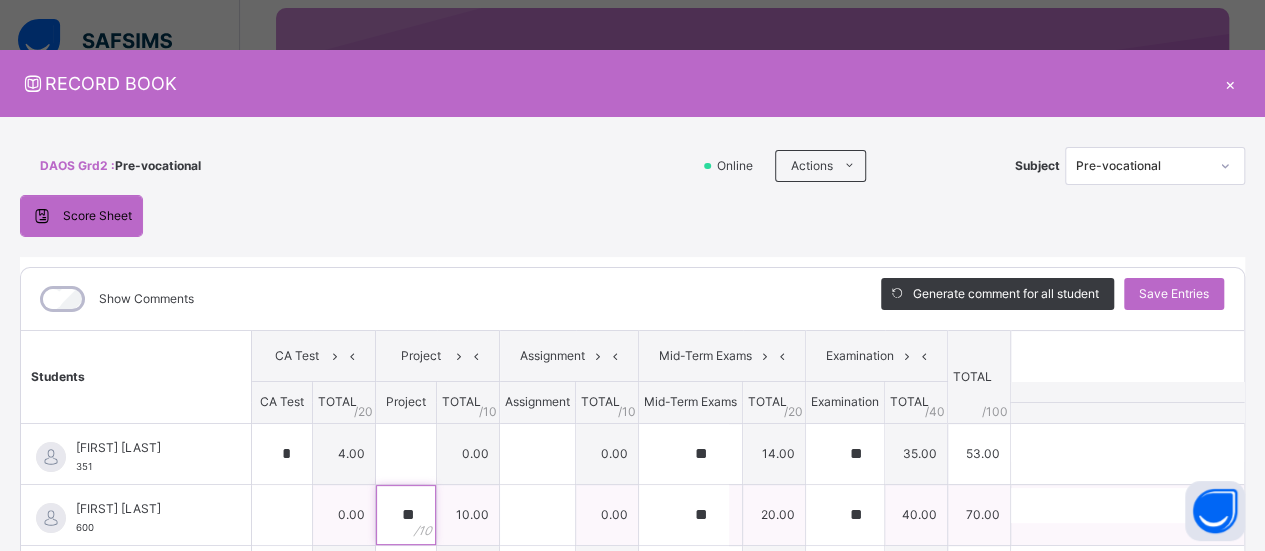 type on "**" 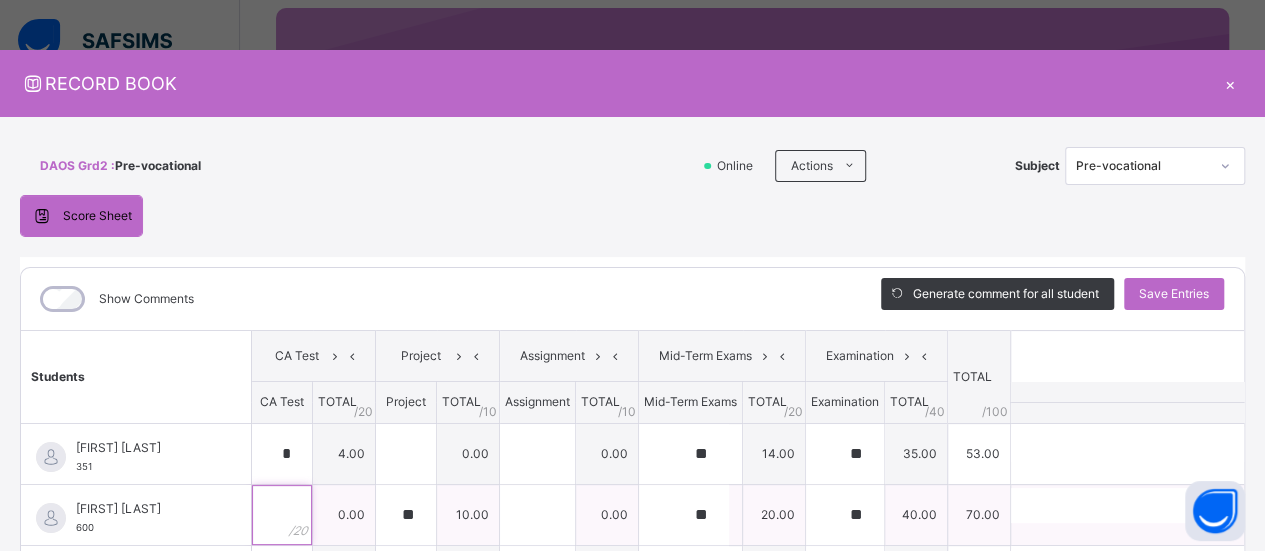 click at bounding box center [282, 515] 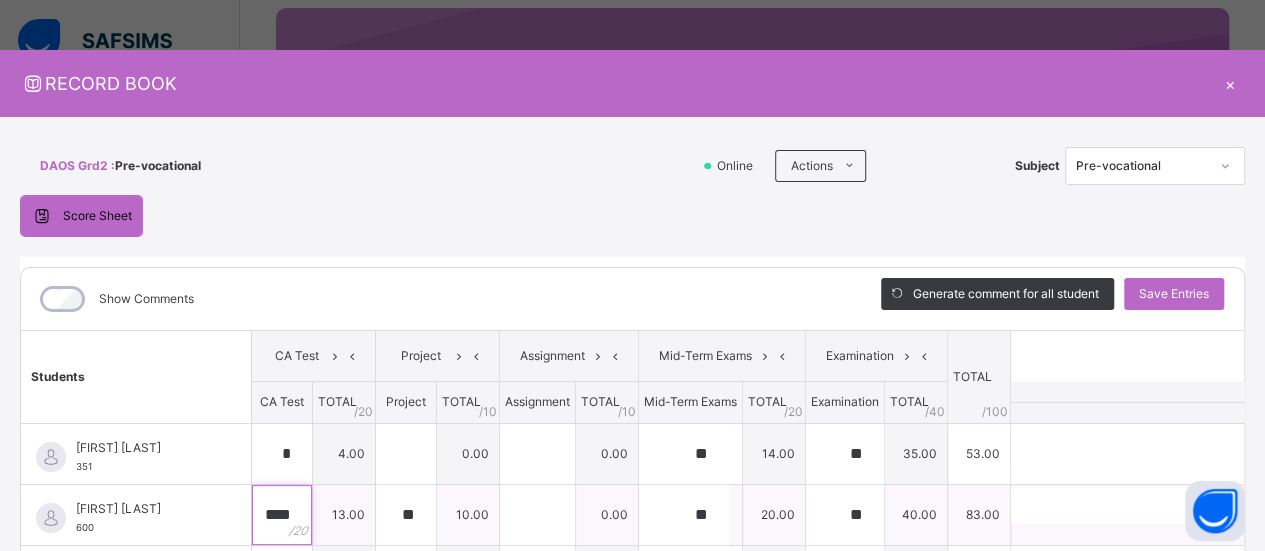 scroll, scrollTop: 0, scrollLeft: 0, axis: both 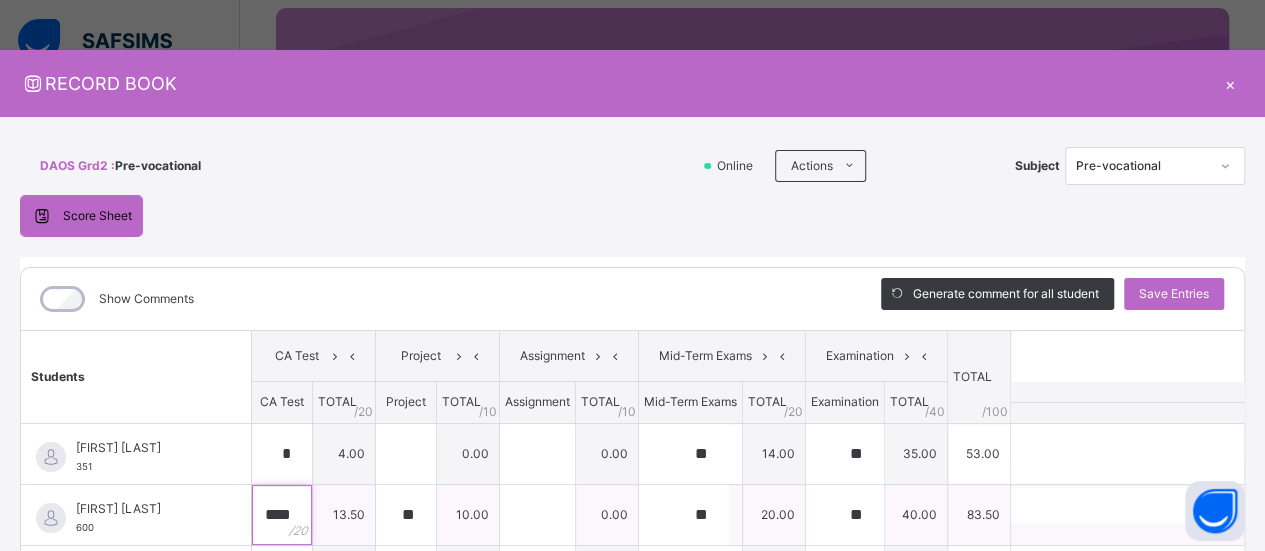 type on "****" 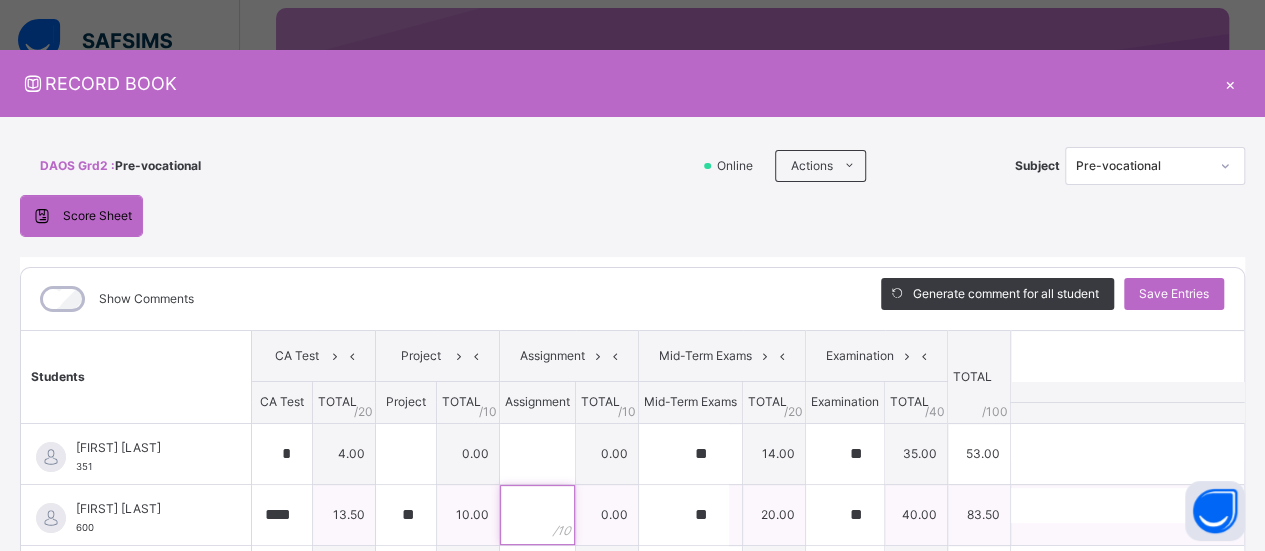 click at bounding box center [537, 515] 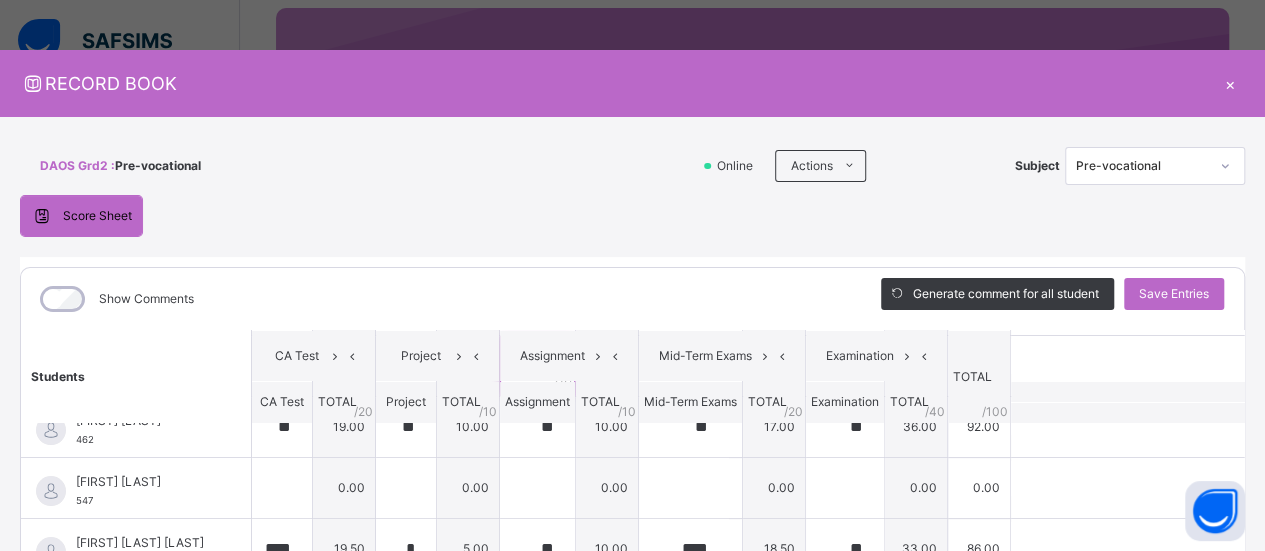 scroll, scrollTop: 141, scrollLeft: 0, axis: vertical 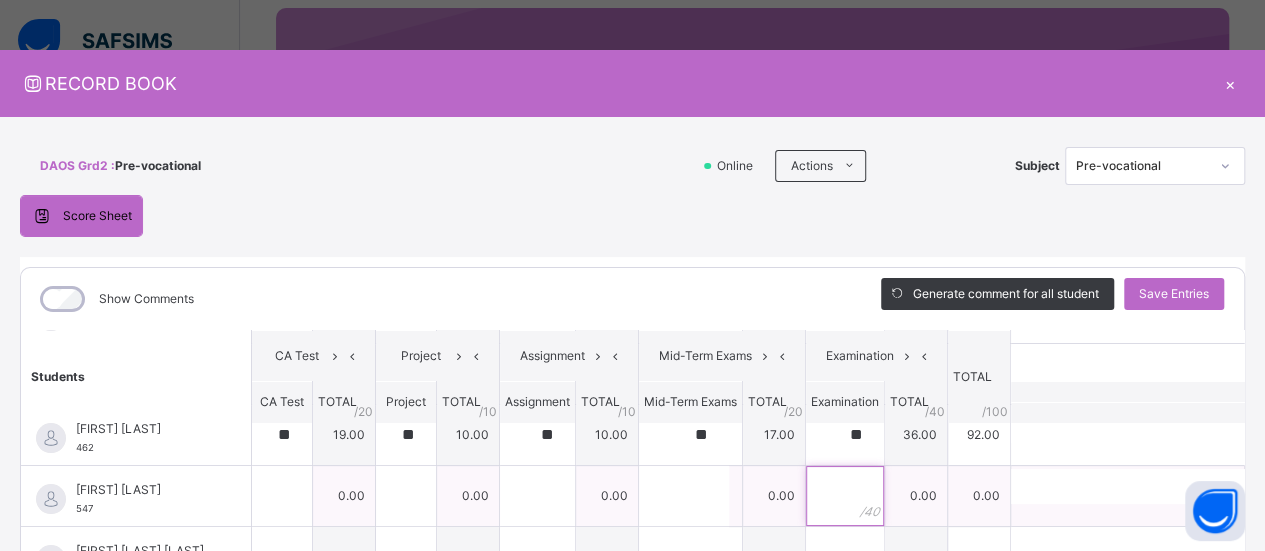 click at bounding box center (845, 496) 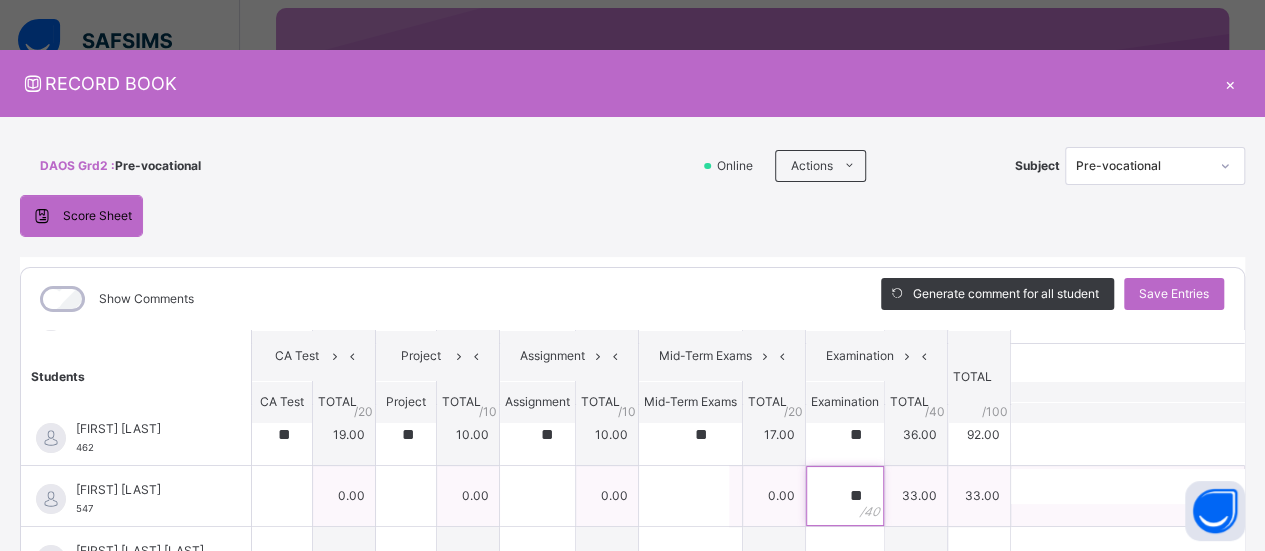 type on "**" 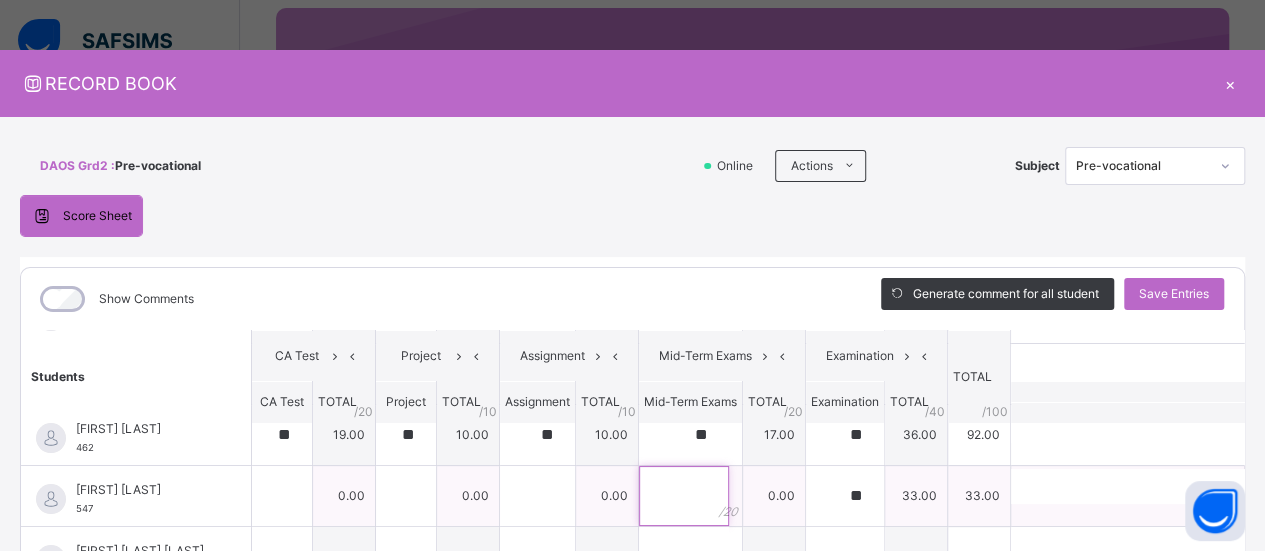 click at bounding box center (684, 496) 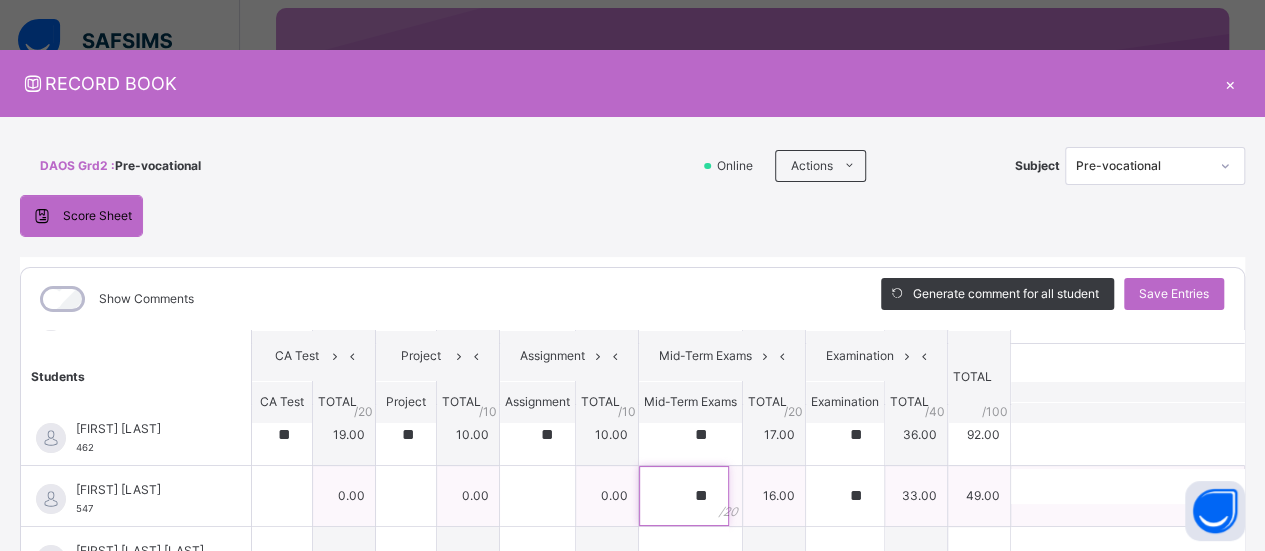 type on "**" 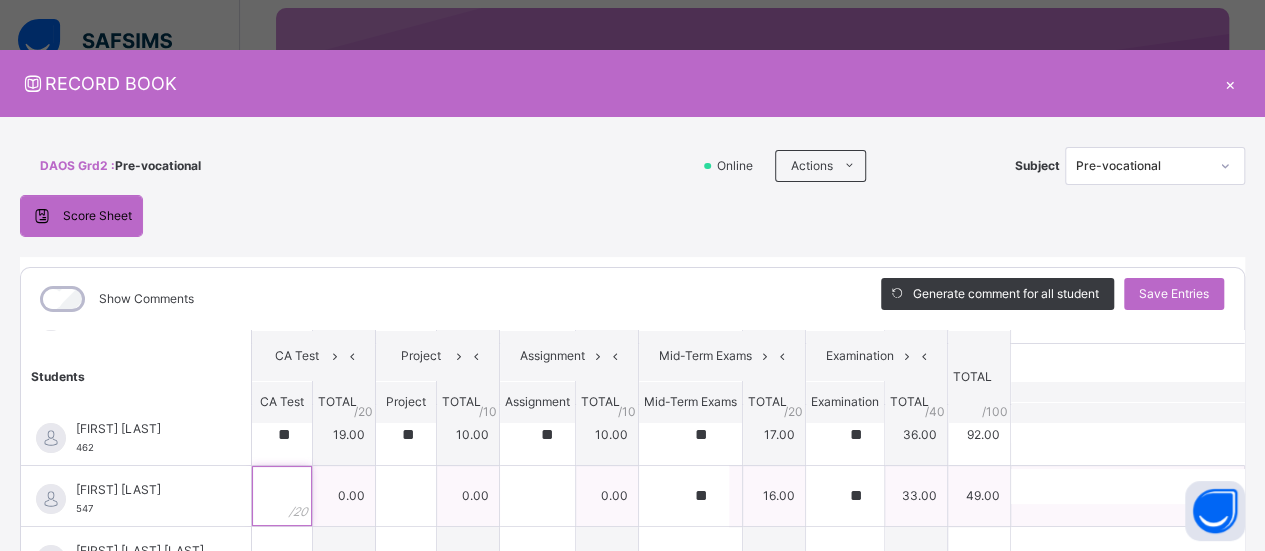 click at bounding box center [282, 496] 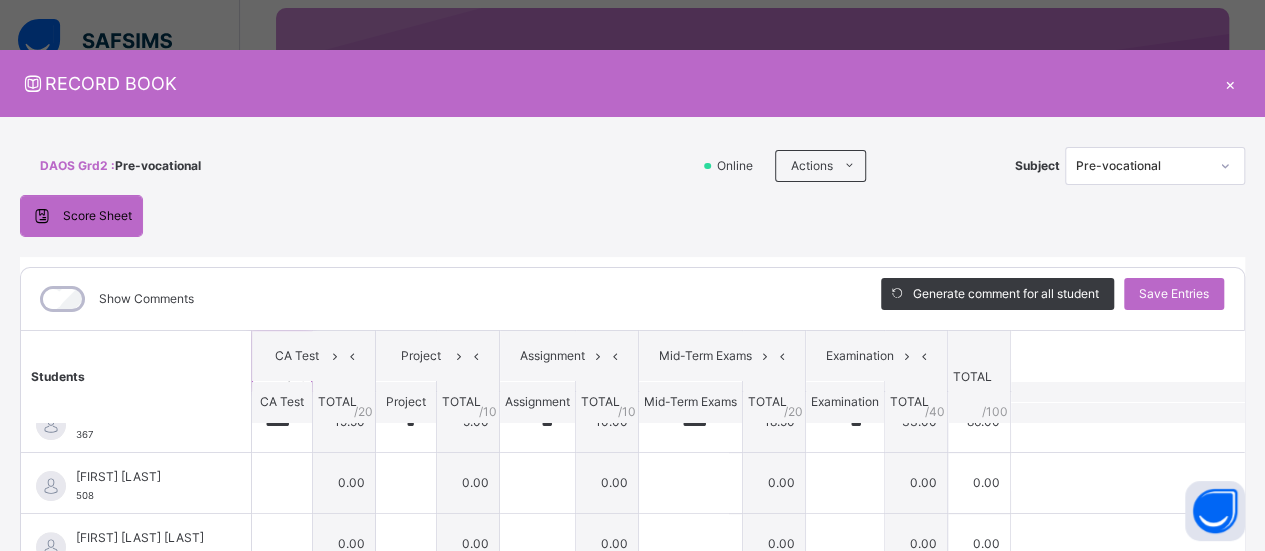 scroll, scrollTop: 246, scrollLeft: 0, axis: vertical 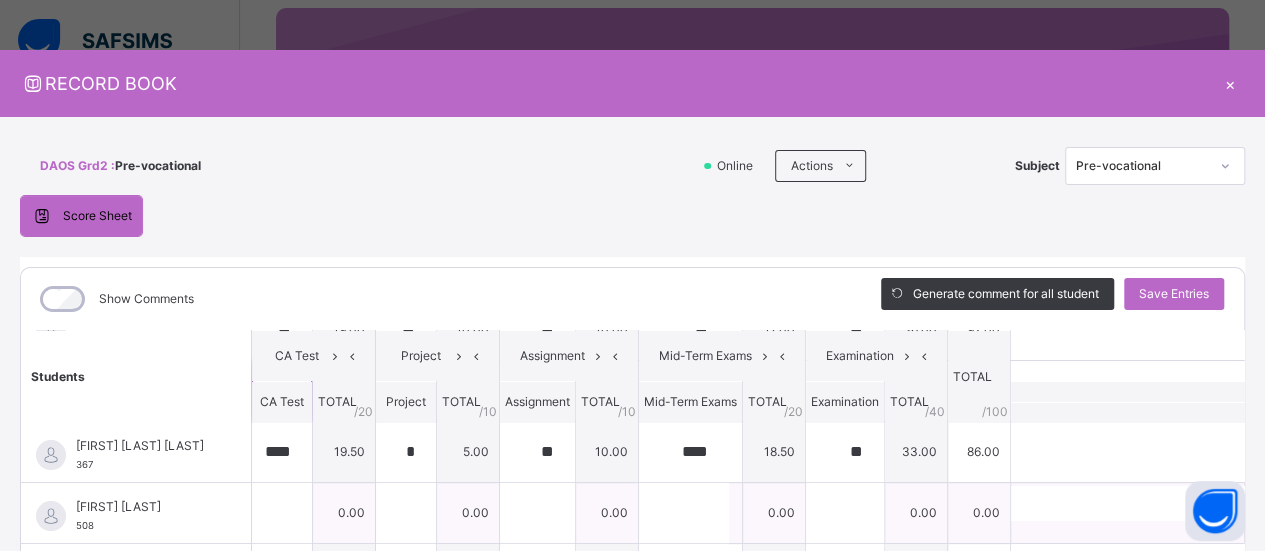 type on "****" 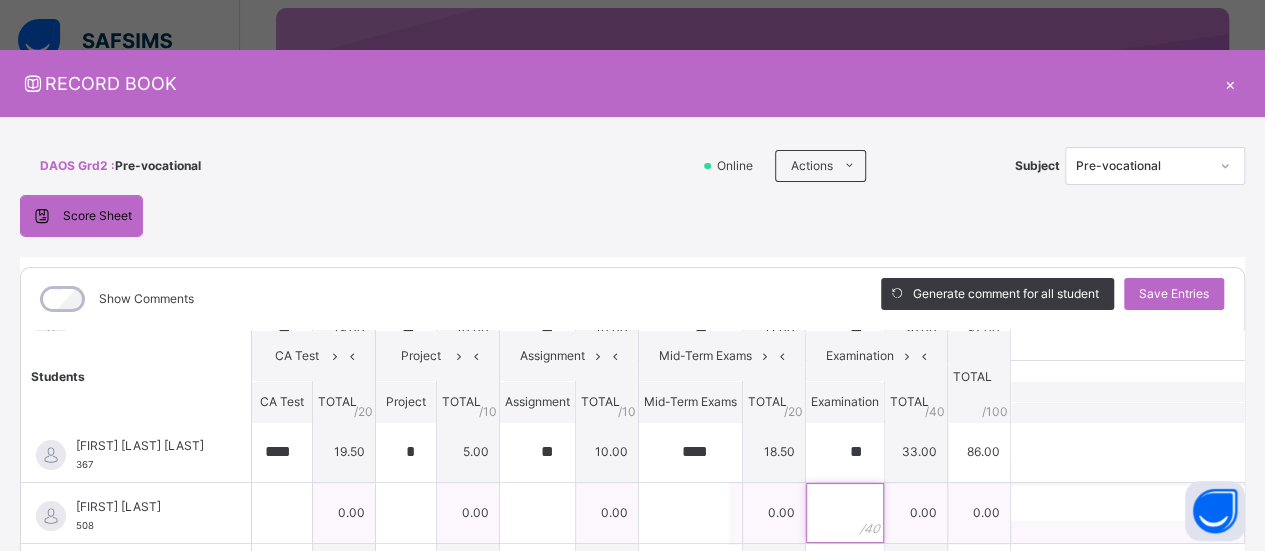 click at bounding box center (845, 513) 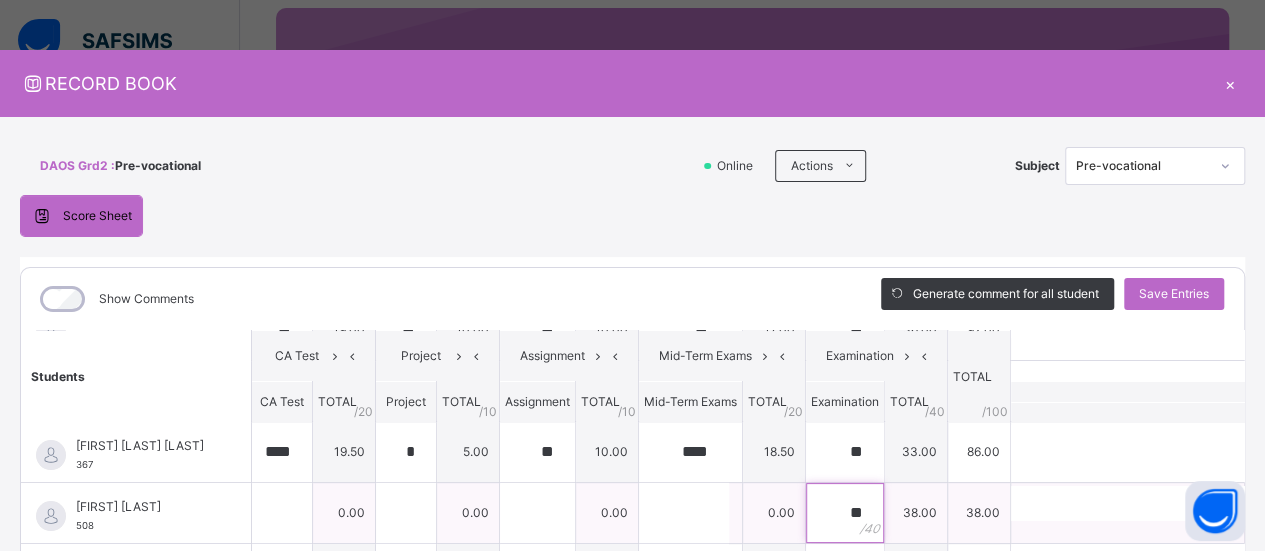 type on "**" 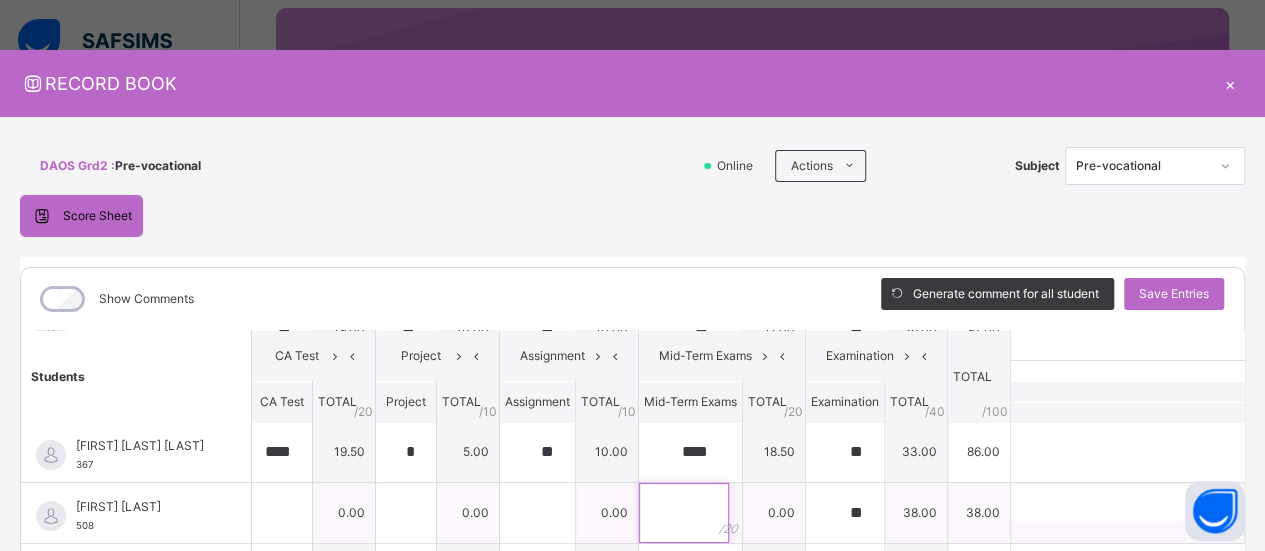 click at bounding box center (684, 513) 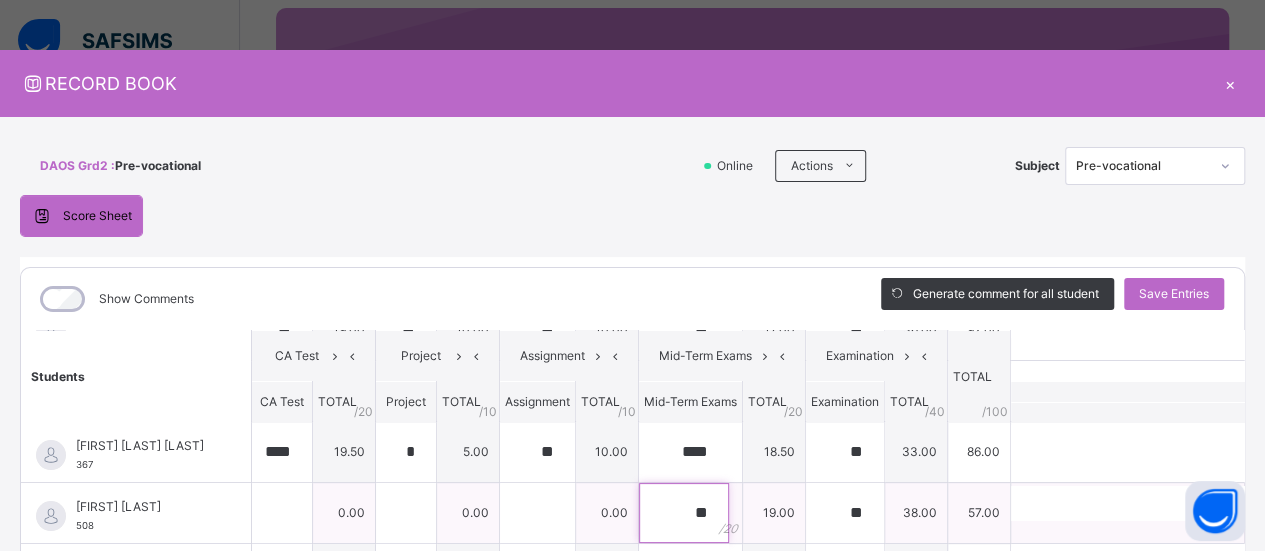 type on "**" 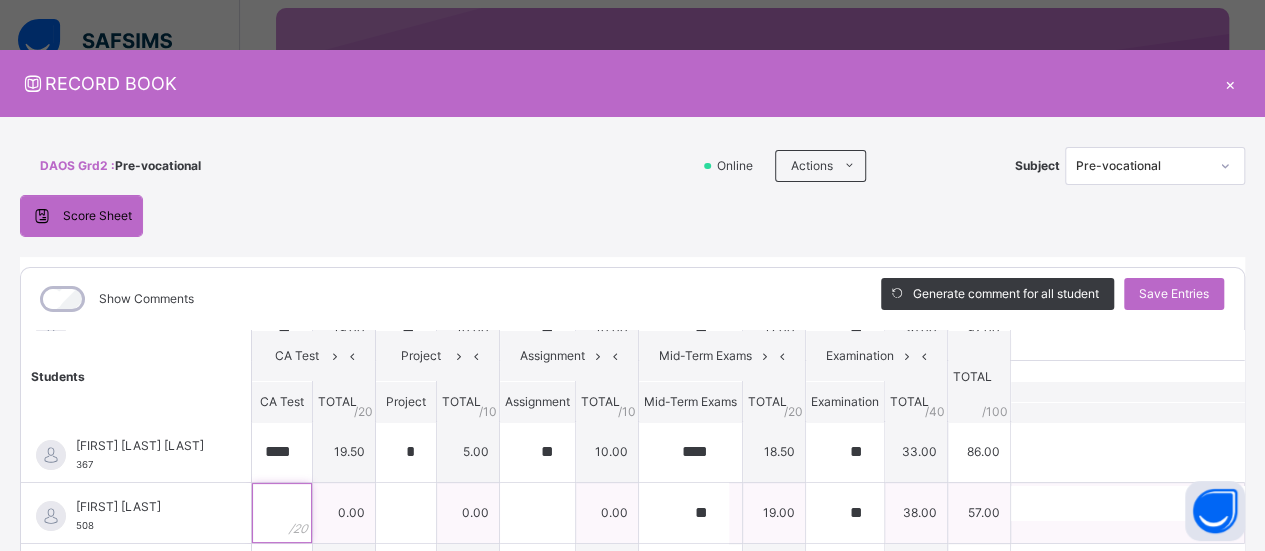 click at bounding box center (282, 513) 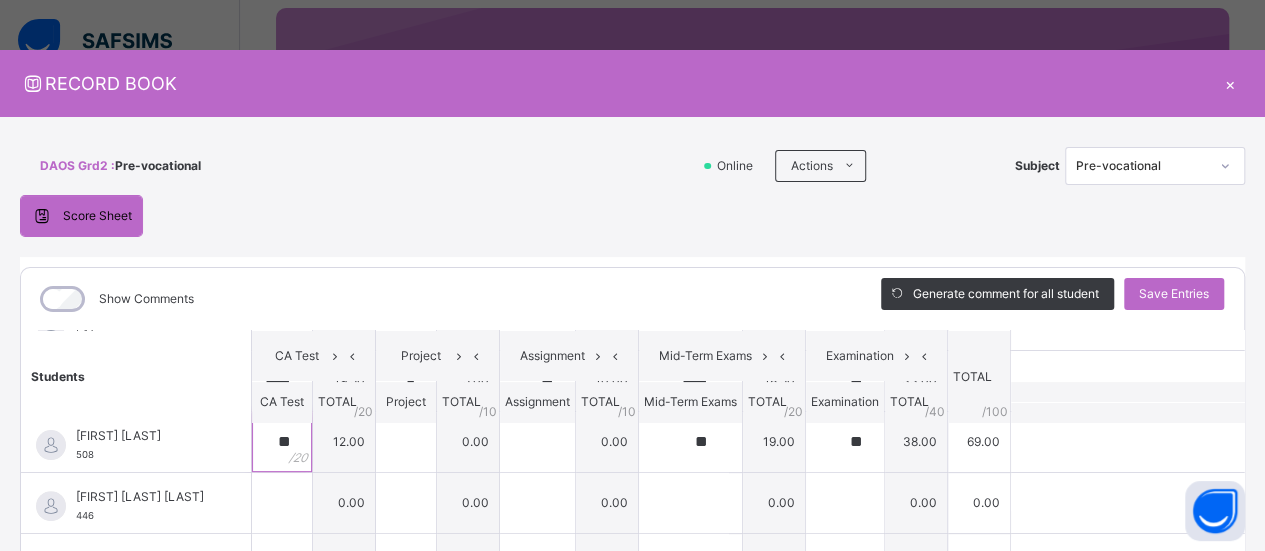 scroll, scrollTop: 315, scrollLeft: 0, axis: vertical 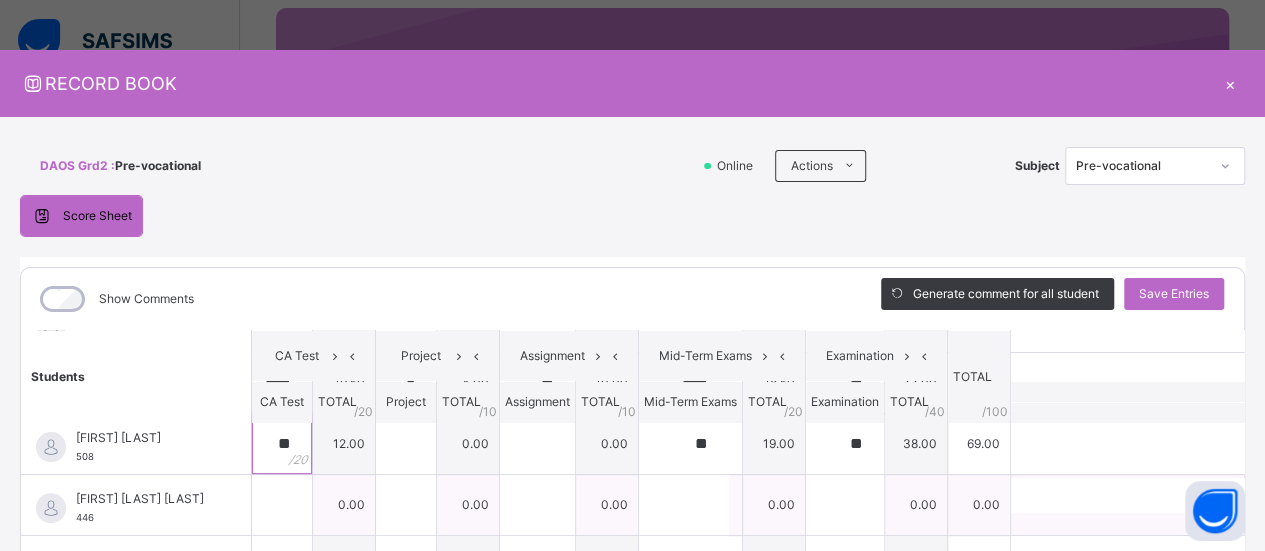 type on "**" 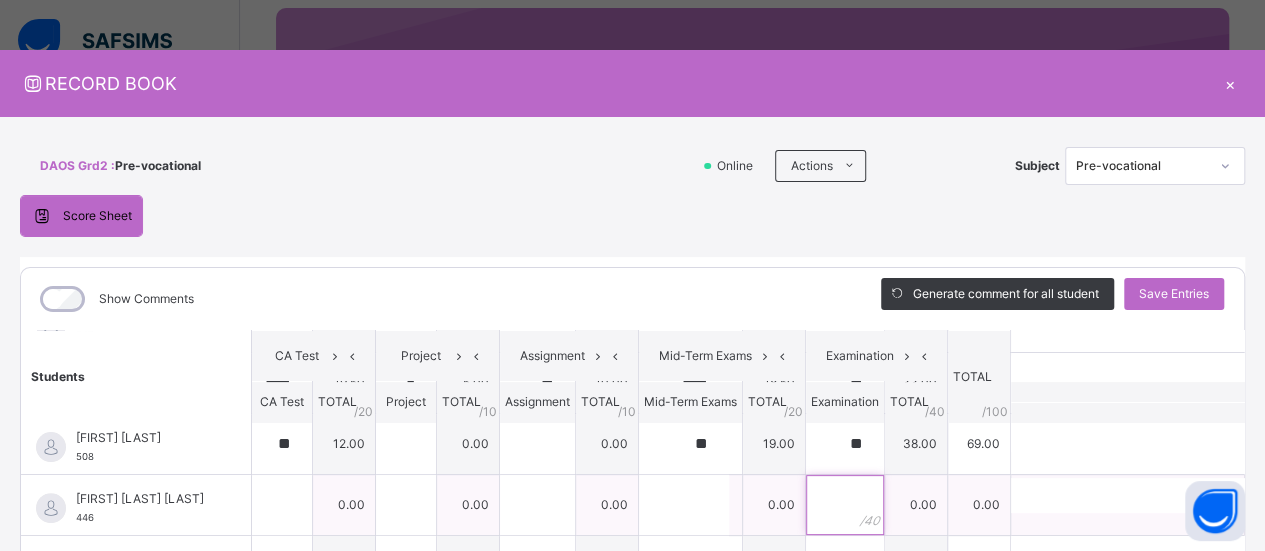 click at bounding box center (845, 505) 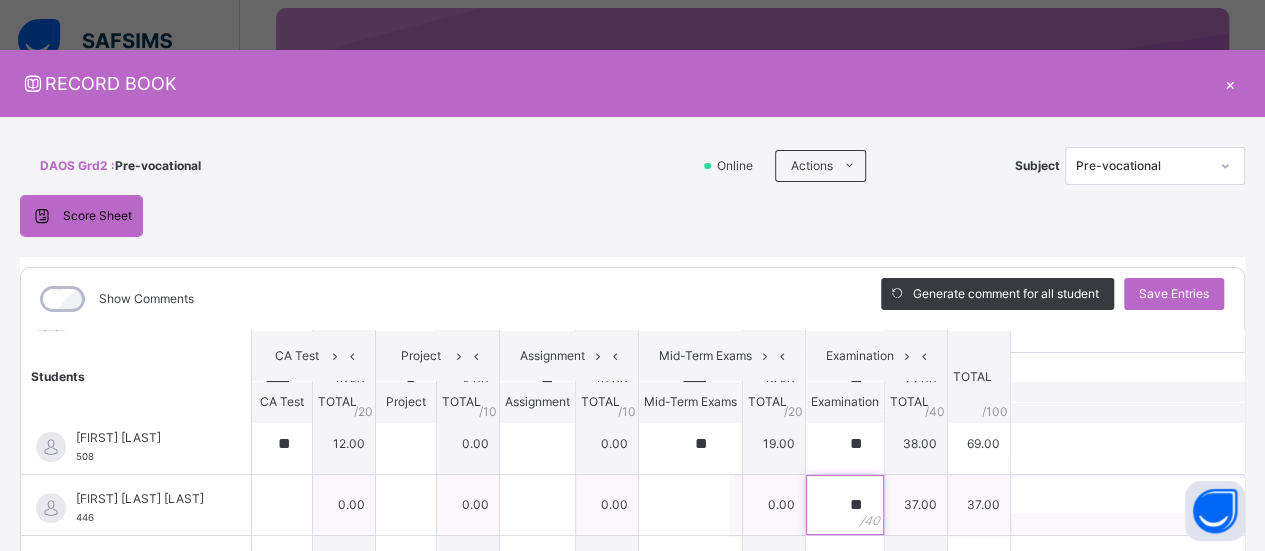 type on "**" 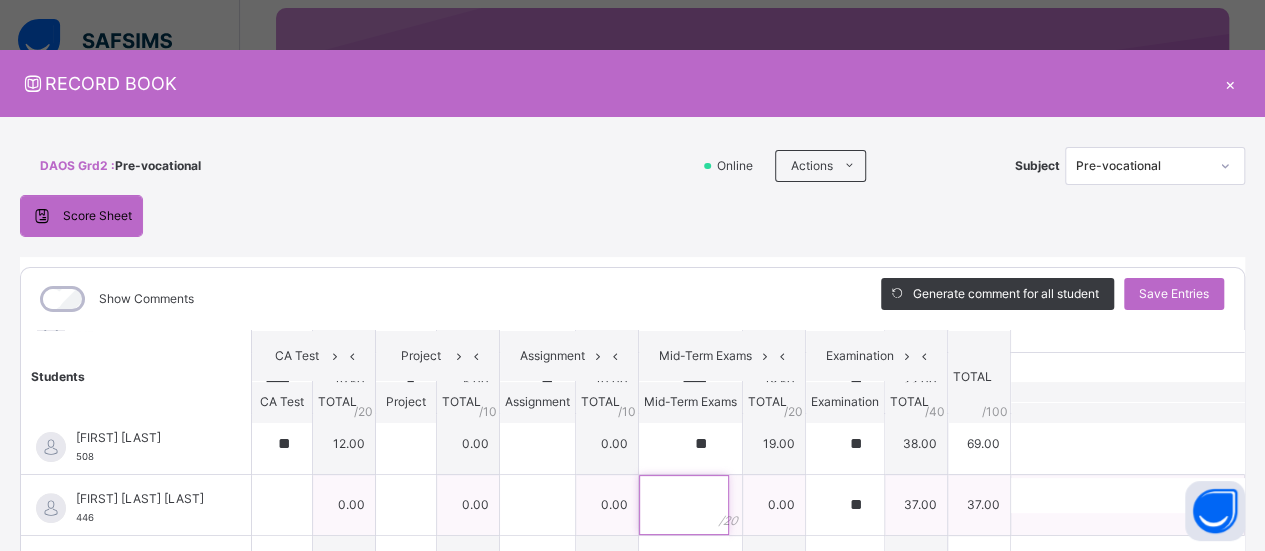click at bounding box center [684, 505] 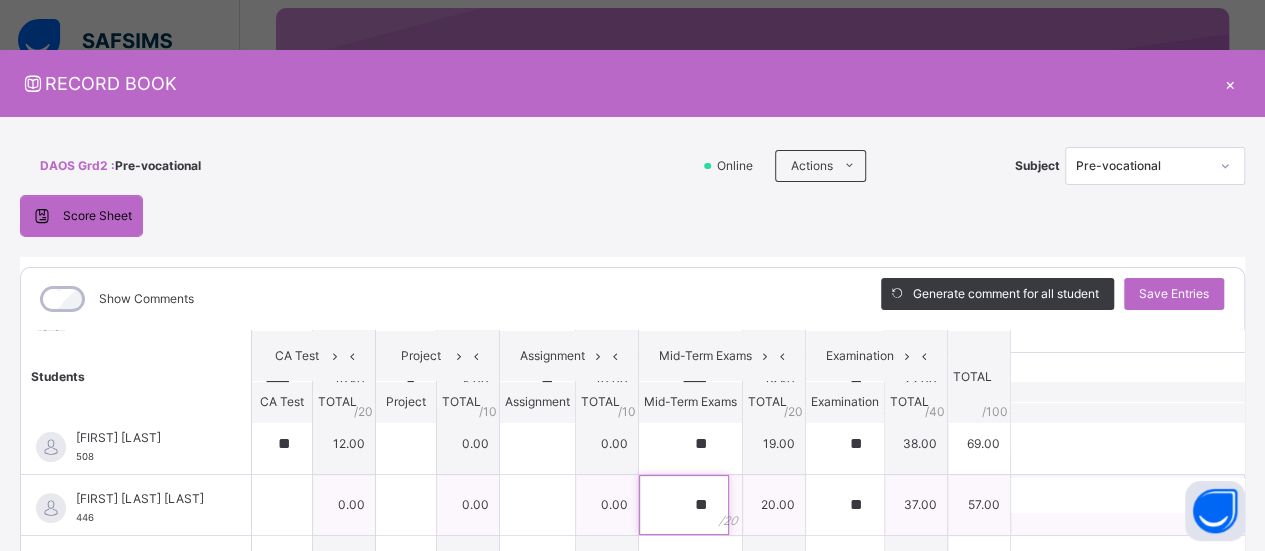 type on "**" 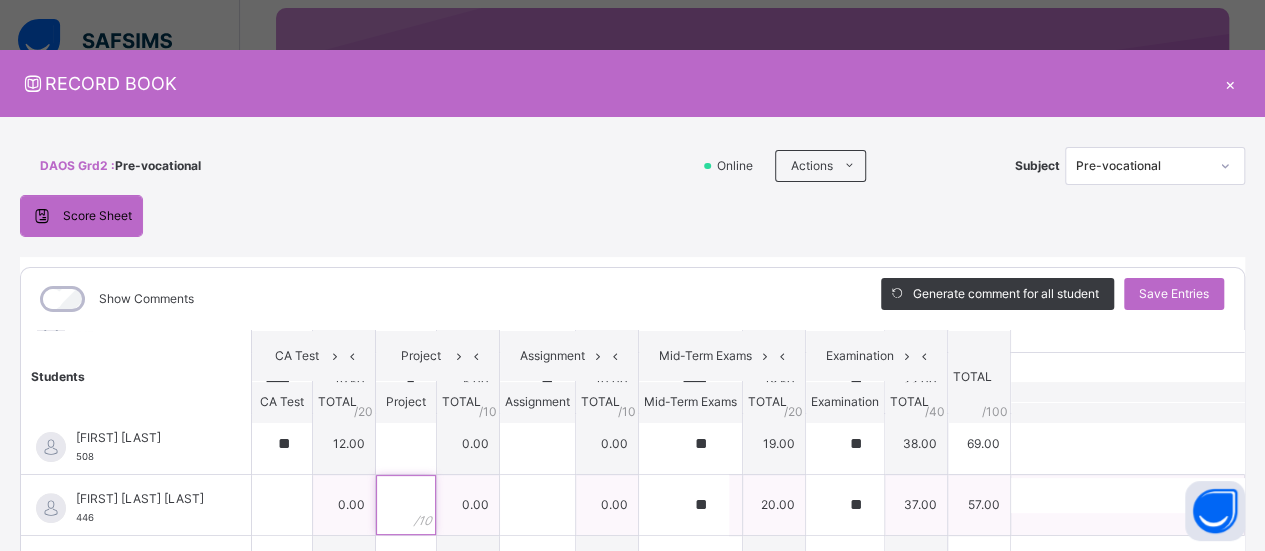 click at bounding box center [406, 505] 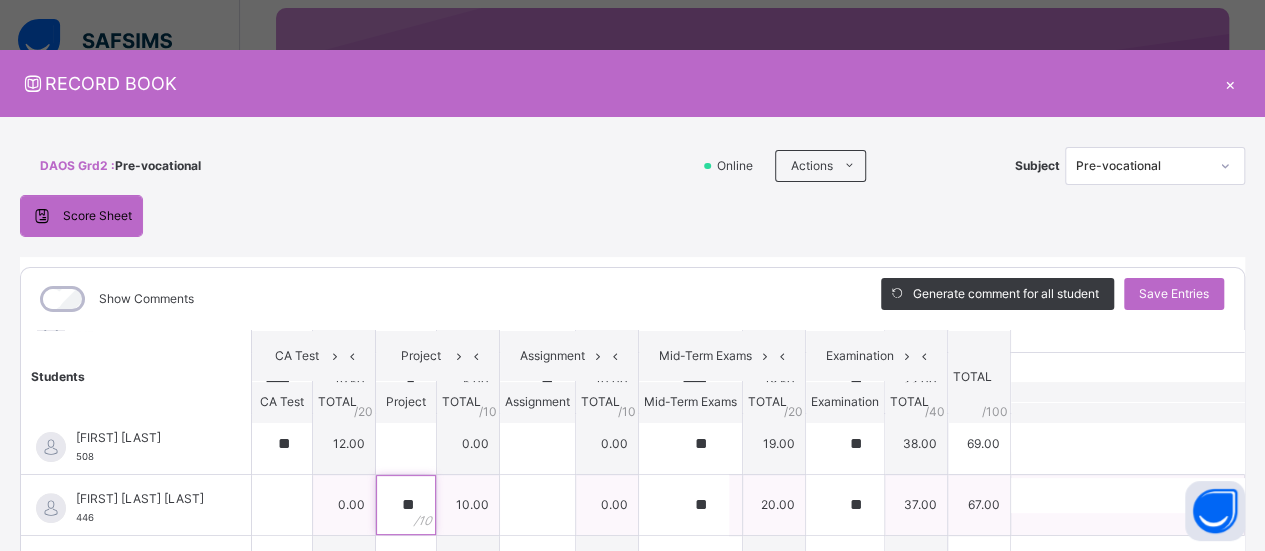 type on "**" 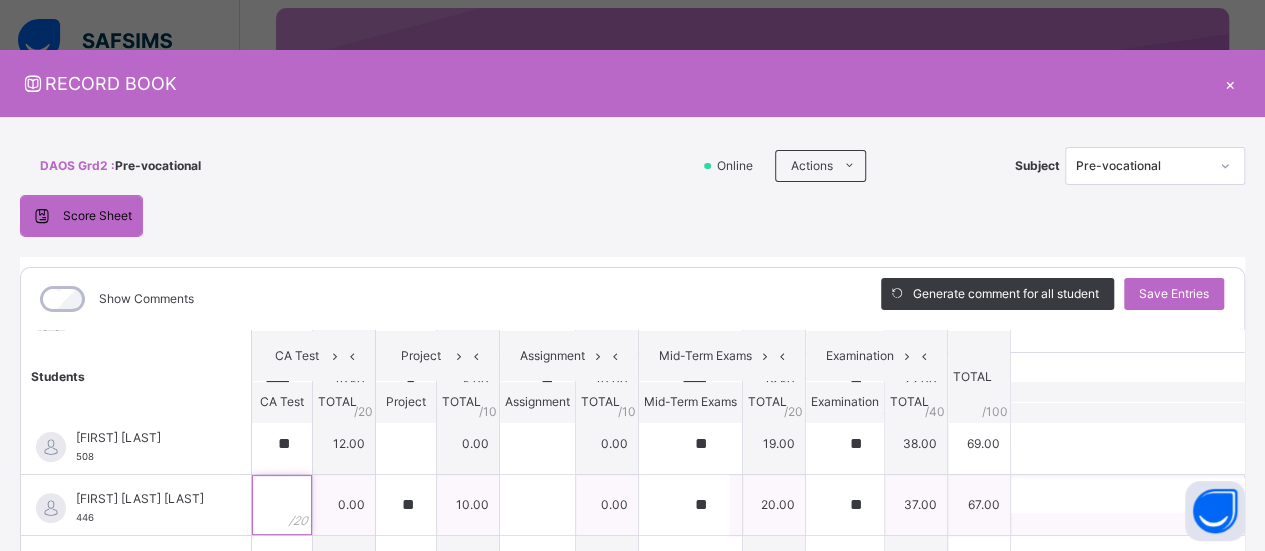 click at bounding box center (282, 505) 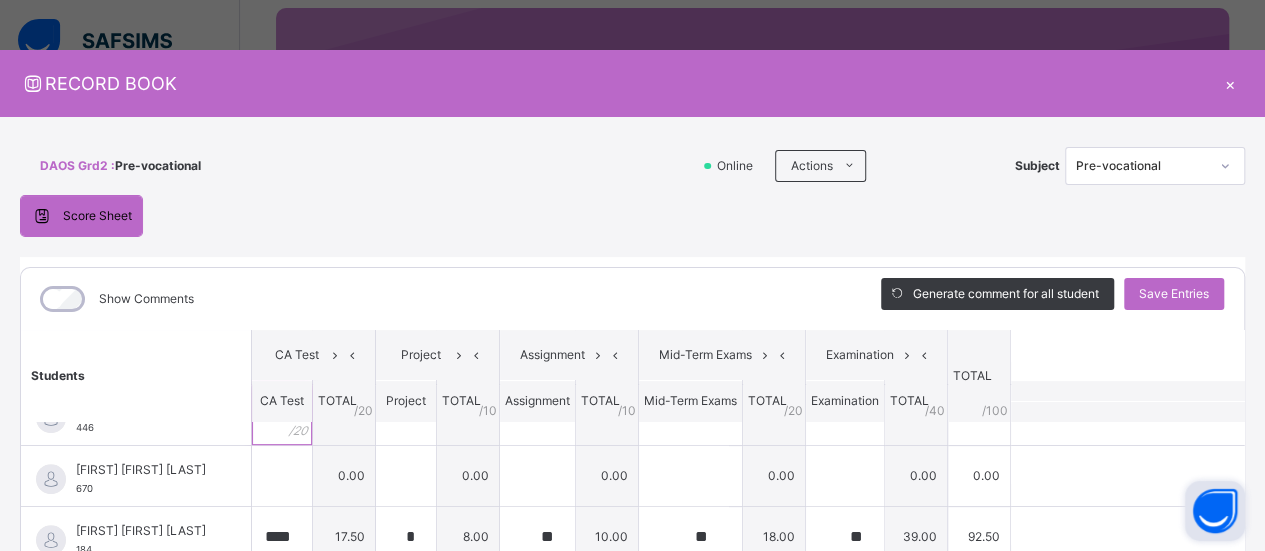 scroll, scrollTop: 403, scrollLeft: 0, axis: vertical 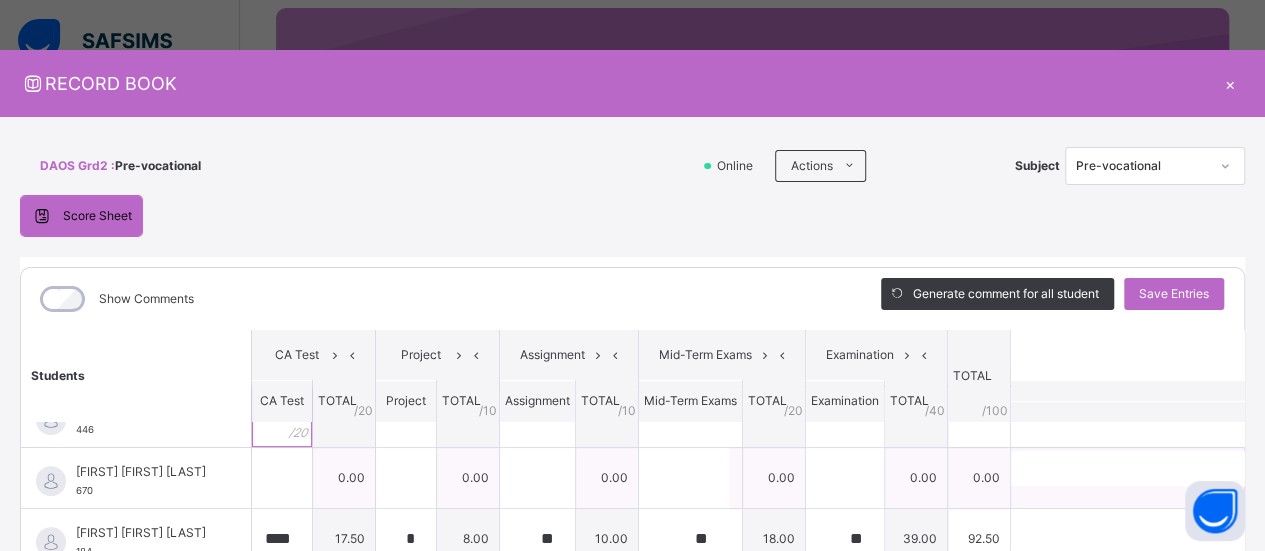type on "**" 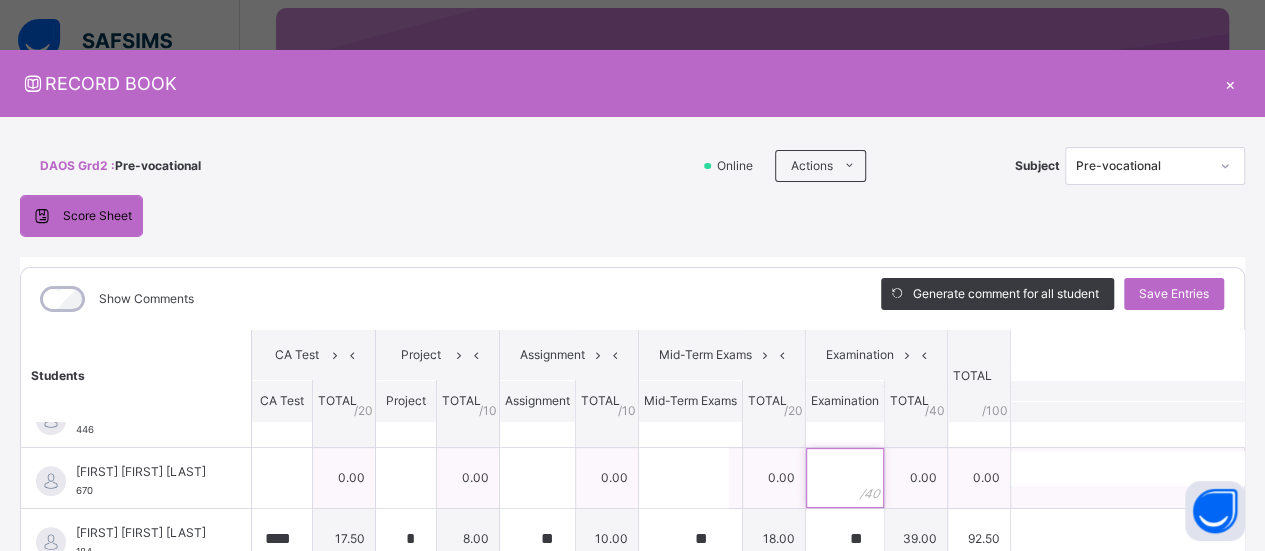 click at bounding box center (845, 478) 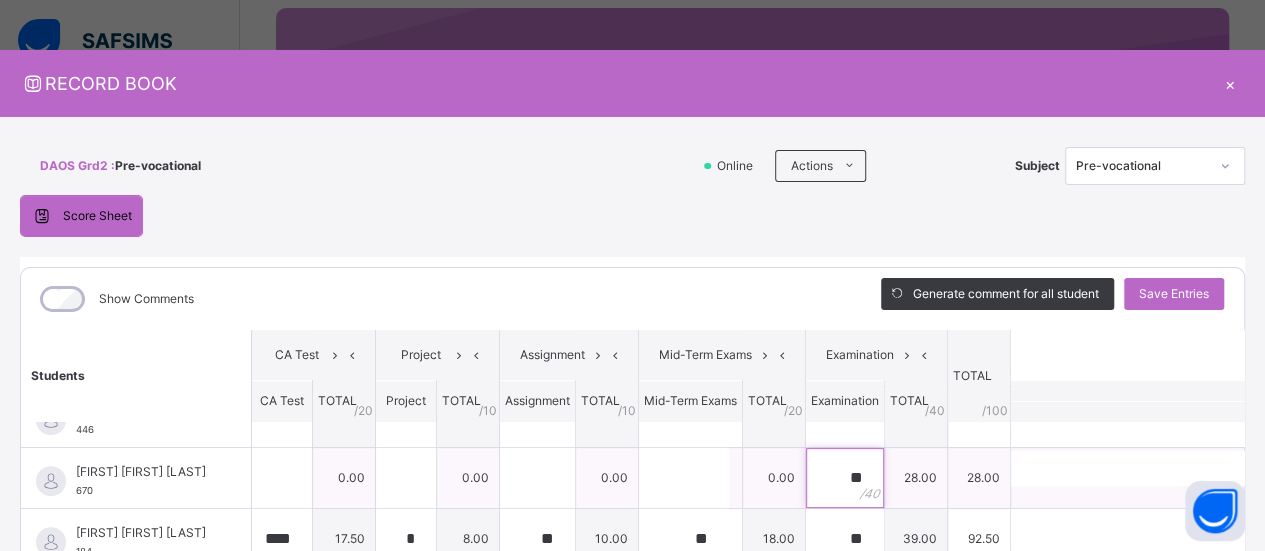 type on "**" 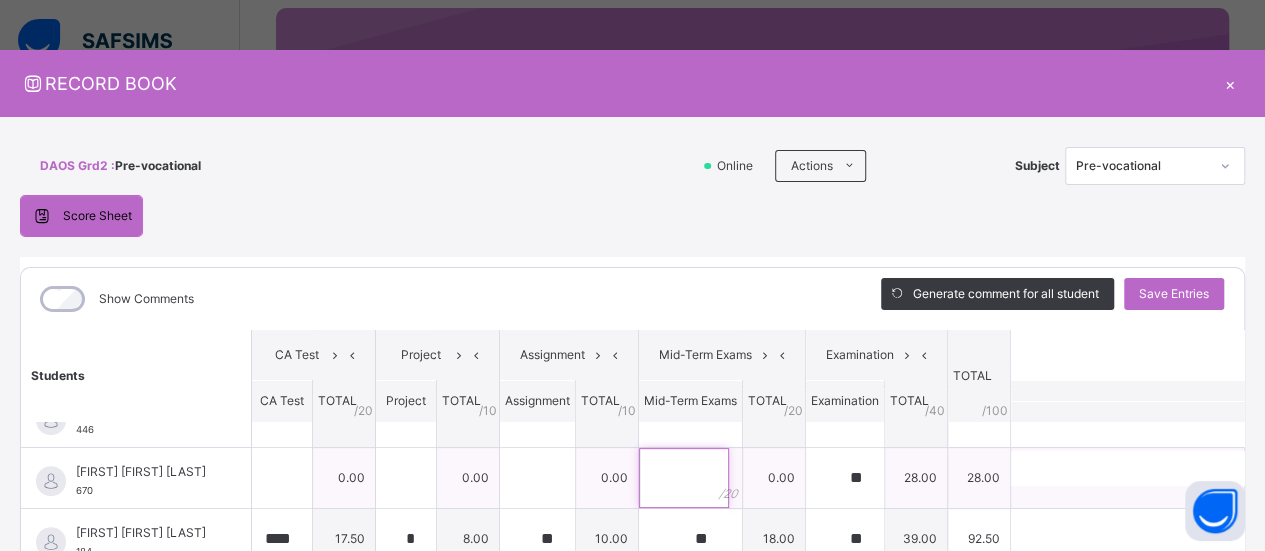 click at bounding box center (684, 478) 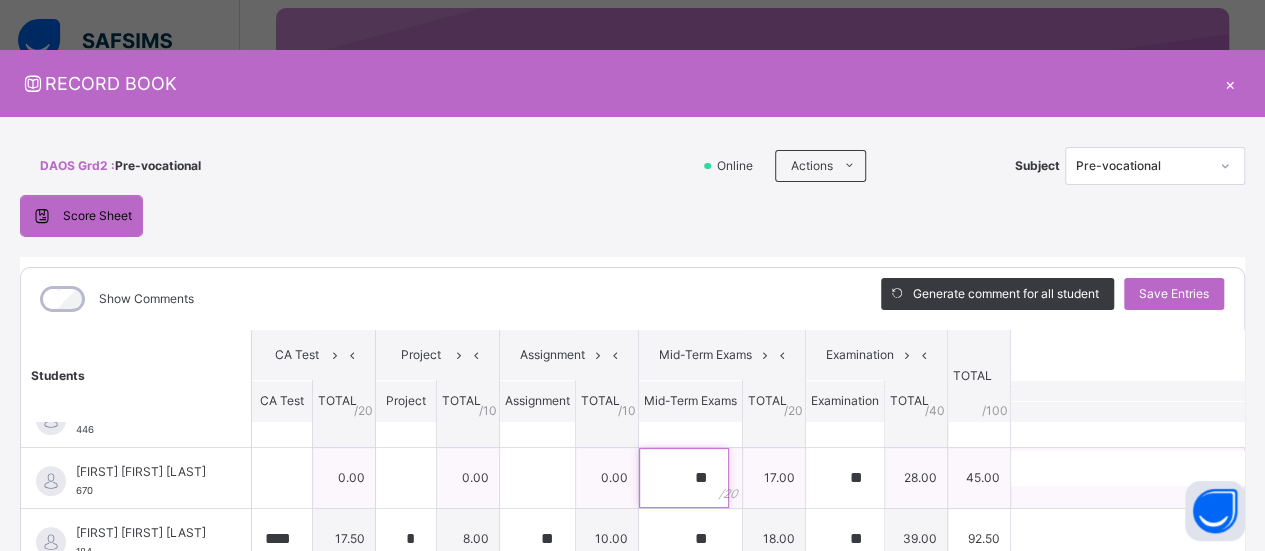 type on "**" 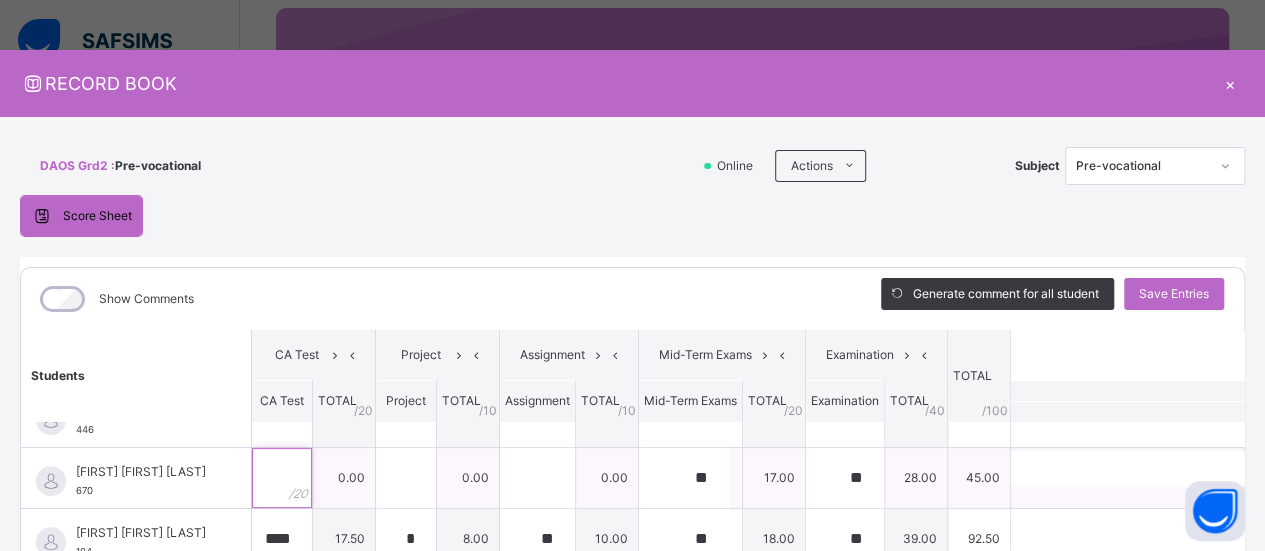 click at bounding box center [282, 478] 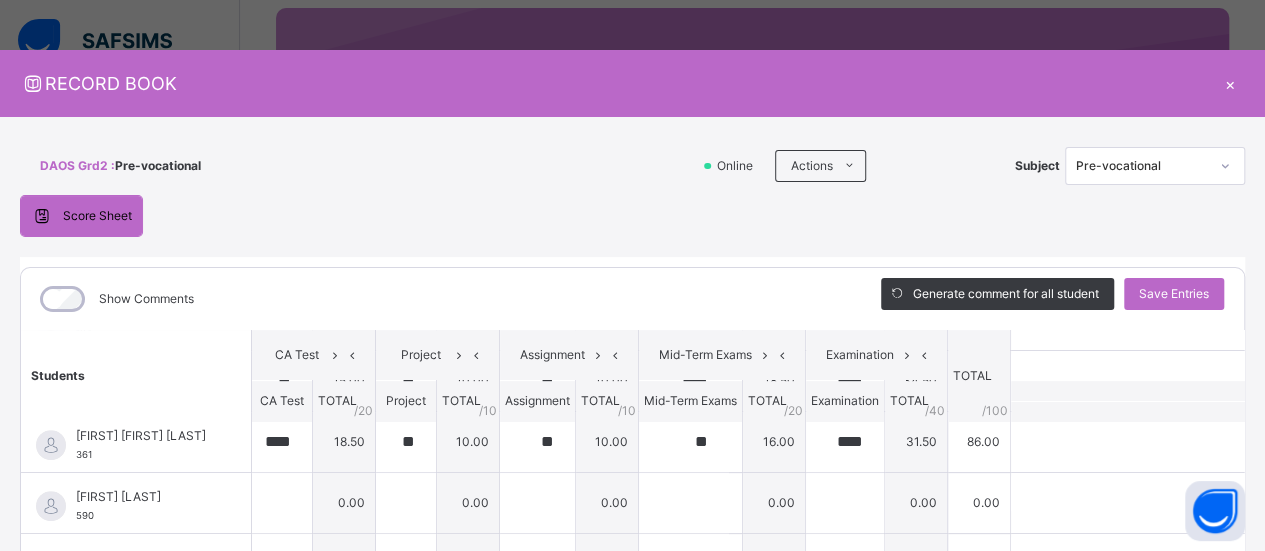 scroll, scrollTop: 650, scrollLeft: 0, axis: vertical 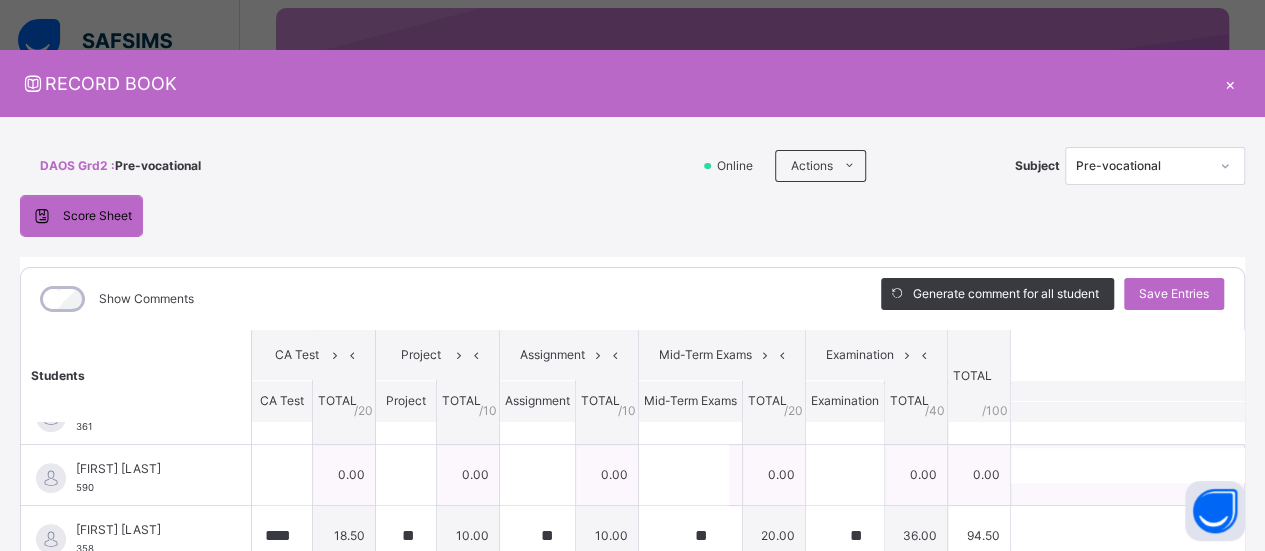 type on "*" 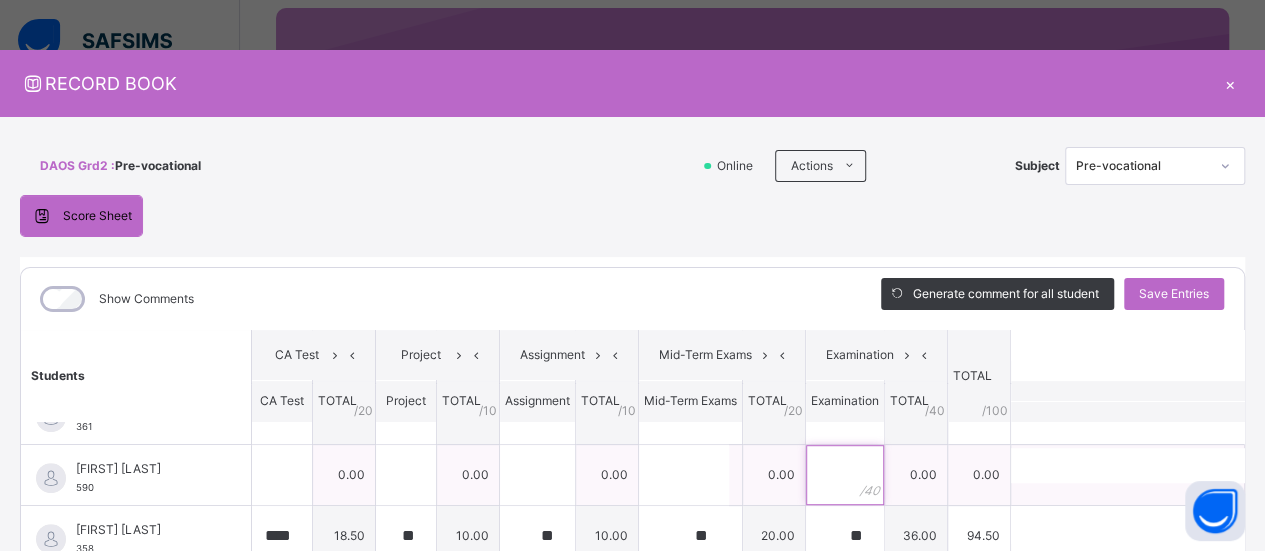 click at bounding box center [845, 475] 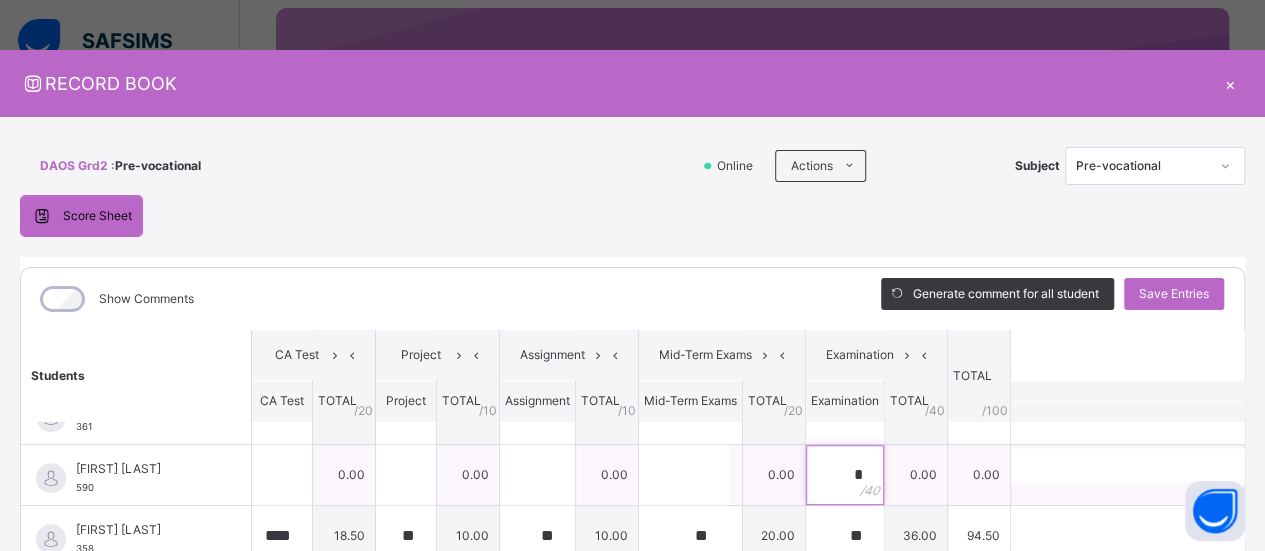 type on "**" 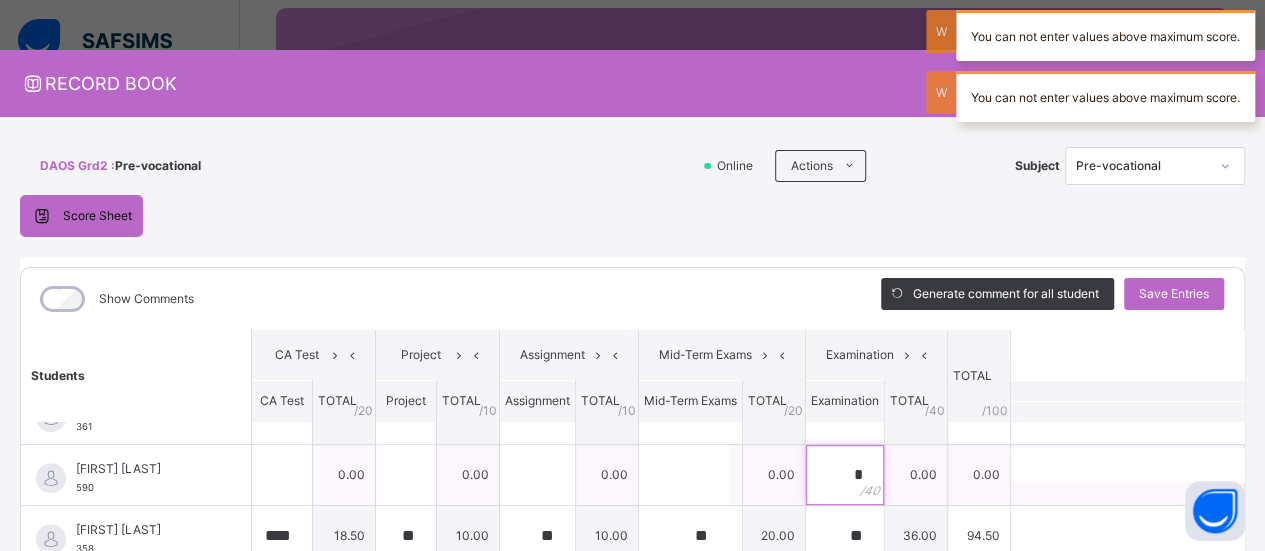 type on "**" 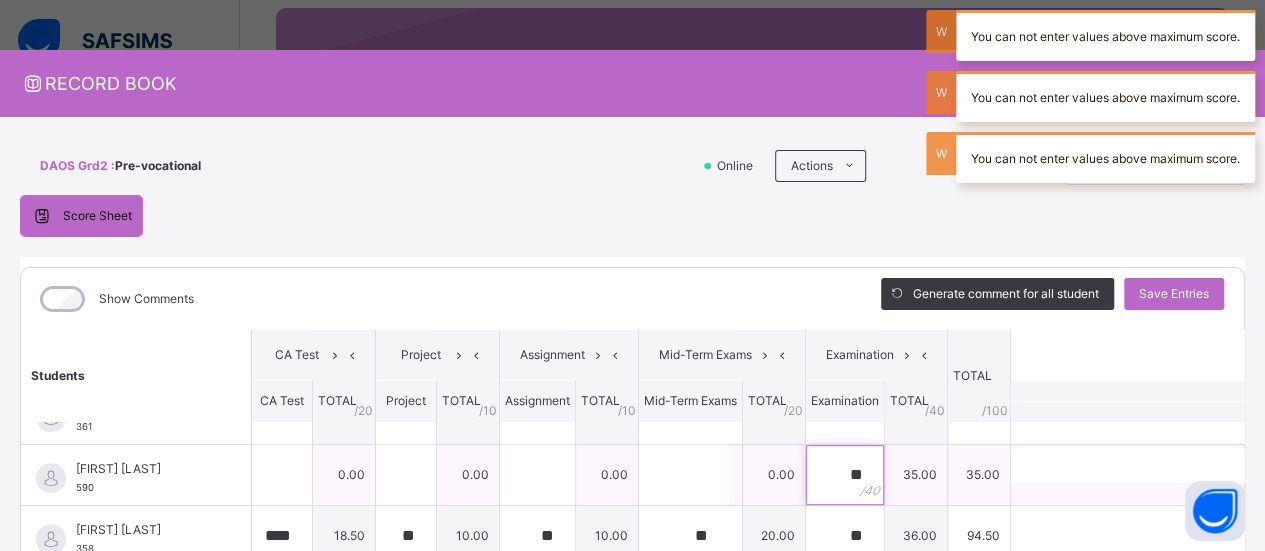 type on "**" 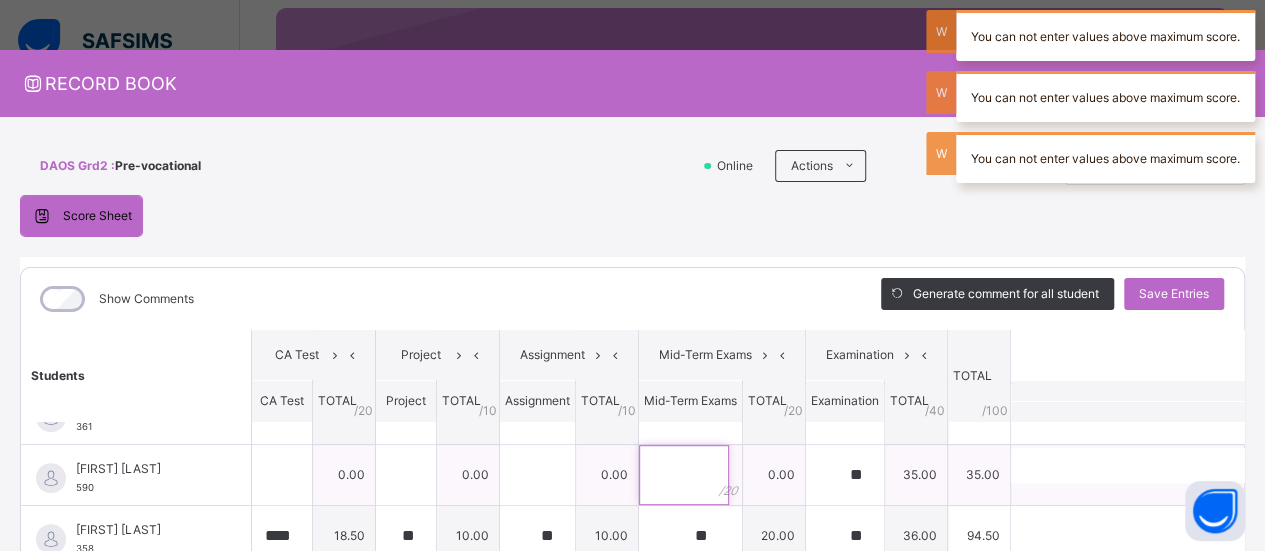 click at bounding box center (684, 475) 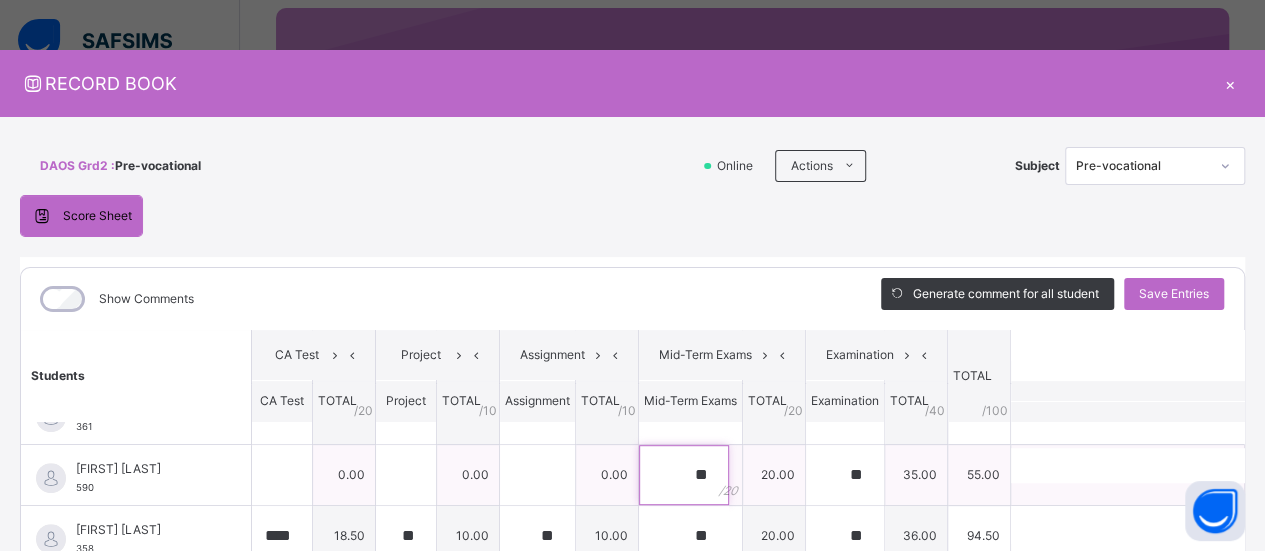 type on "**" 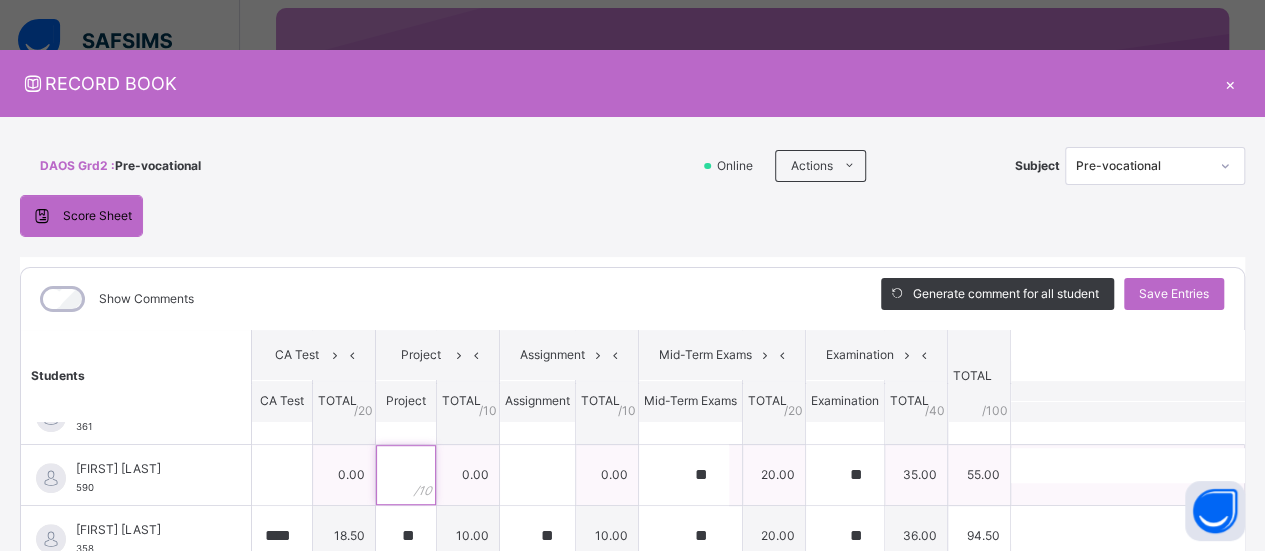 click at bounding box center [406, 475] 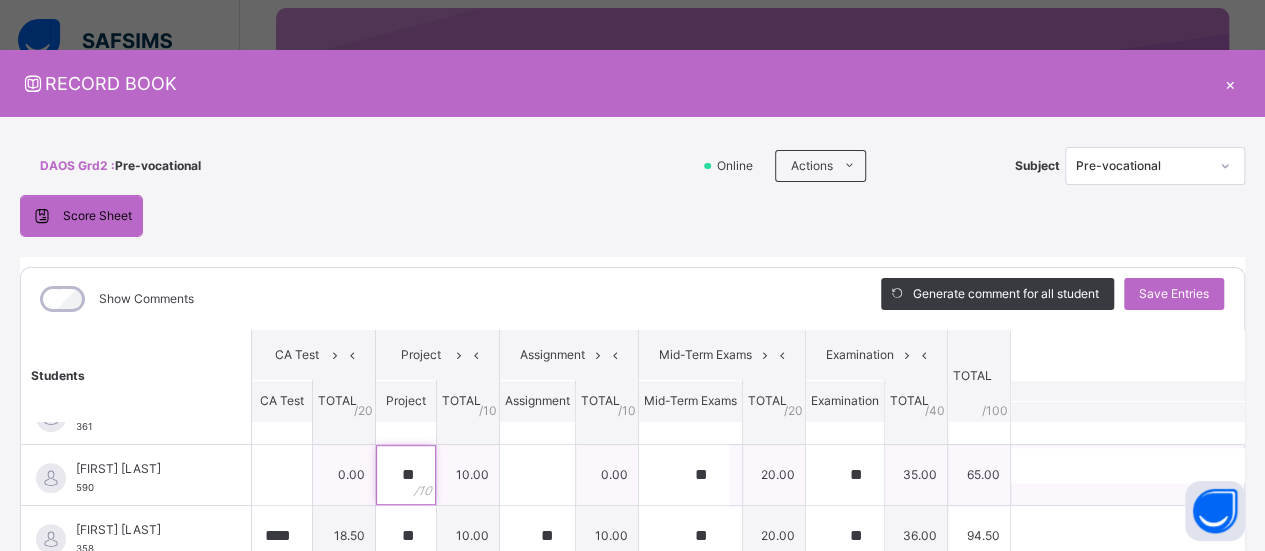 type on "**" 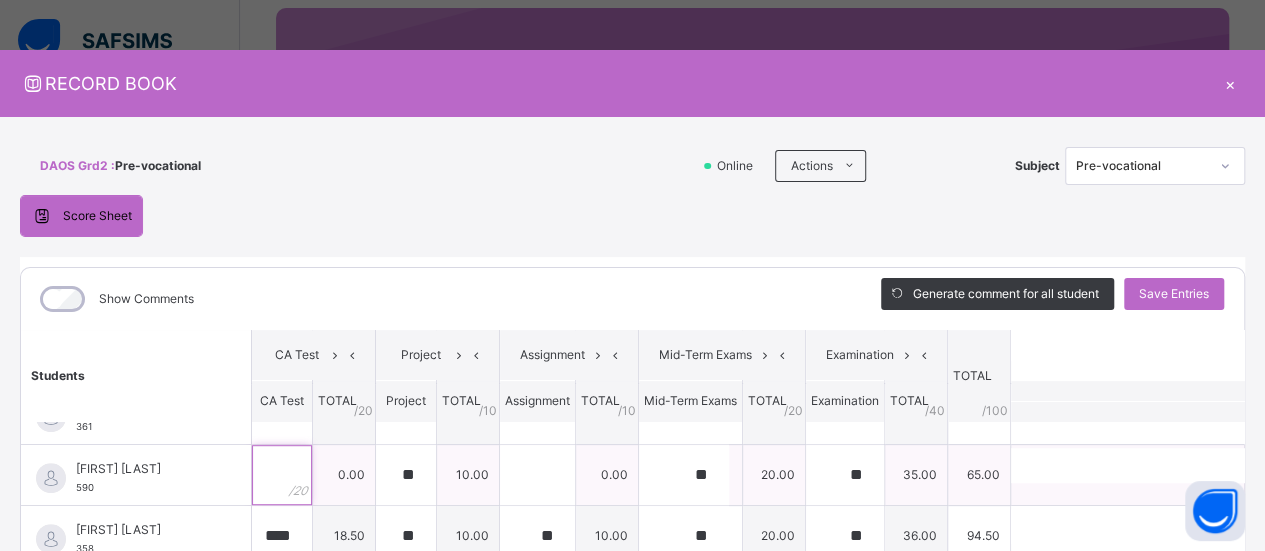 click at bounding box center [282, 475] 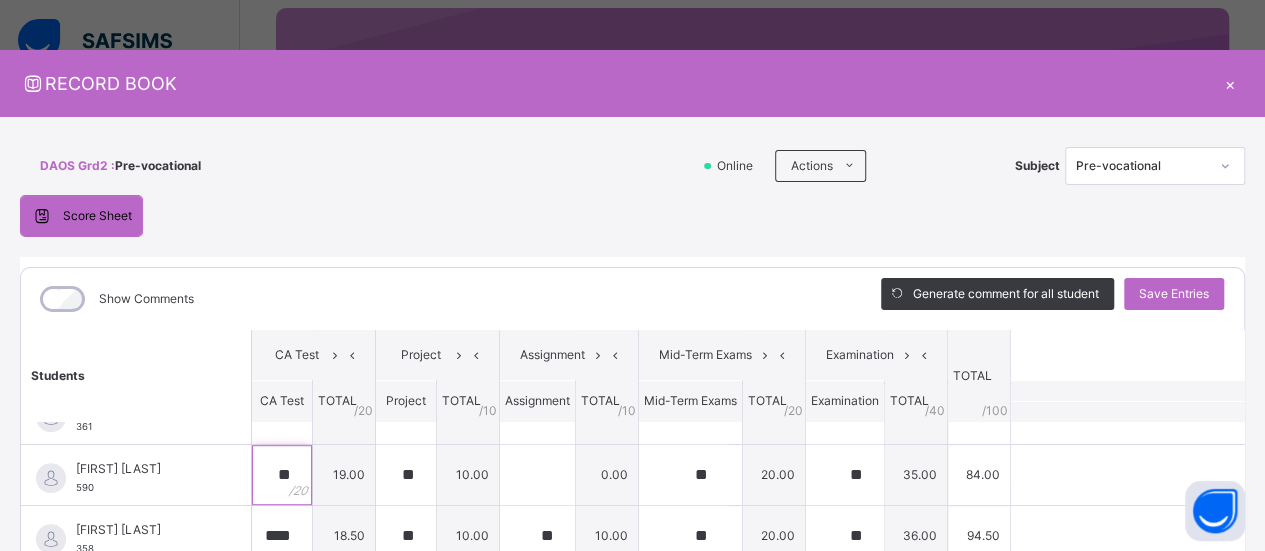 scroll, scrollTop: 226, scrollLeft: 0, axis: vertical 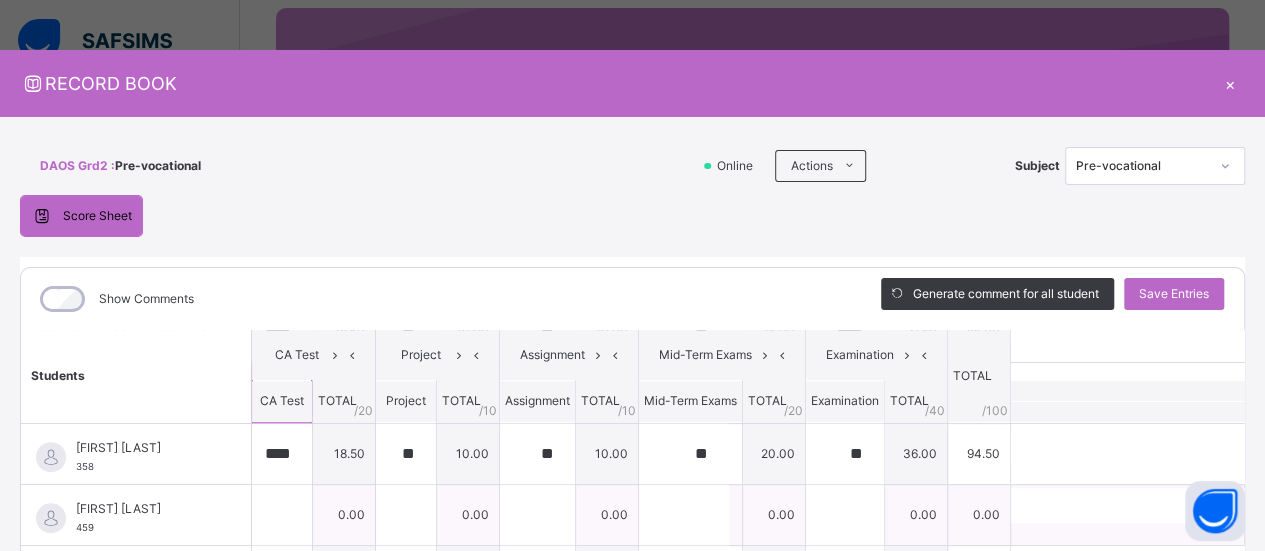 type on "**" 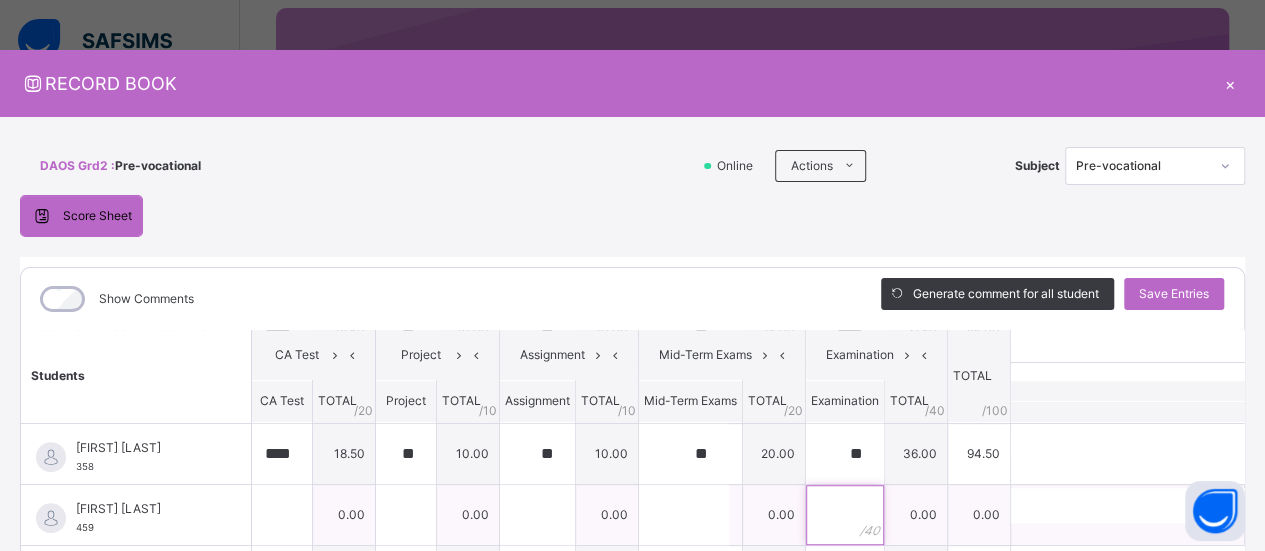 click at bounding box center (845, 515) 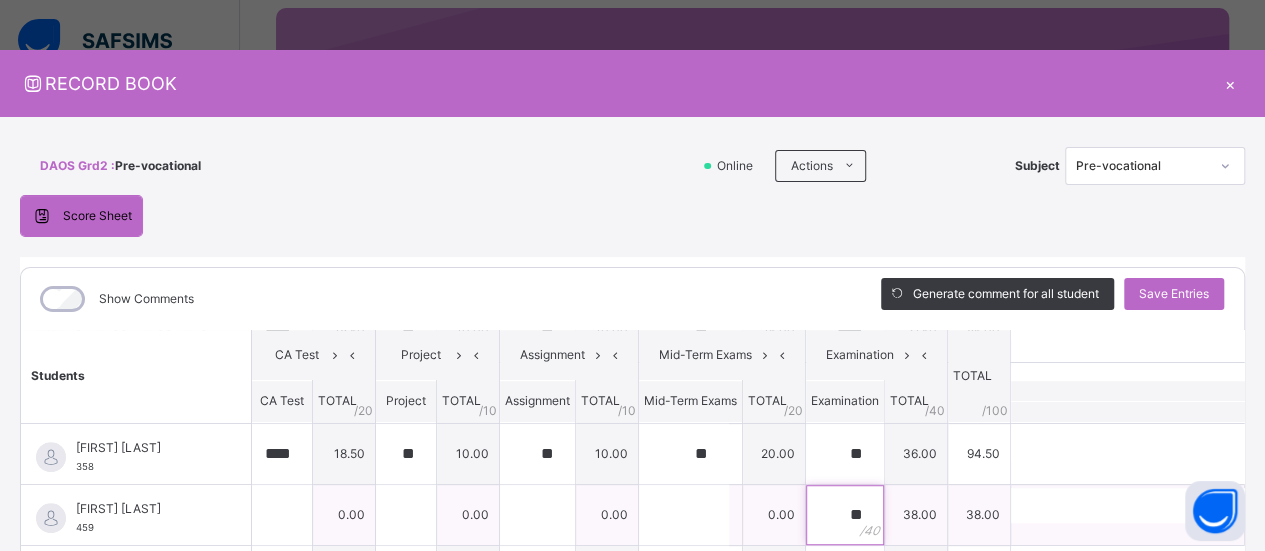 type on "**" 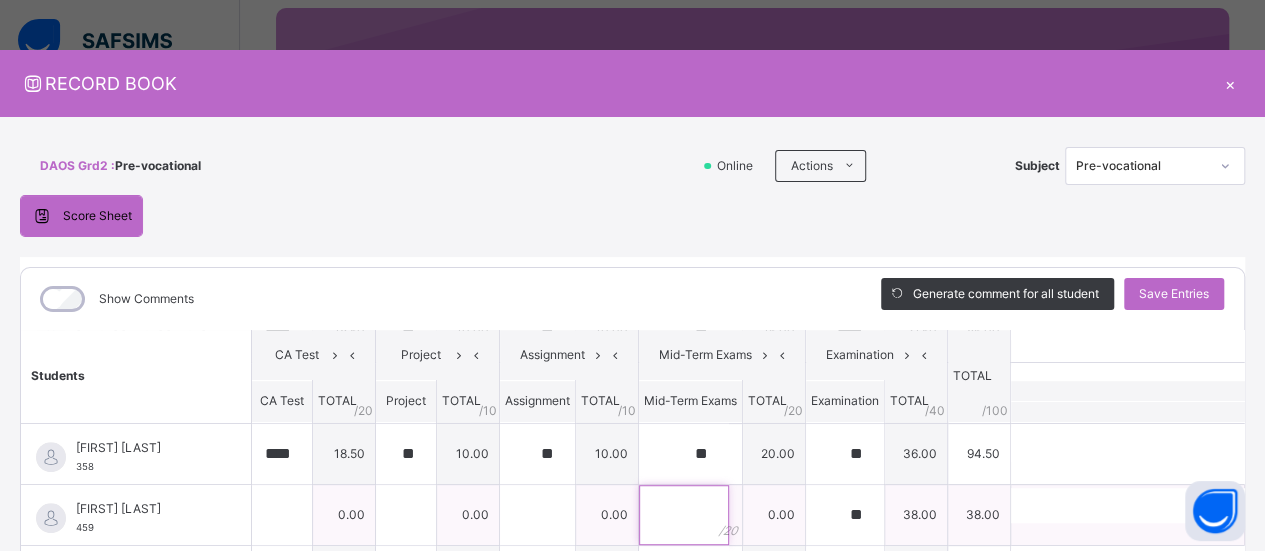 click at bounding box center (684, 515) 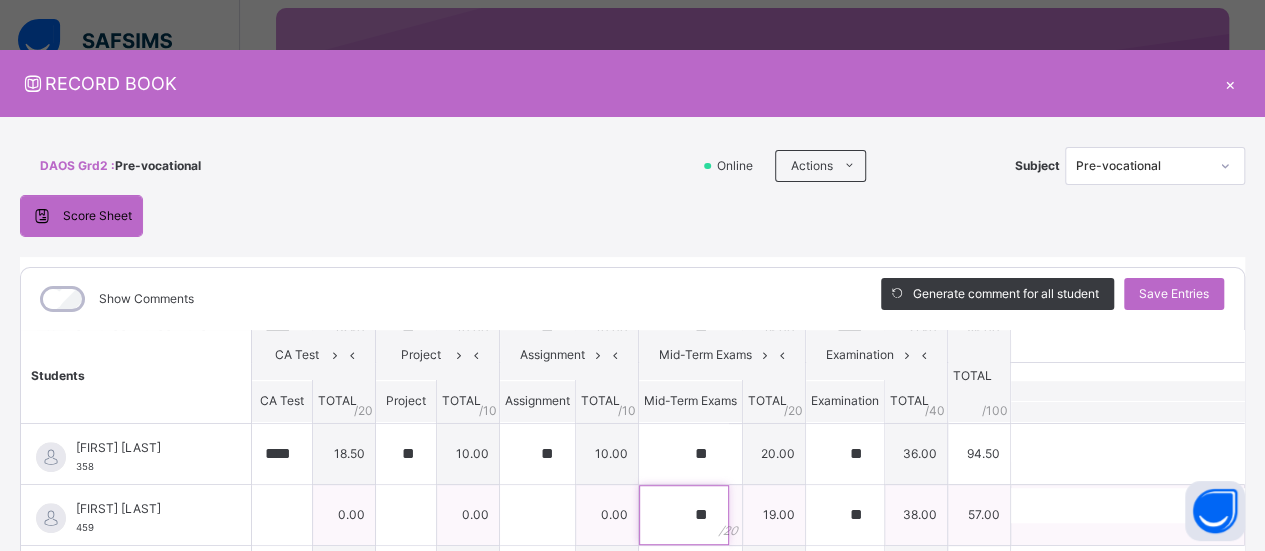 type on "**" 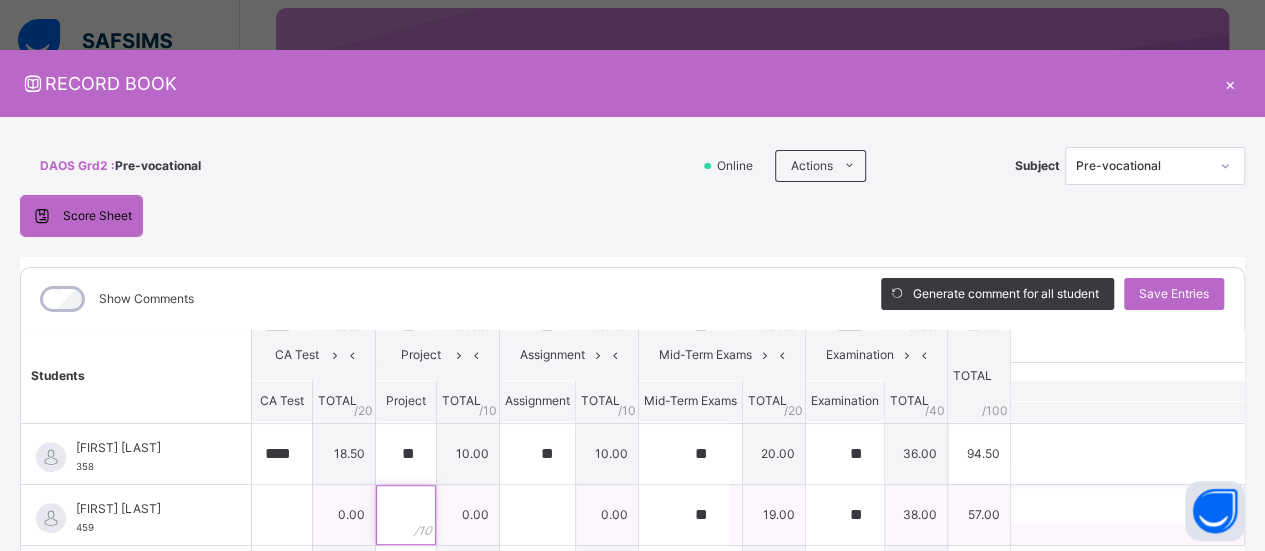 click at bounding box center [406, 515] 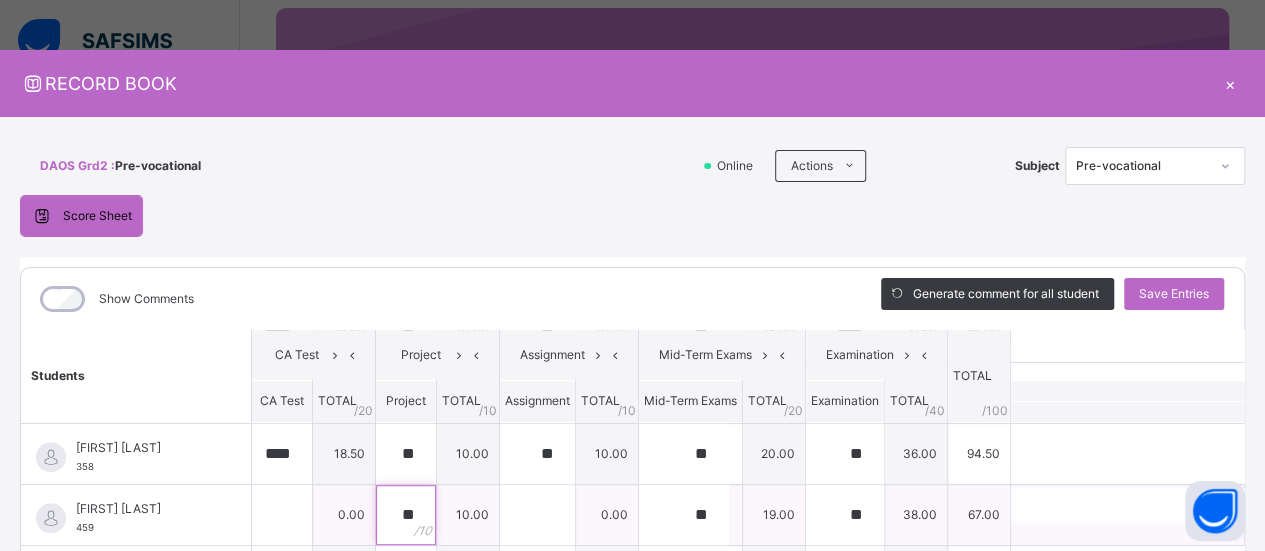 type on "**" 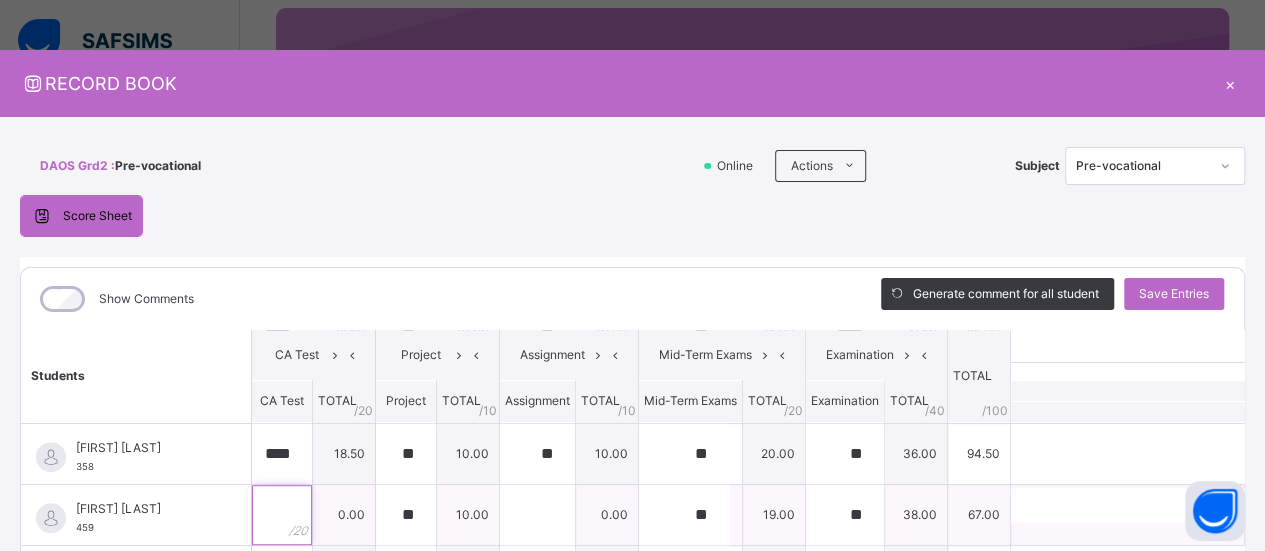 click at bounding box center [282, 515] 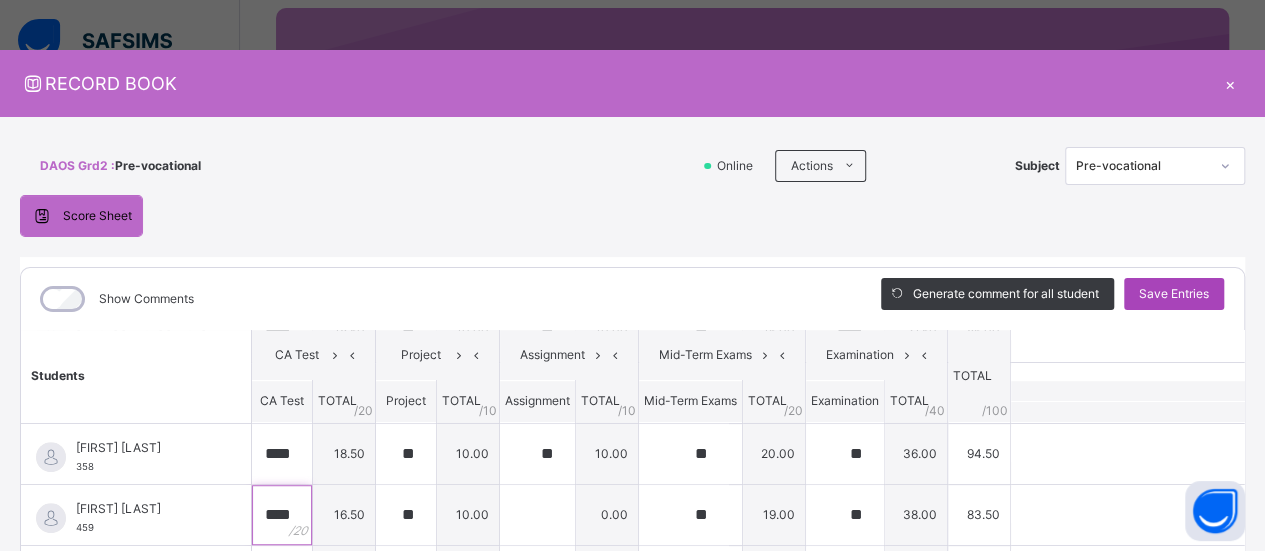 type on "****" 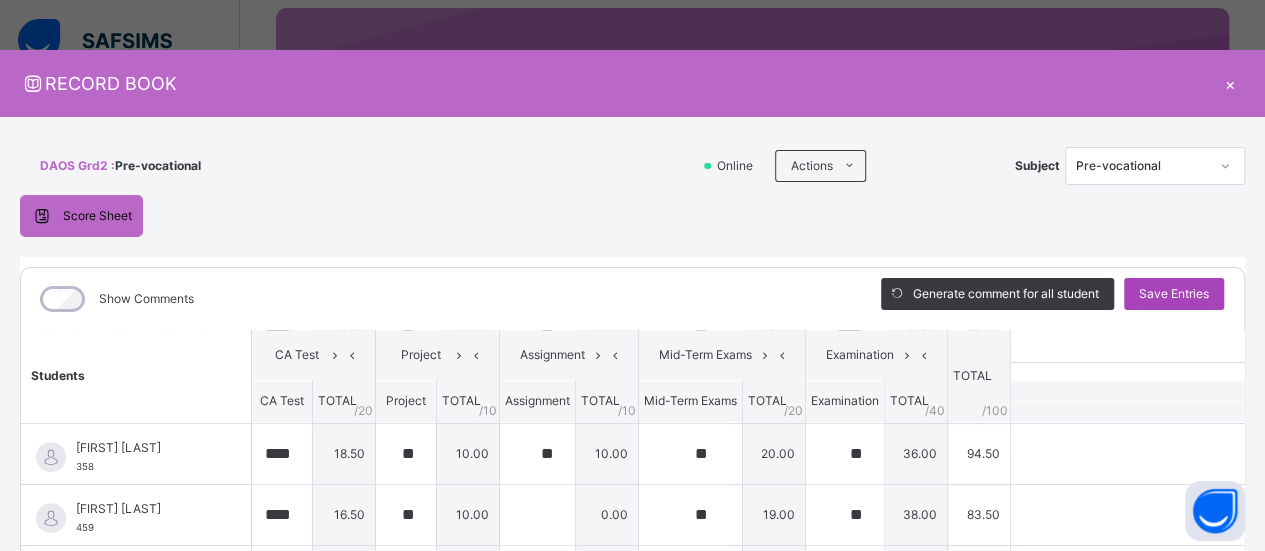 click on "Save Entries" at bounding box center [1174, 294] 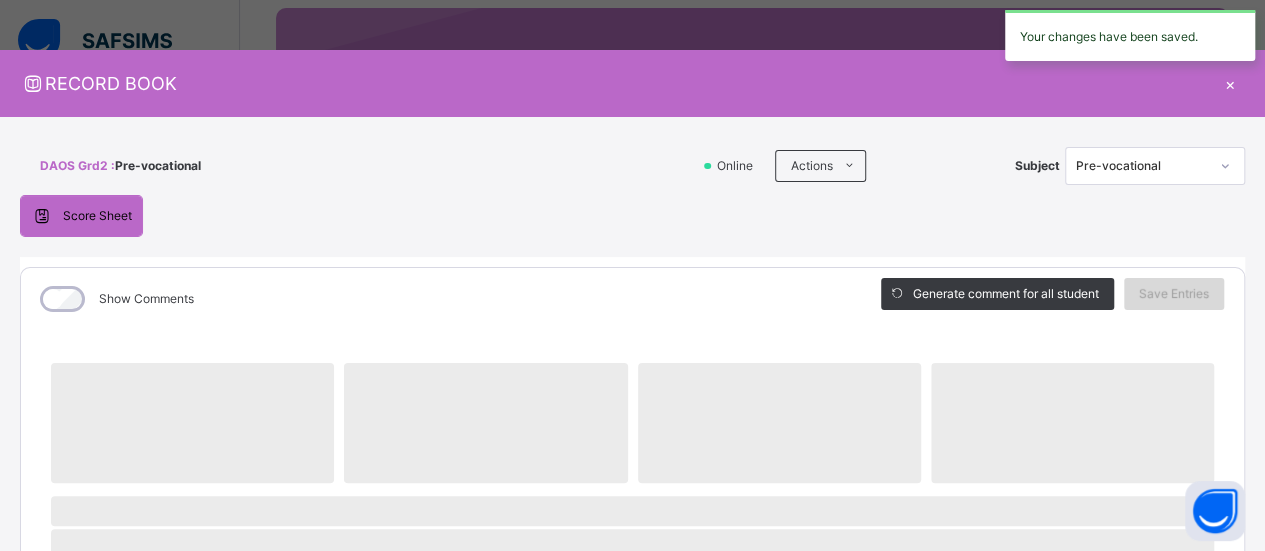 scroll, scrollTop: 0, scrollLeft: 0, axis: both 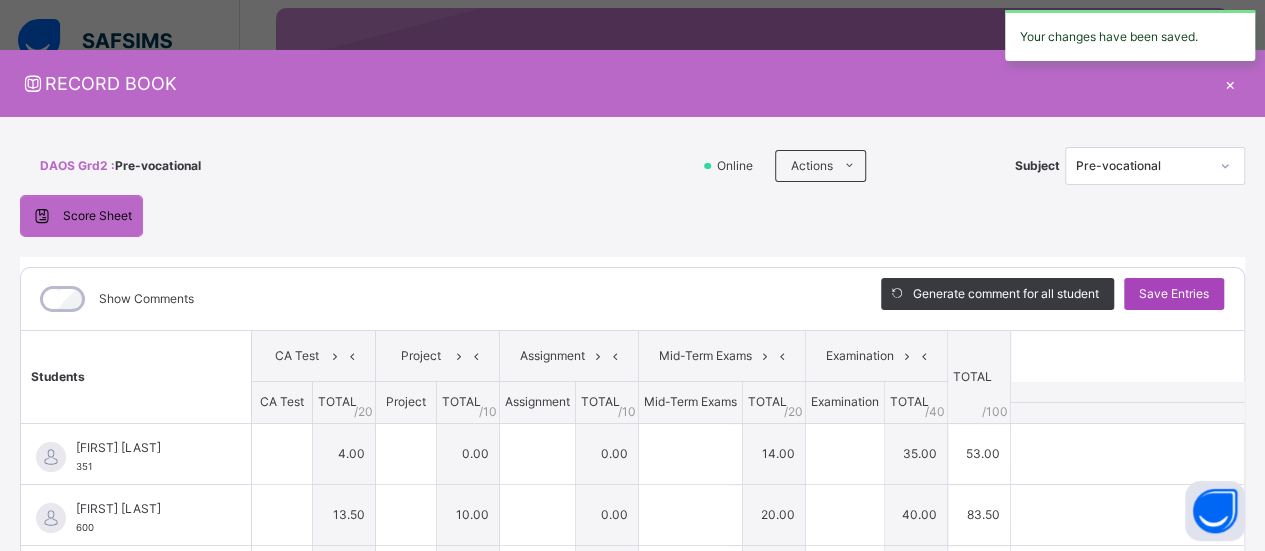 type on "*" 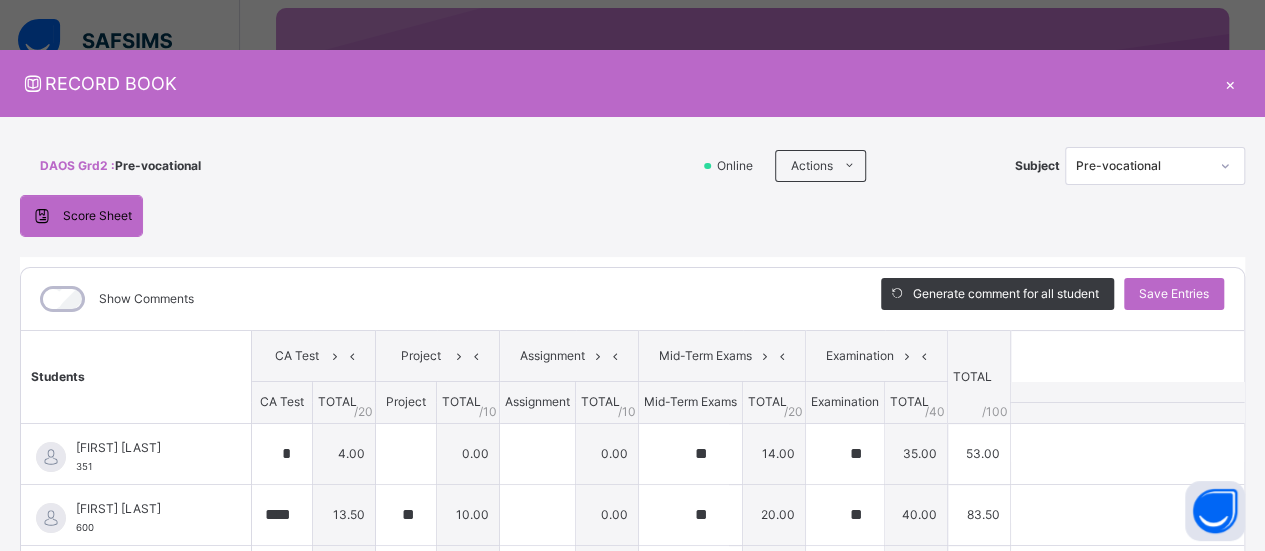 click on "×" at bounding box center (1230, 83) 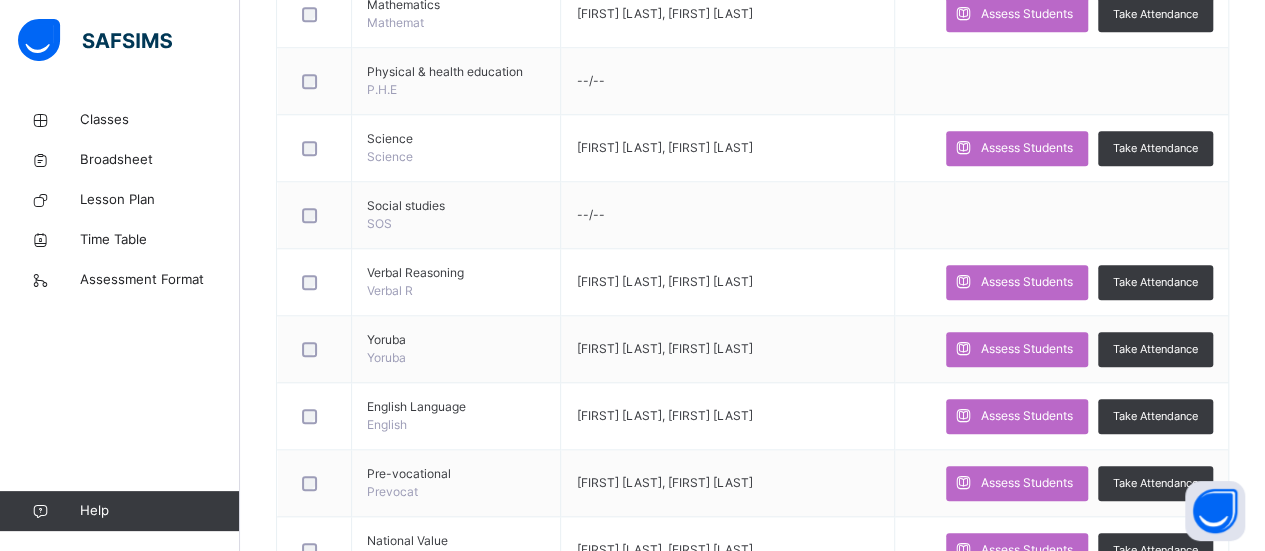scroll, scrollTop: 880, scrollLeft: 0, axis: vertical 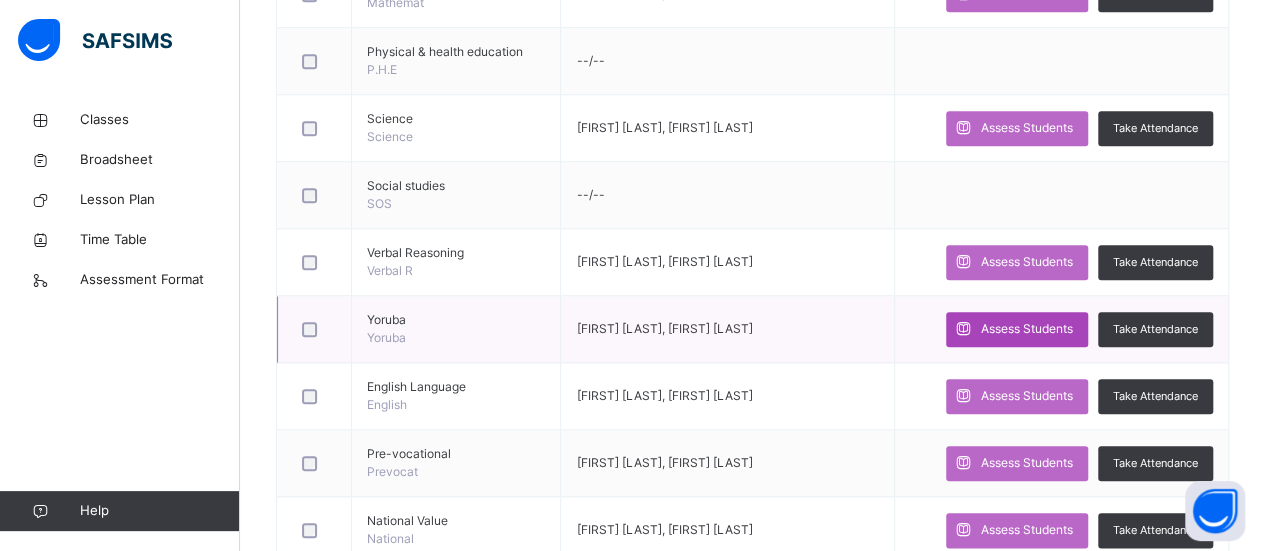 click on "Assess Students" at bounding box center (1027, 329) 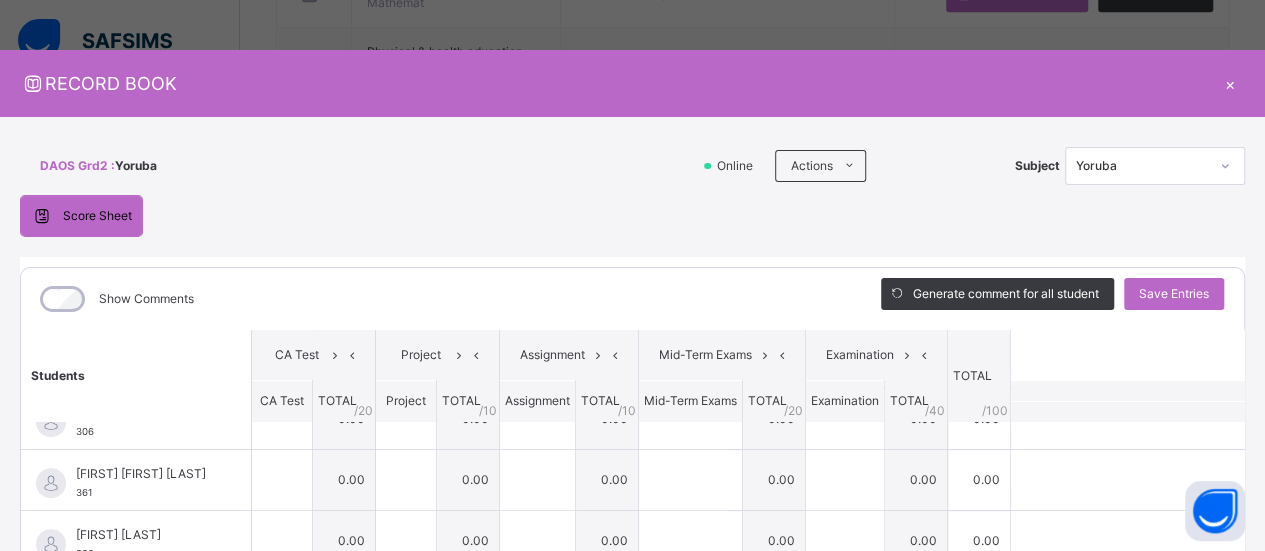 scroll, scrollTop: 0, scrollLeft: 0, axis: both 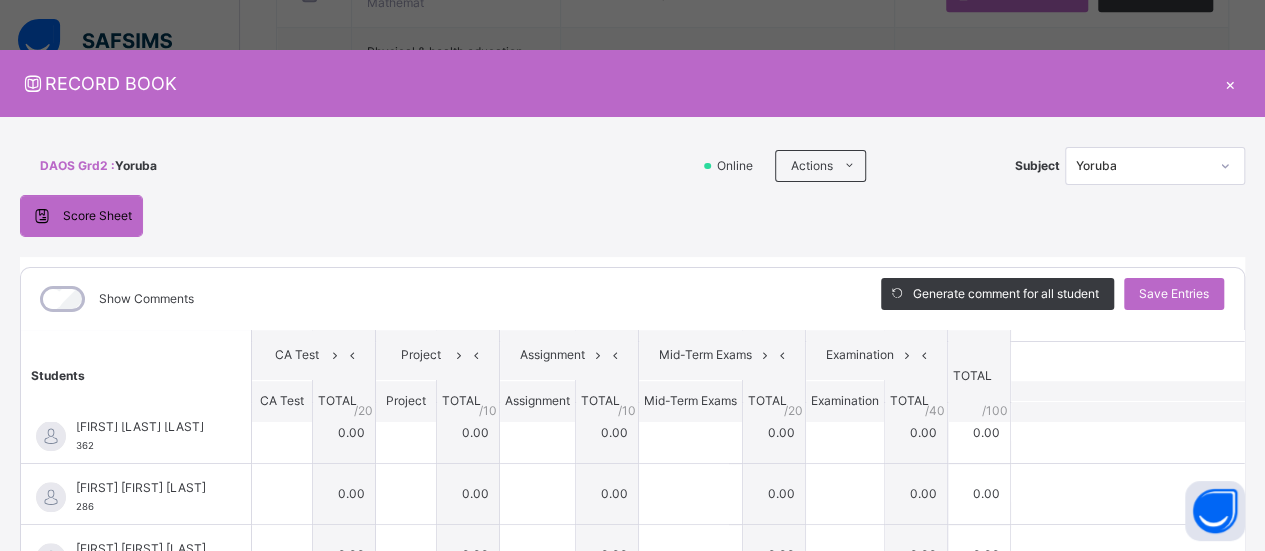 click on "×" at bounding box center (1230, 83) 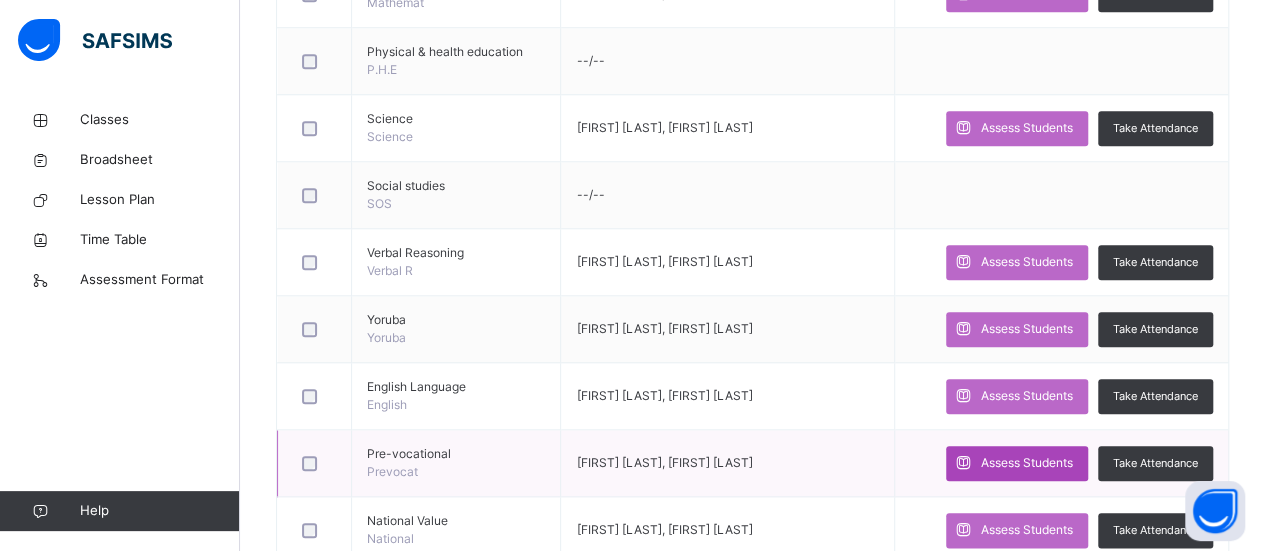 click on "Assess Students" at bounding box center (1027, 463) 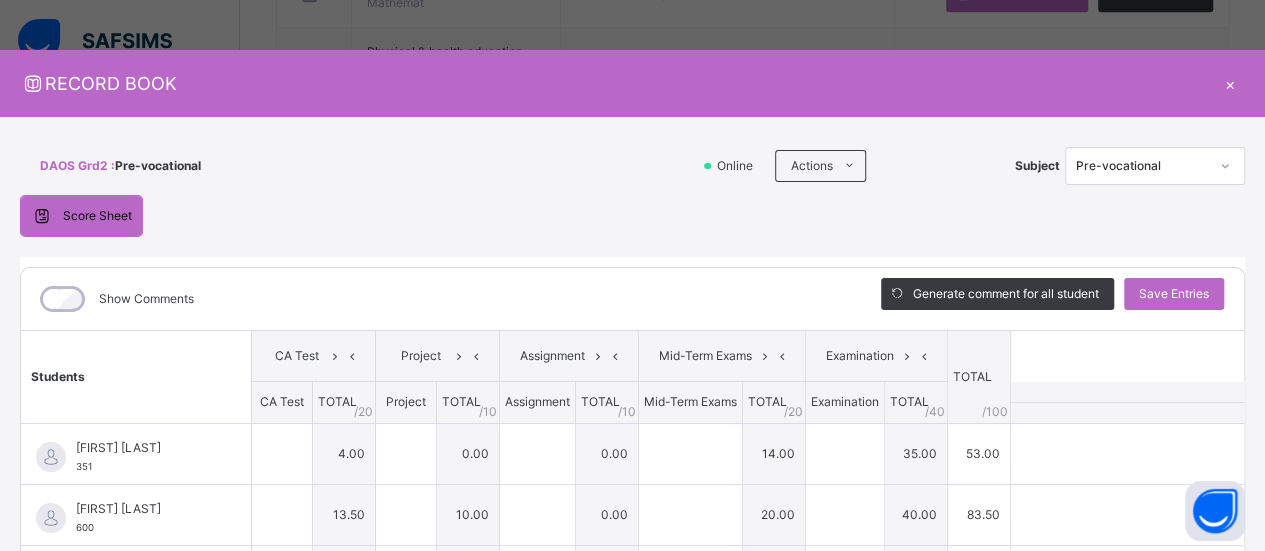 type on "*" 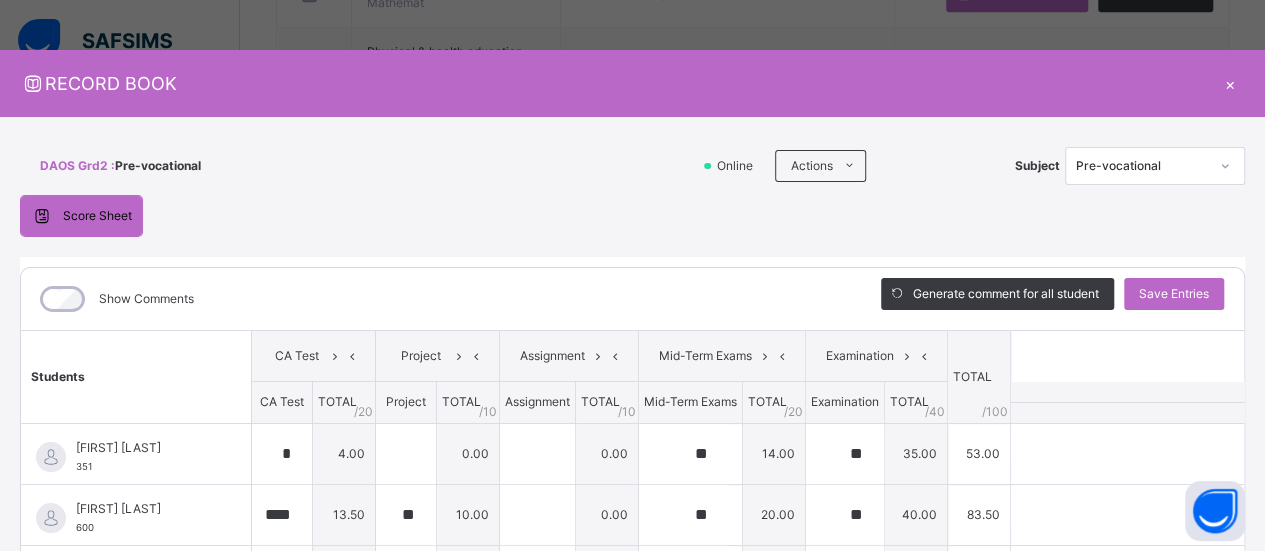 scroll, scrollTop: 374, scrollLeft: 0, axis: vertical 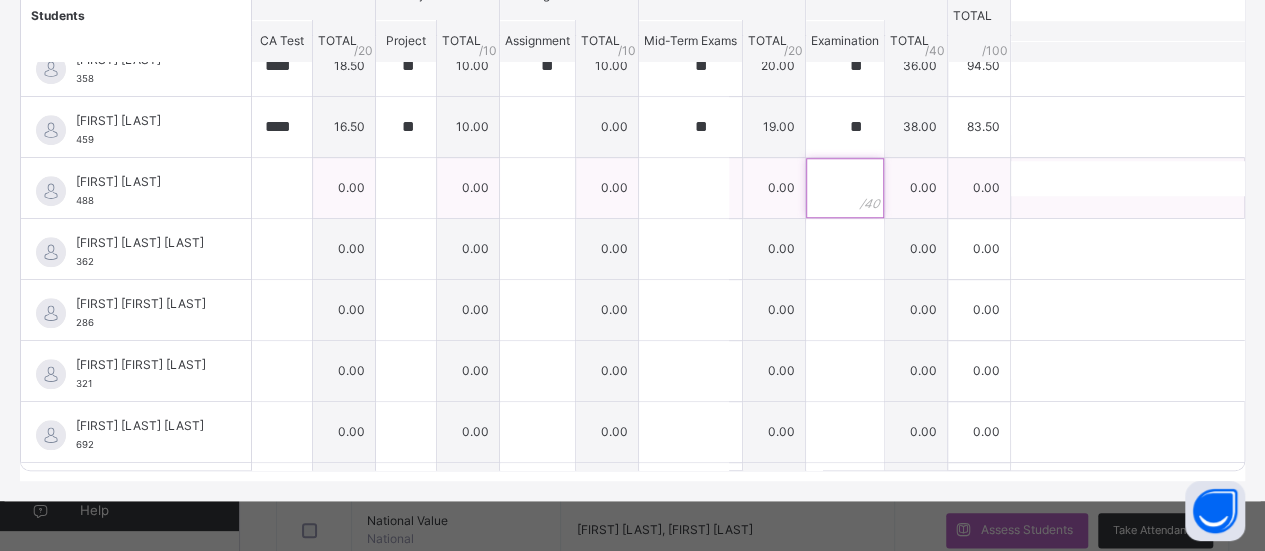 click at bounding box center (845, 188) 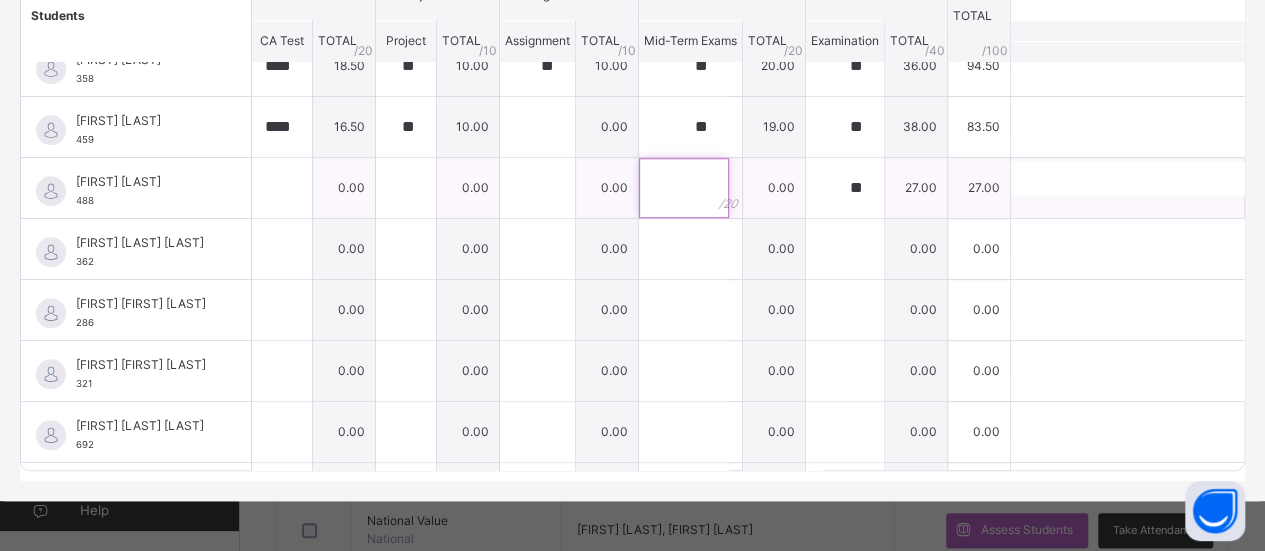 click at bounding box center [684, 188] 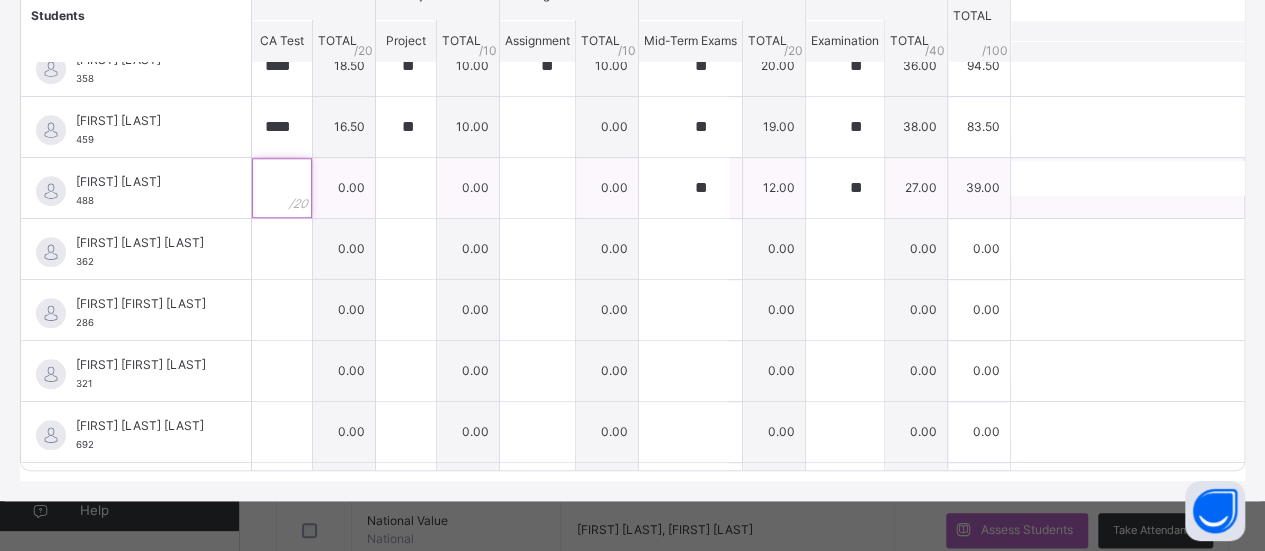 click at bounding box center [282, 188] 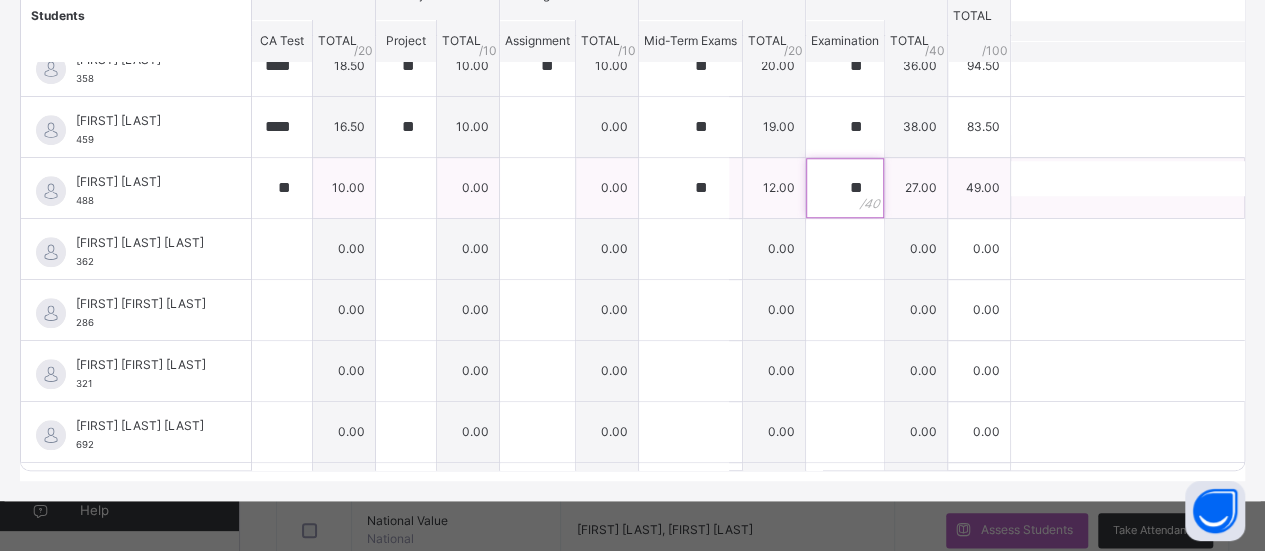 click on "**" at bounding box center [845, 188] 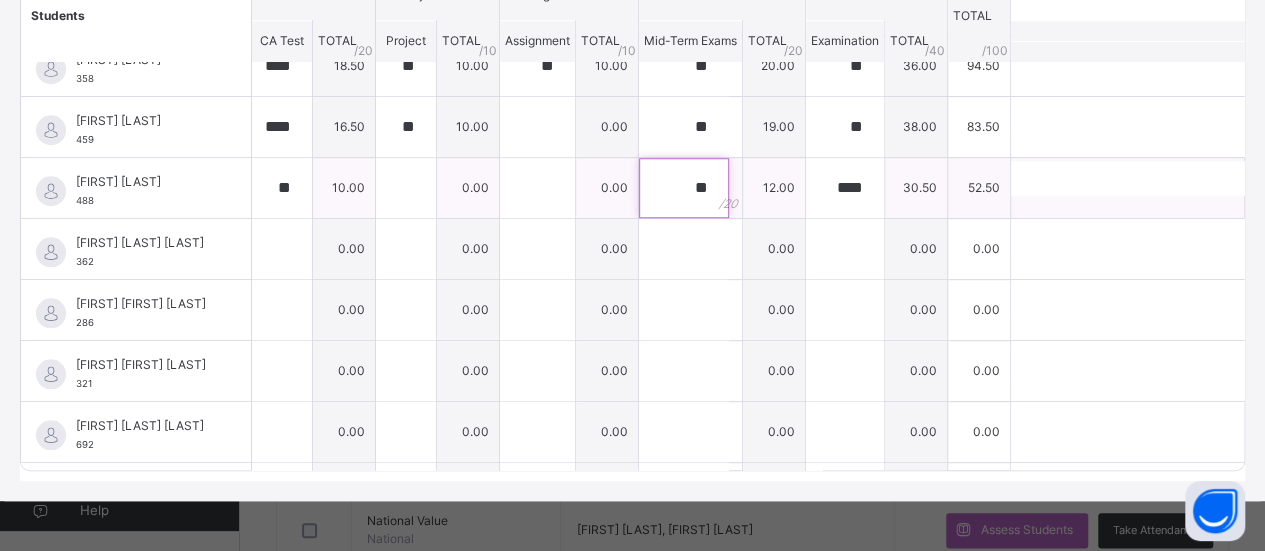 click on "**" at bounding box center (684, 188) 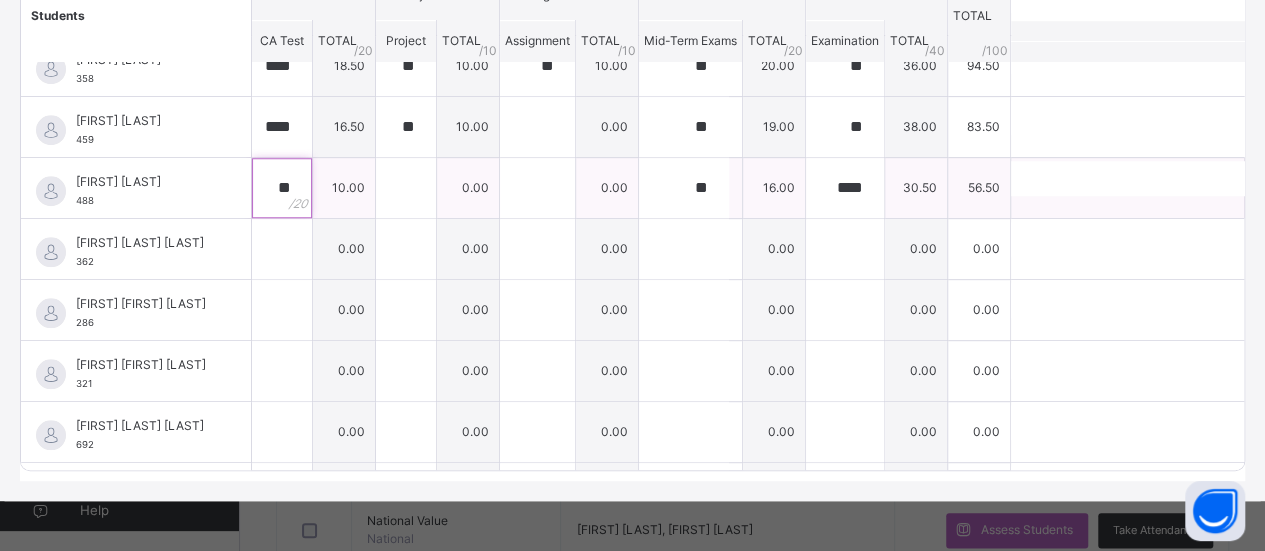 click on "**" at bounding box center (282, 188) 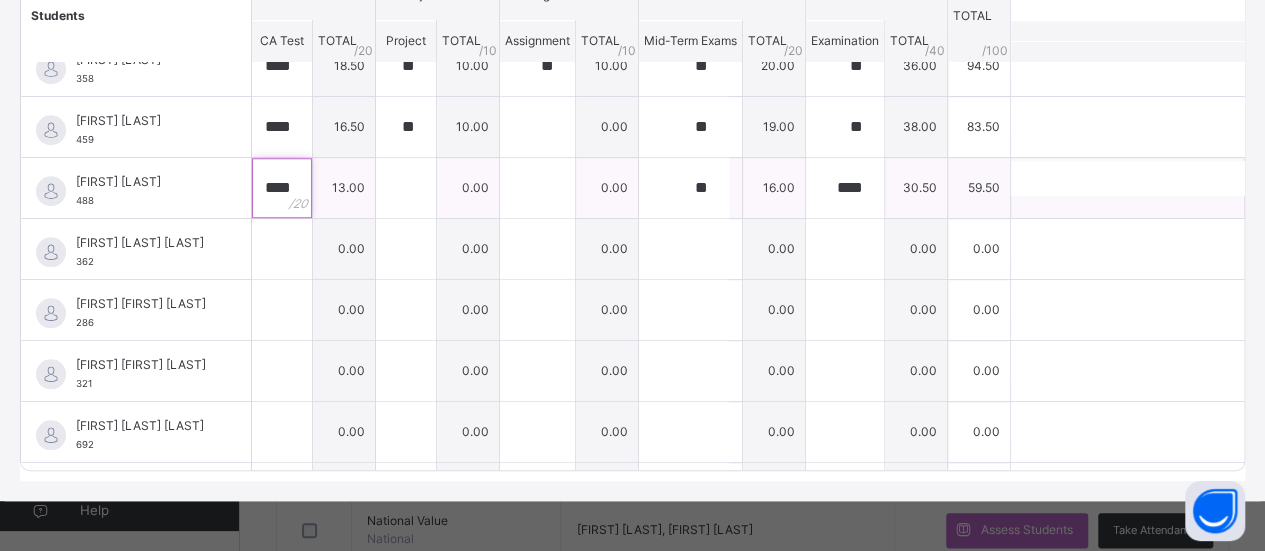 scroll, scrollTop: 0, scrollLeft: 0, axis: both 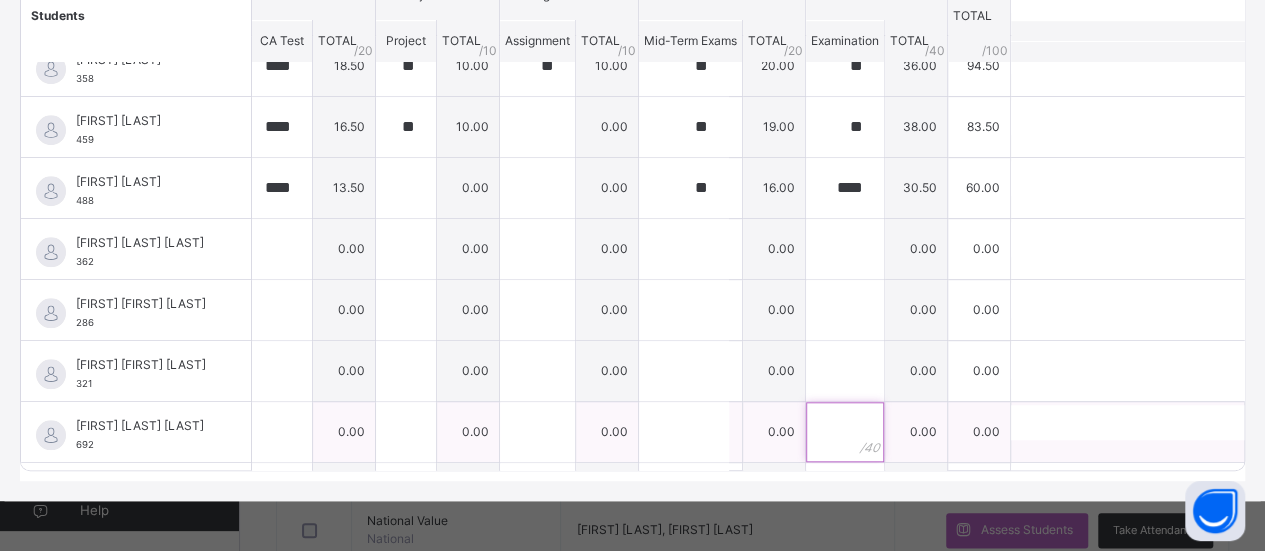 click at bounding box center [845, 432] 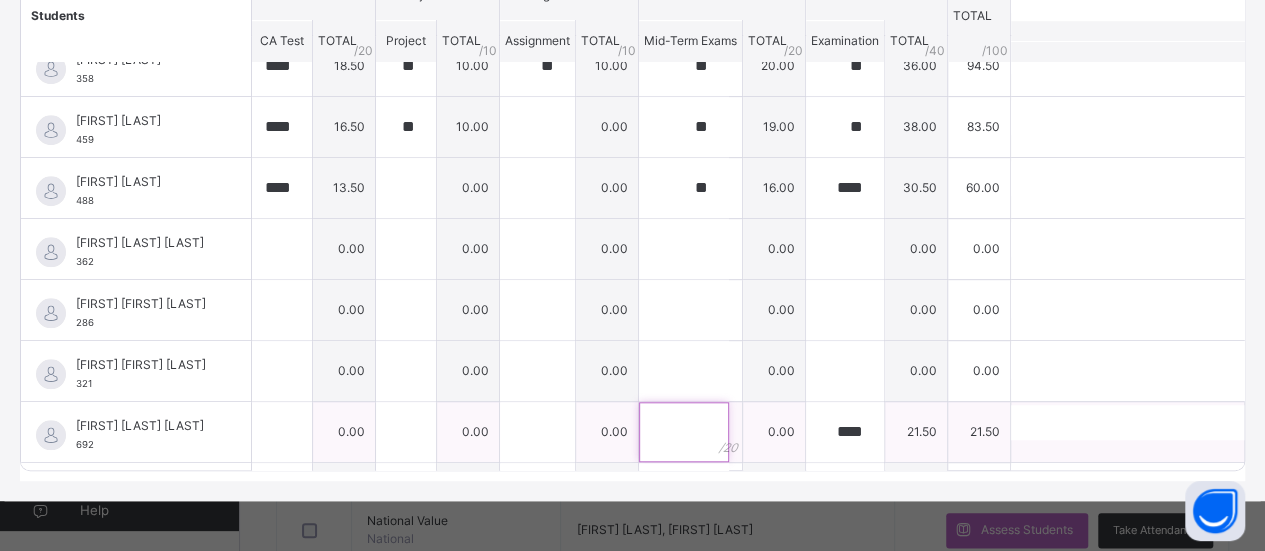click at bounding box center (684, 432) 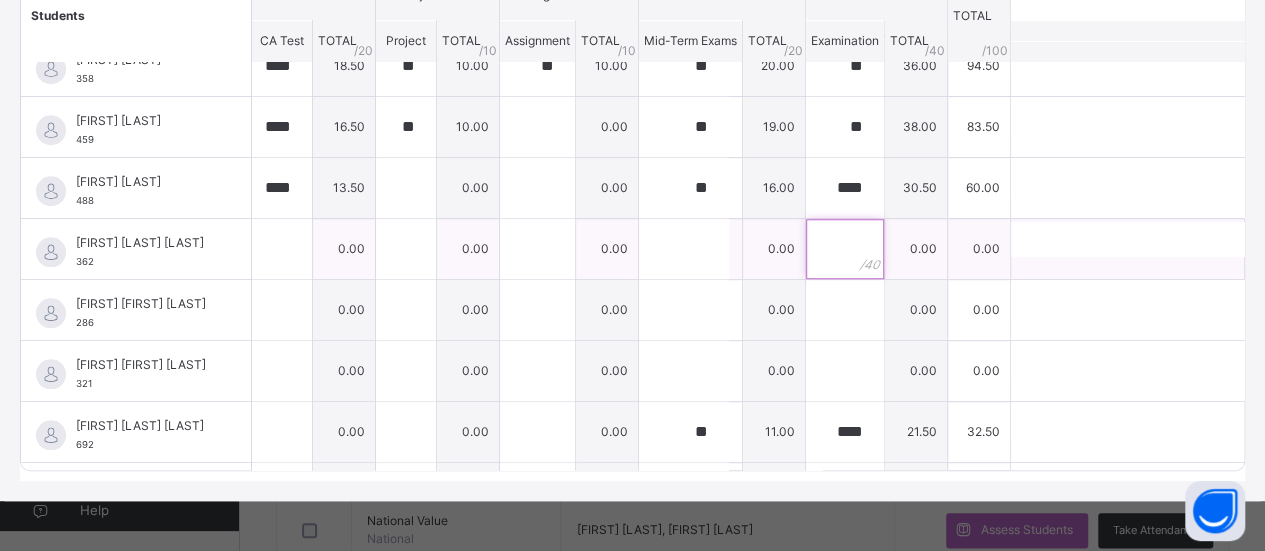 click at bounding box center [845, 249] 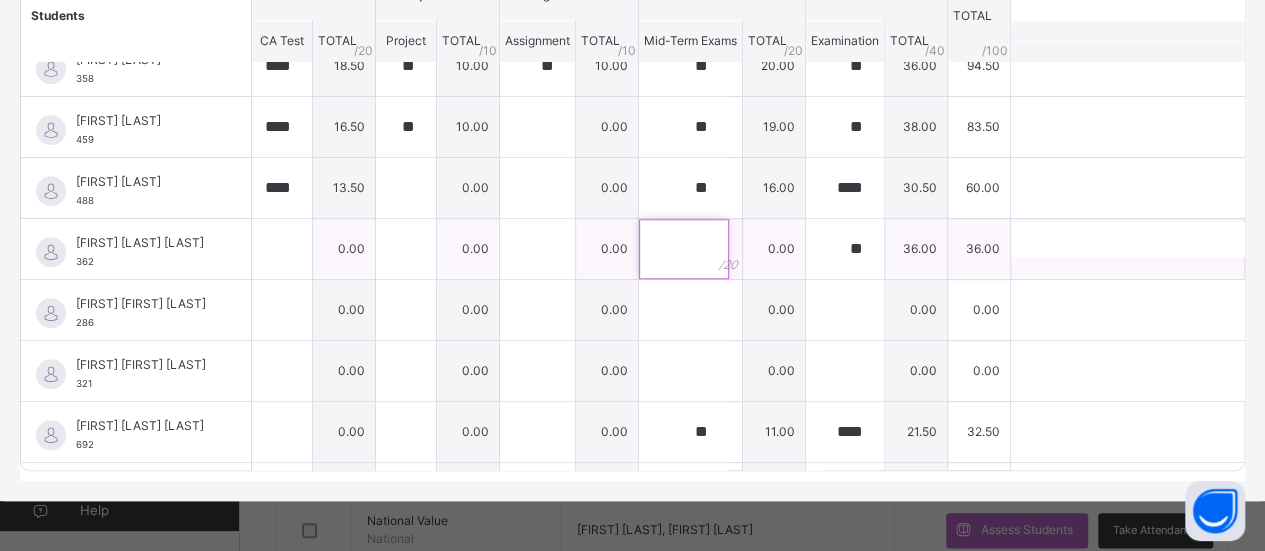 click at bounding box center [684, 249] 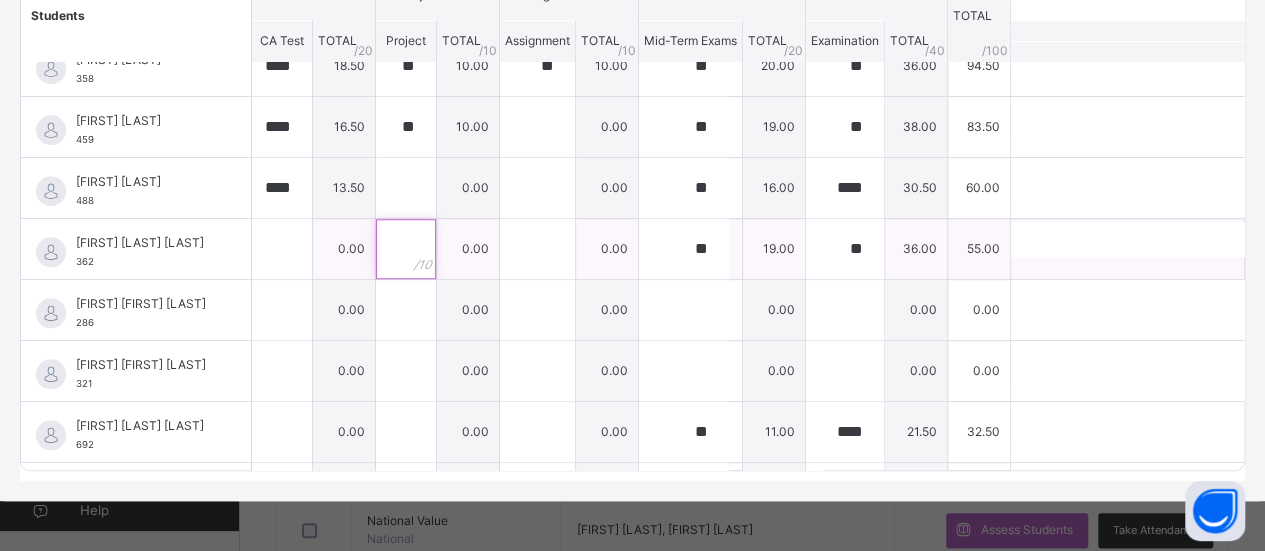 click at bounding box center [406, 249] 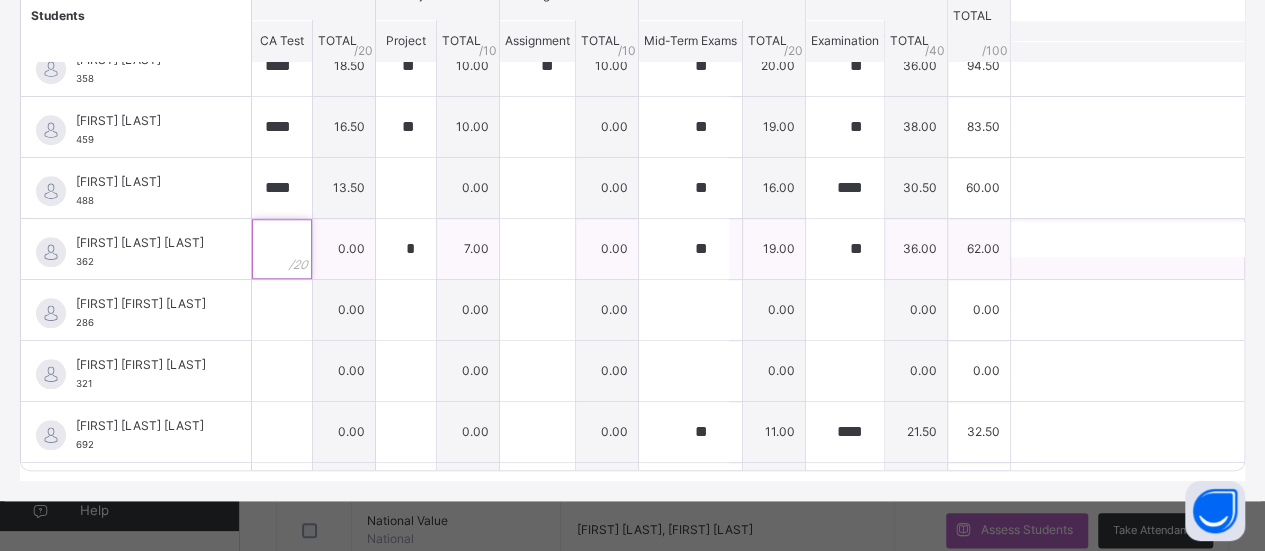 click at bounding box center (282, 249) 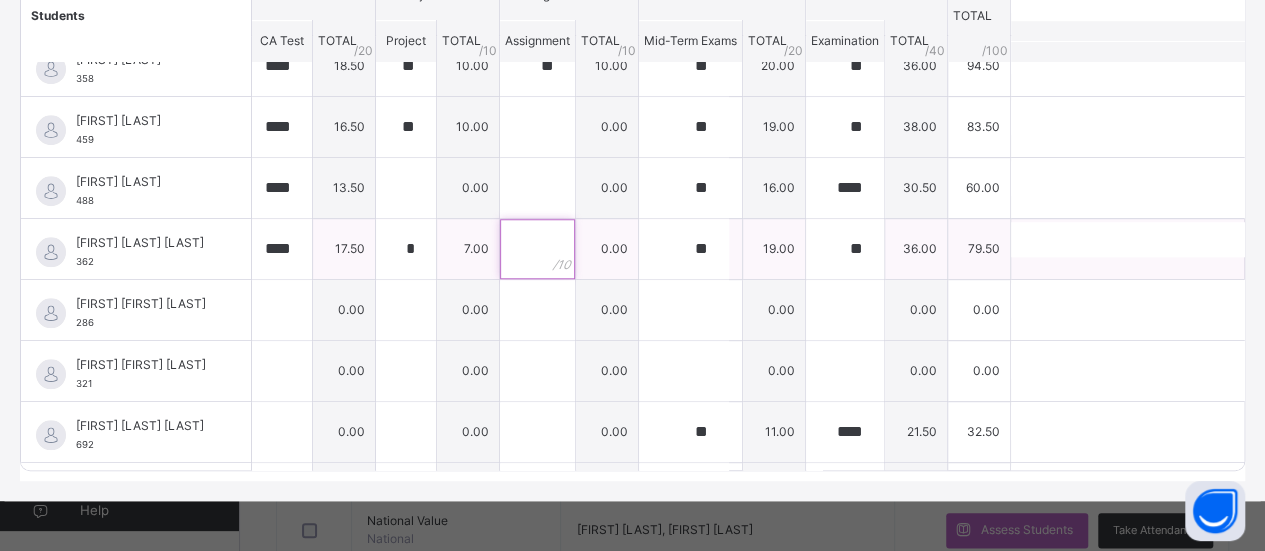 click at bounding box center (537, 249) 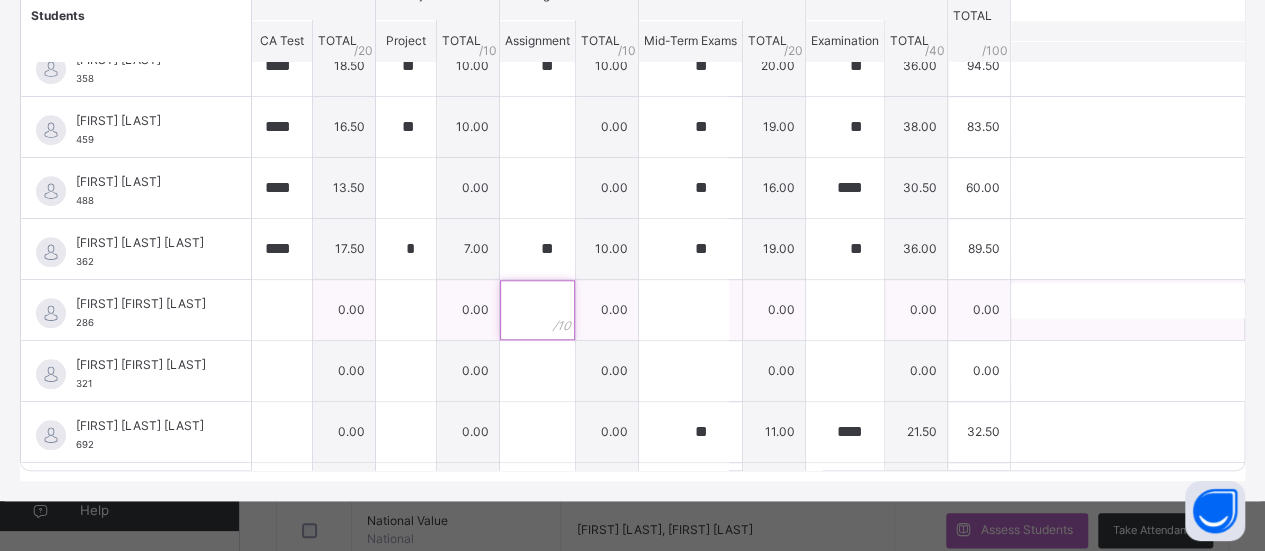 click at bounding box center [537, 310] 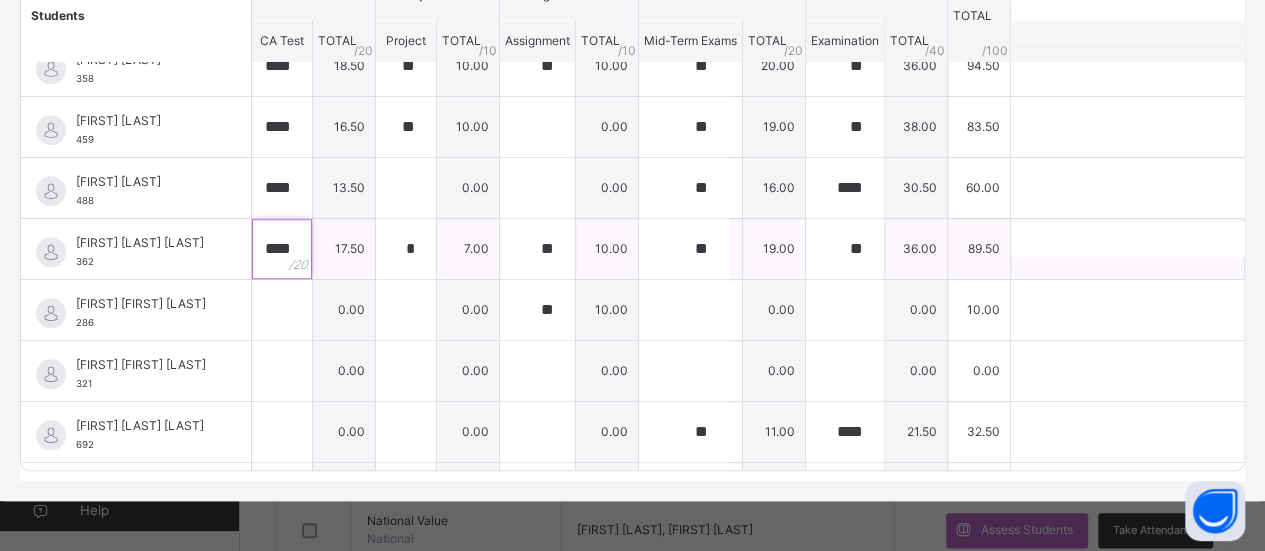 click on "****" at bounding box center (282, 249) 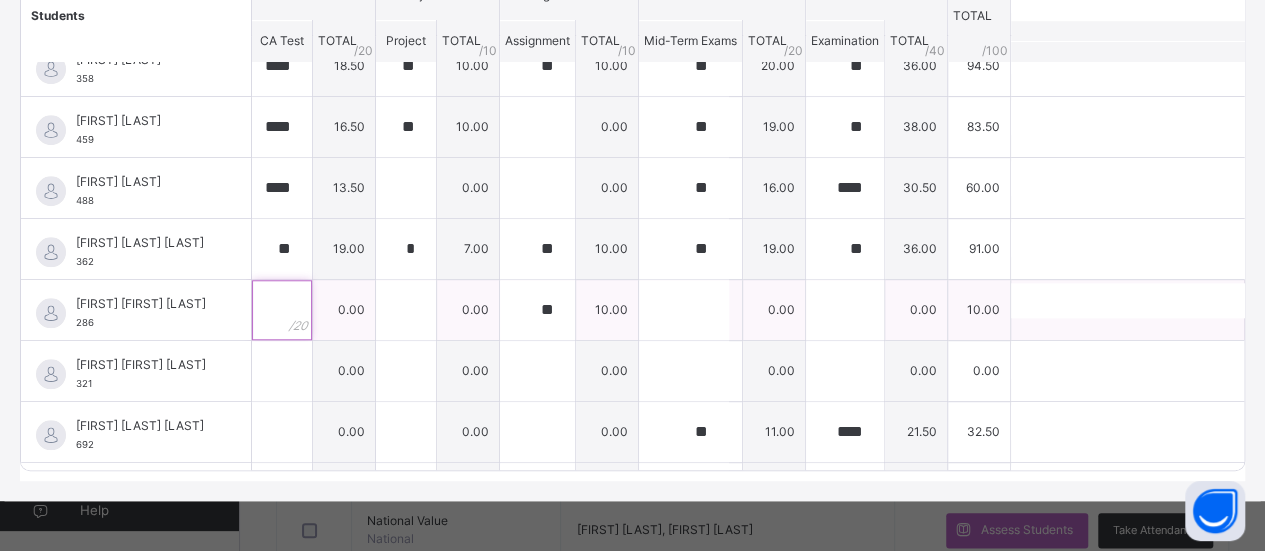 click at bounding box center [282, 310] 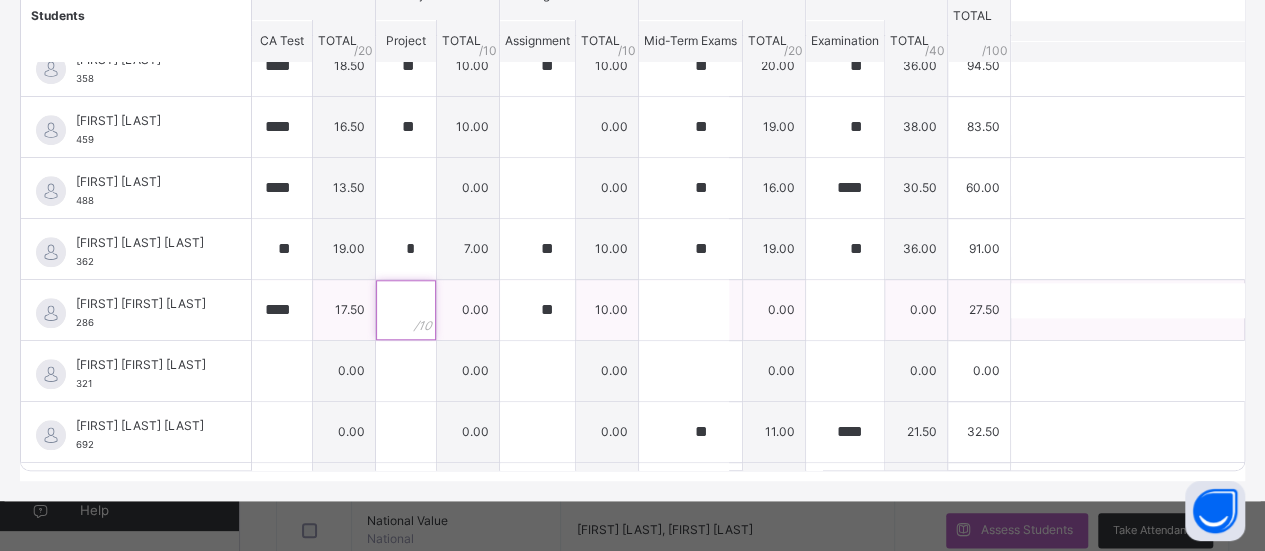 click at bounding box center [406, 310] 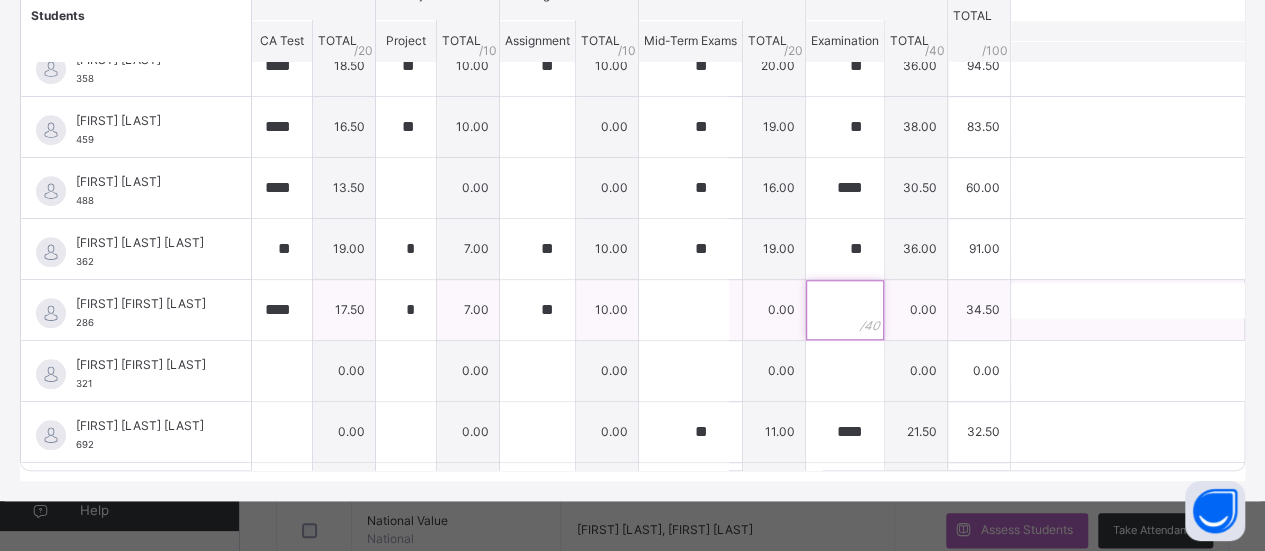 click at bounding box center (845, 310) 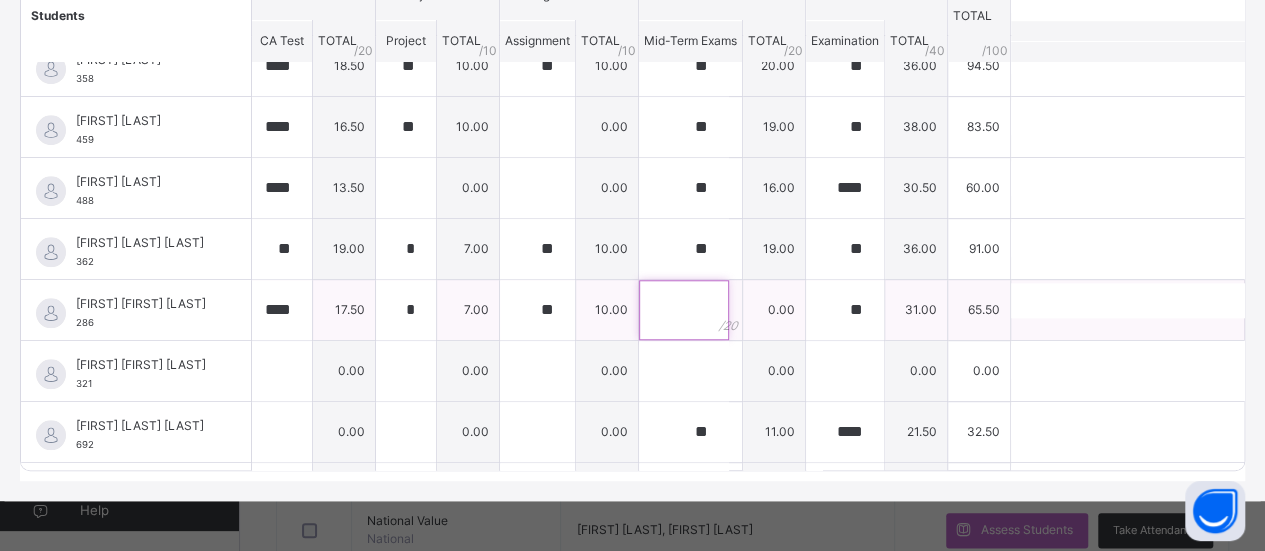 click at bounding box center (684, 310) 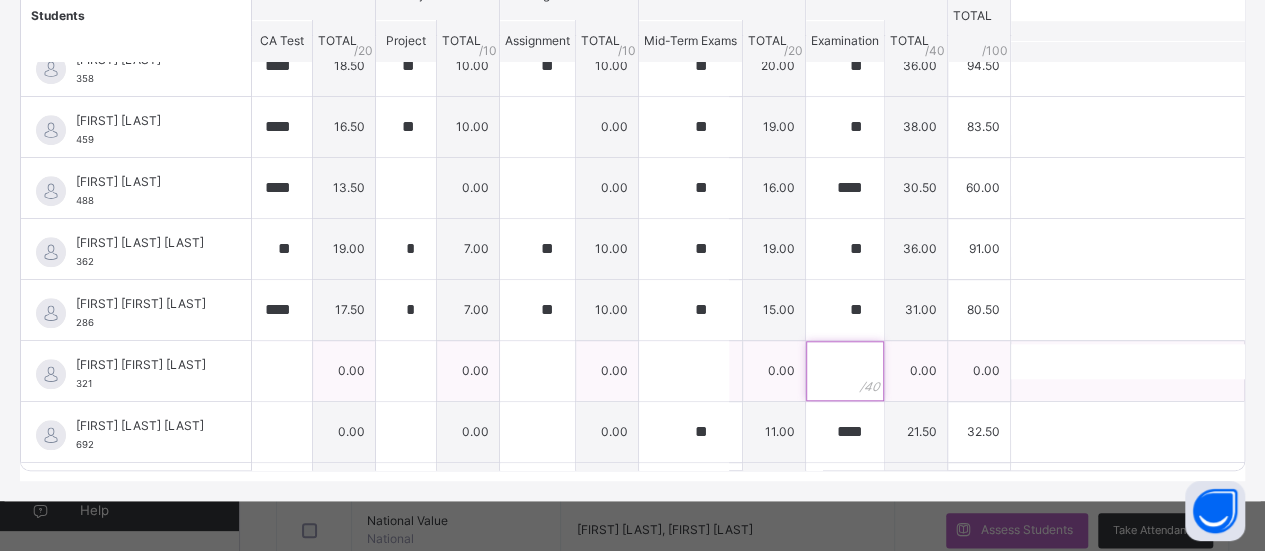 click at bounding box center [845, 371] 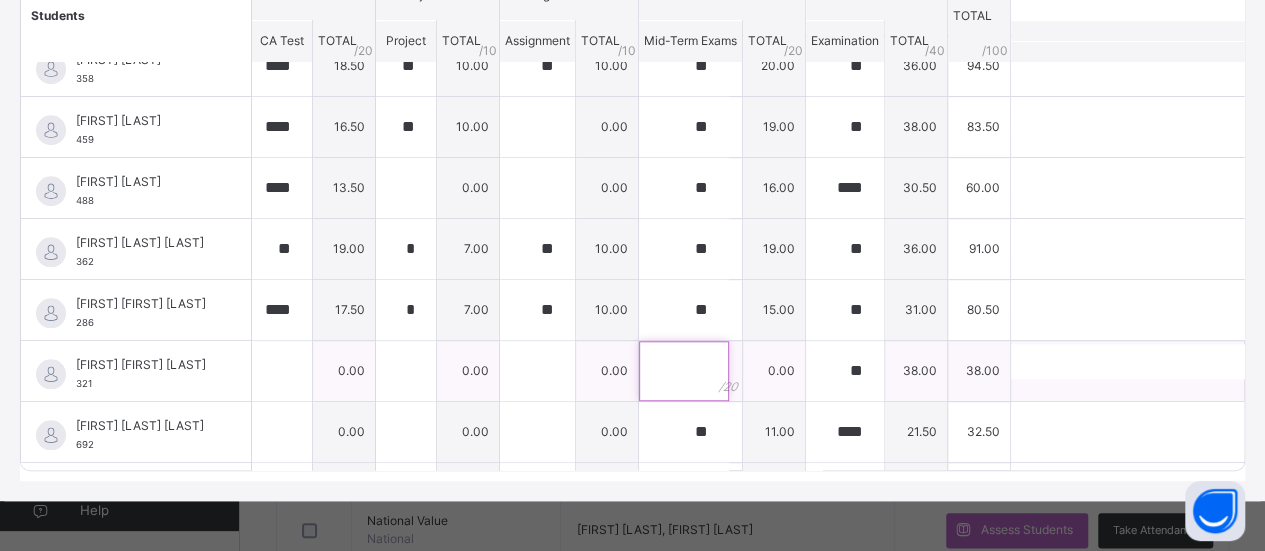 click at bounding box center [684, 371] 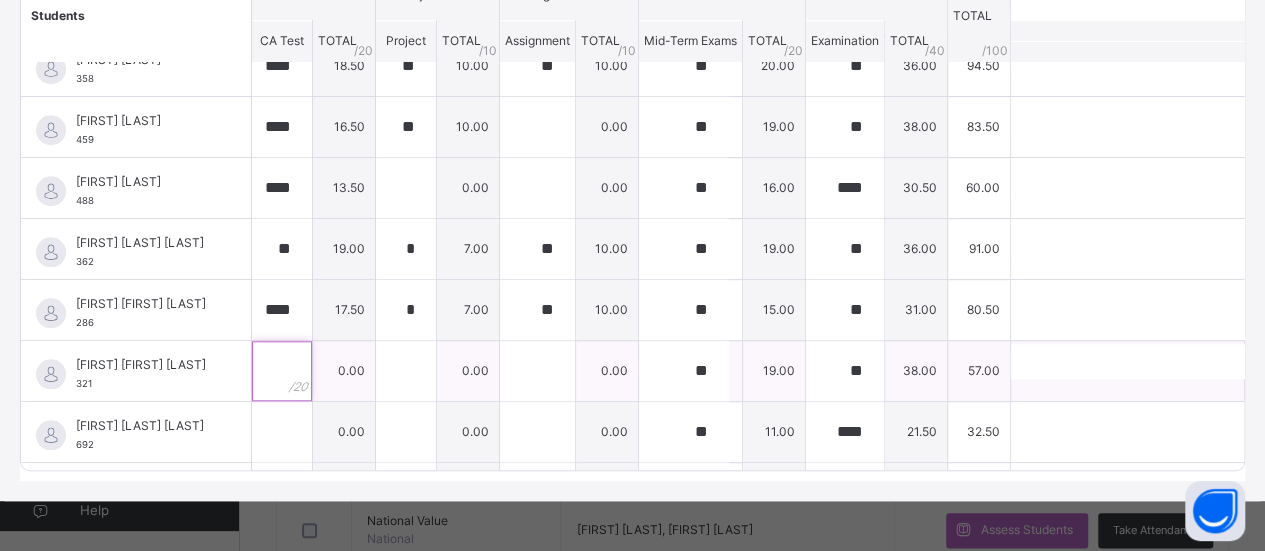 click at bounding box center (282, 371) 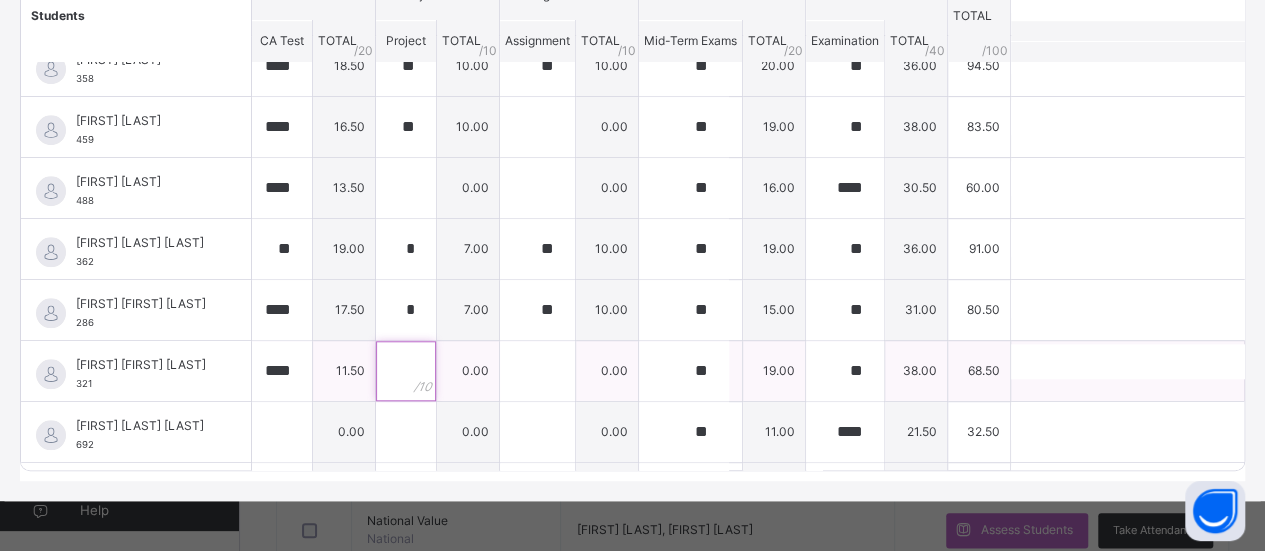 click at bounding box center (406, 371) 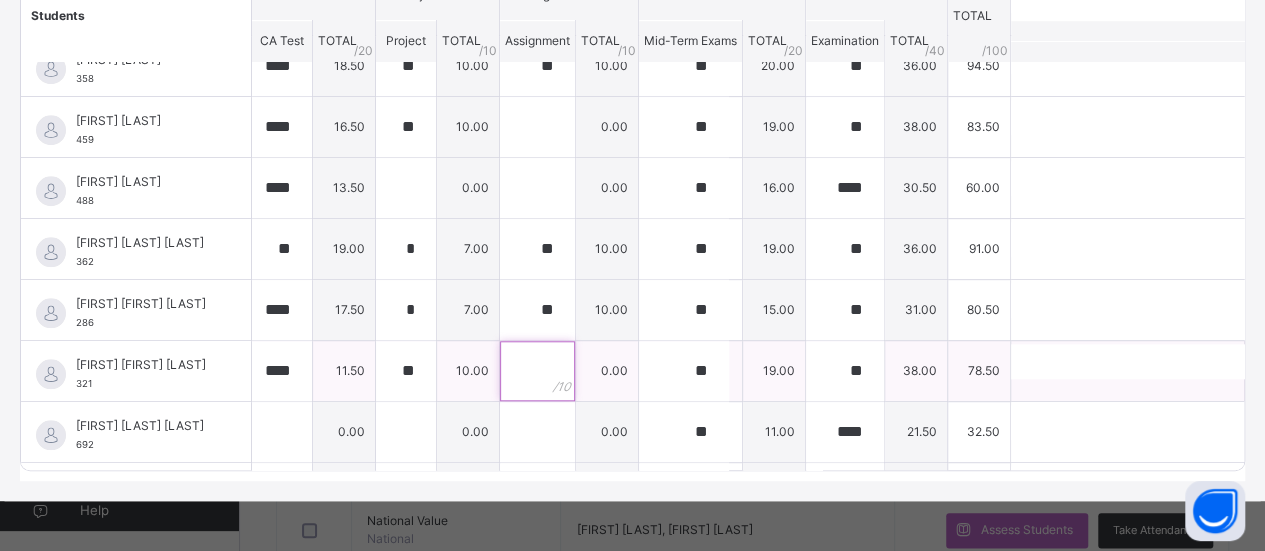 click at bounding box center (537, 371) 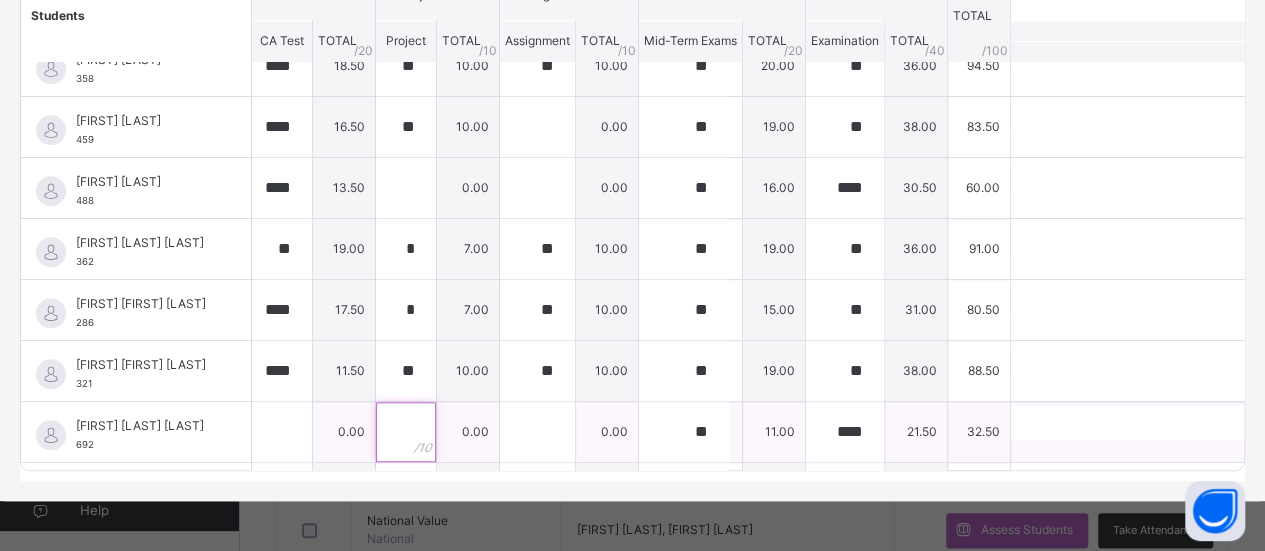 click at bounding box center [406, 432] 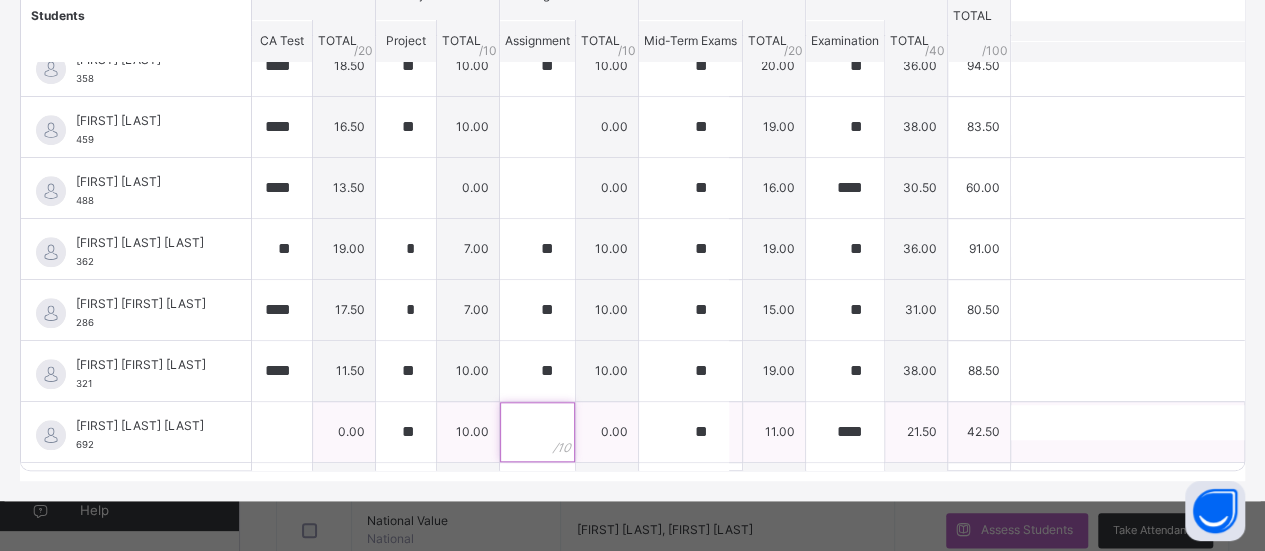 click at bounding box center (537, 432) 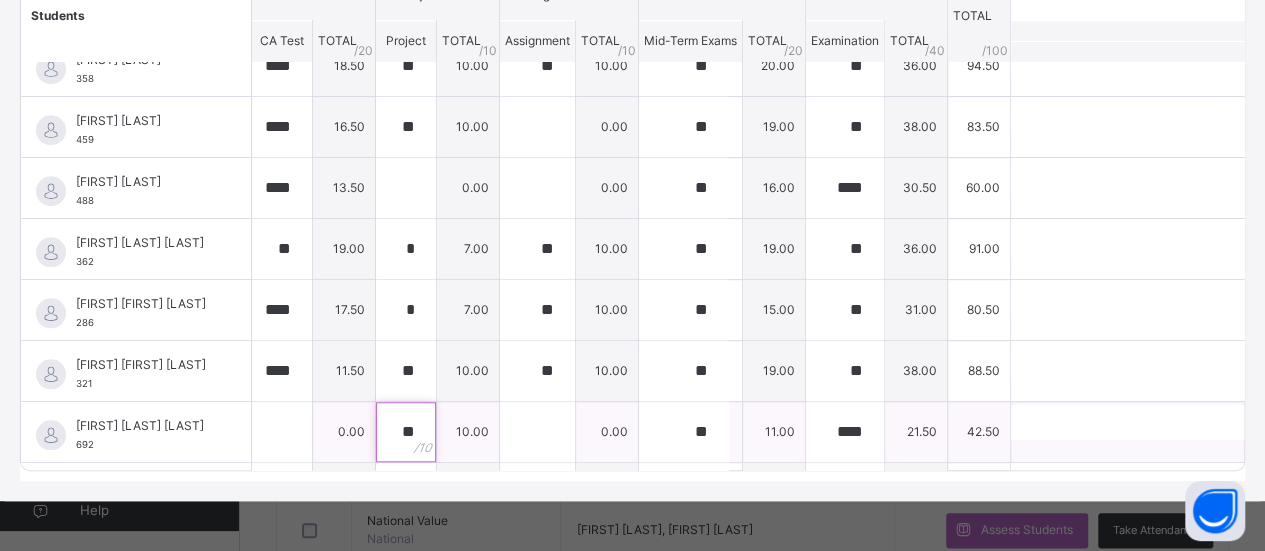 click on "**" at bounding box center (406, 432) 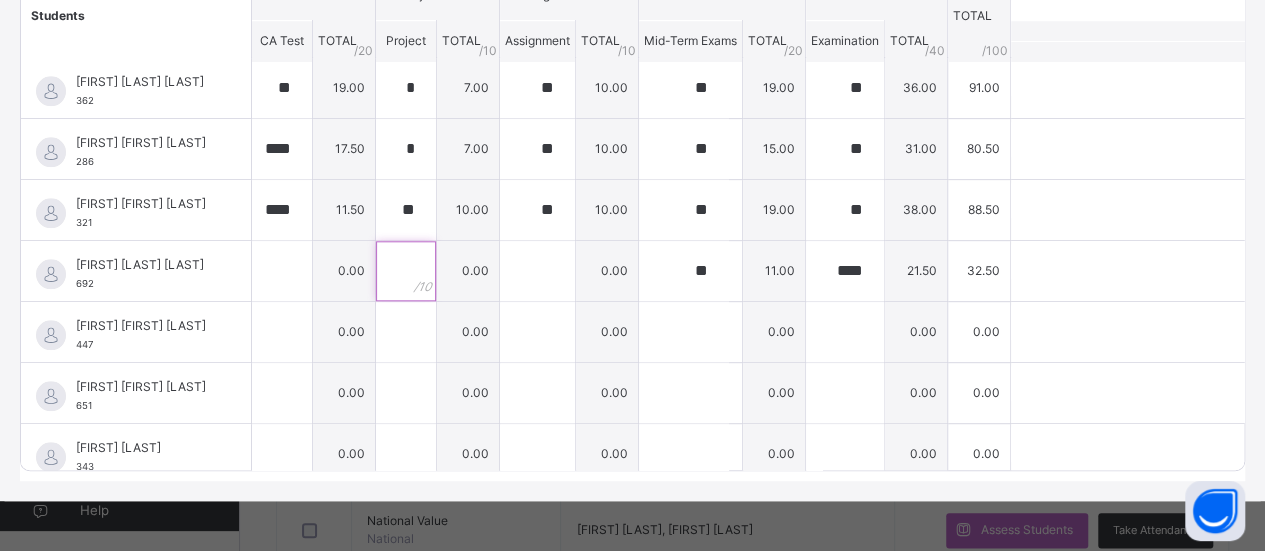 scroll, scrollTop: 942, scrollLeft: 0, axis: vertical 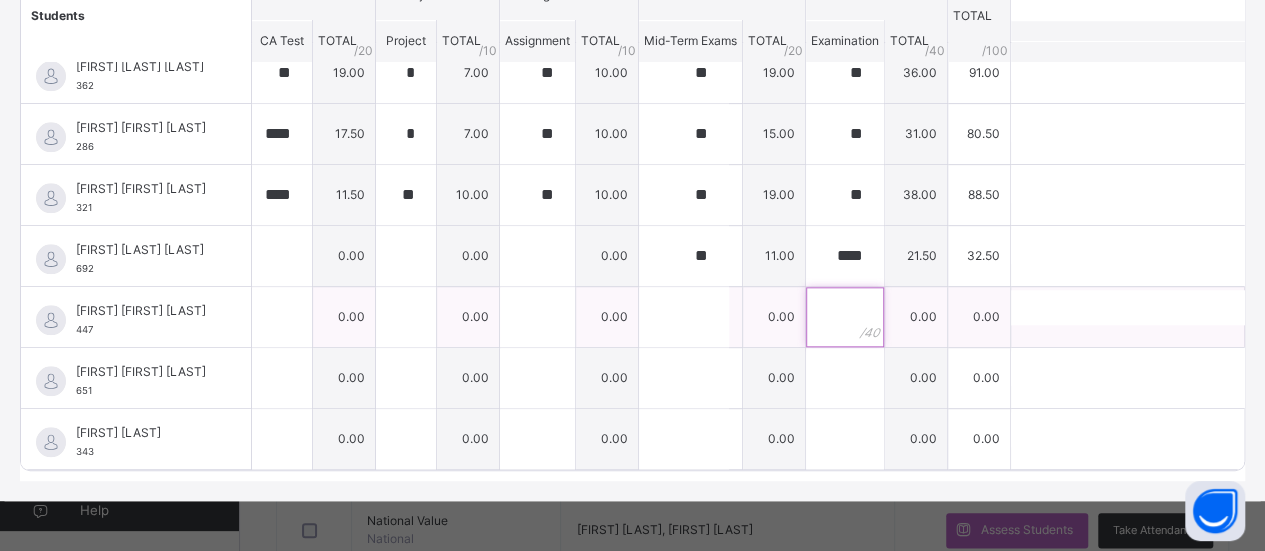 click at bounding box center [845, 317] 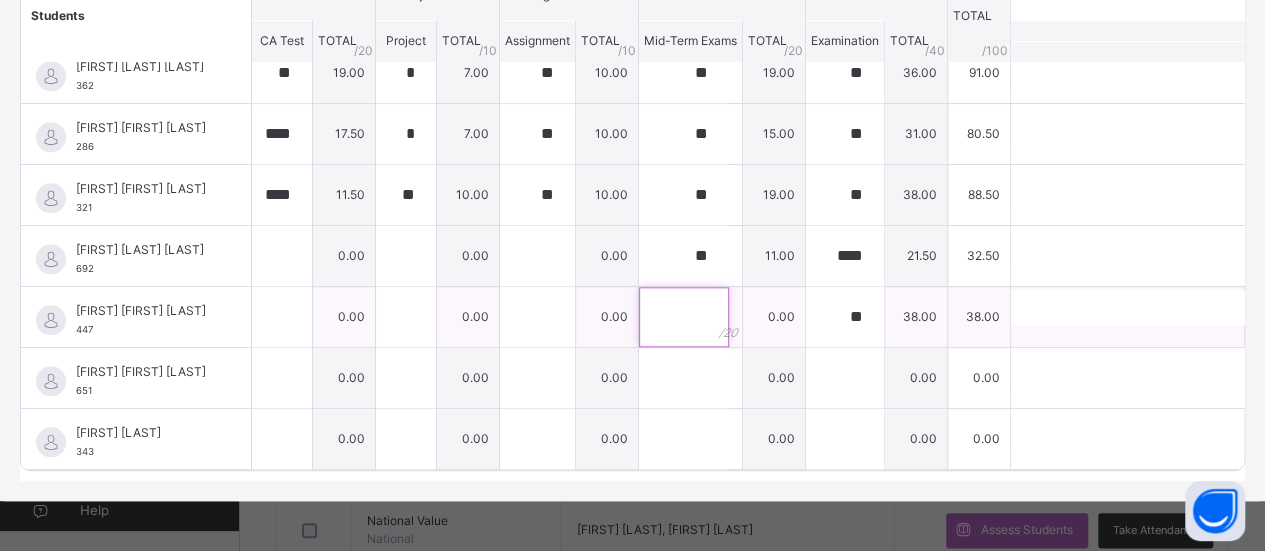 click at bounding box center [684, 317] 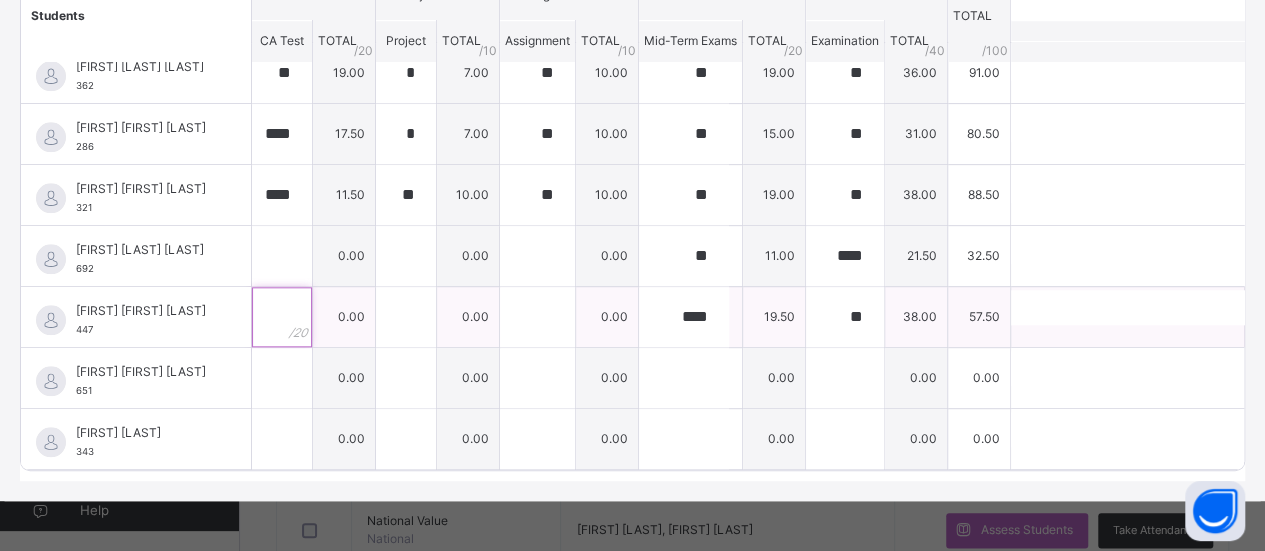 click at bounding box center (282, 317) 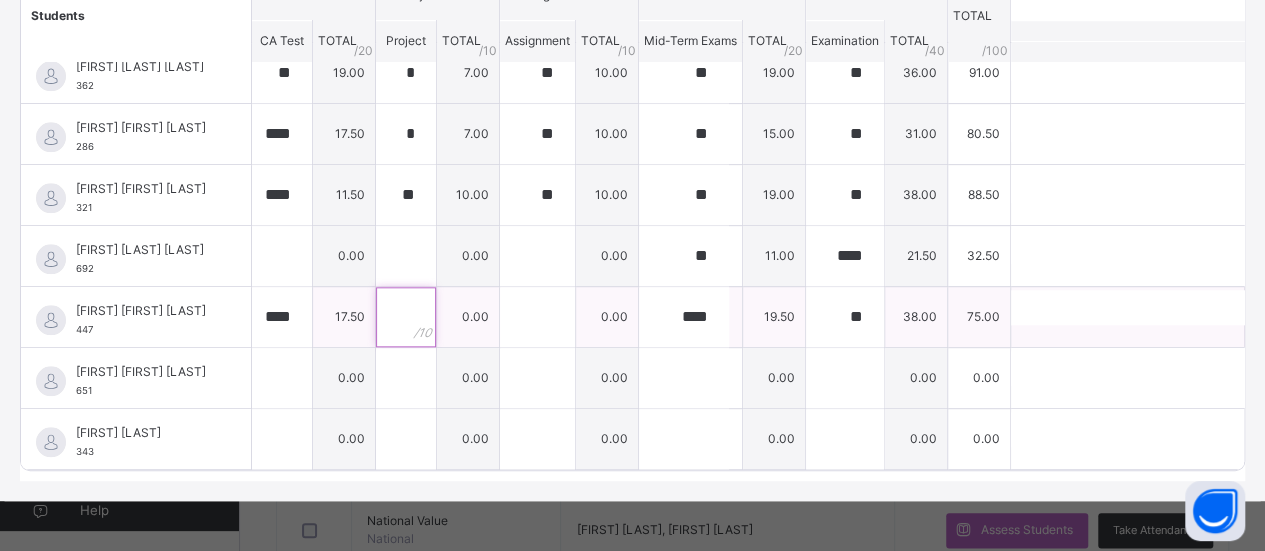 click at bounding box center (406, 317) 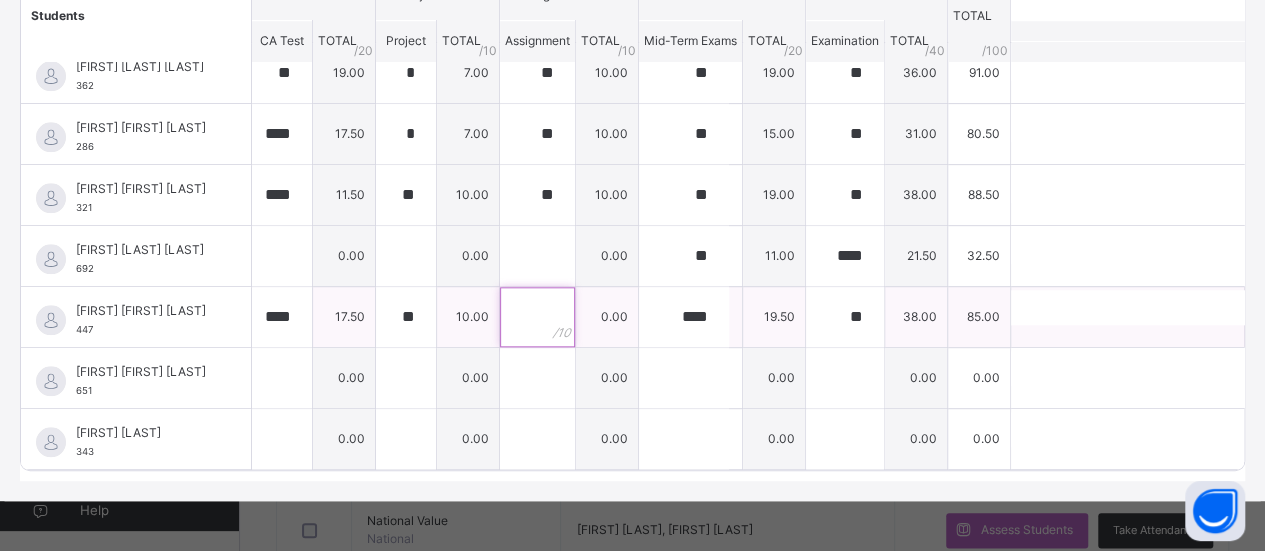 click at bounding box center [537, 317] 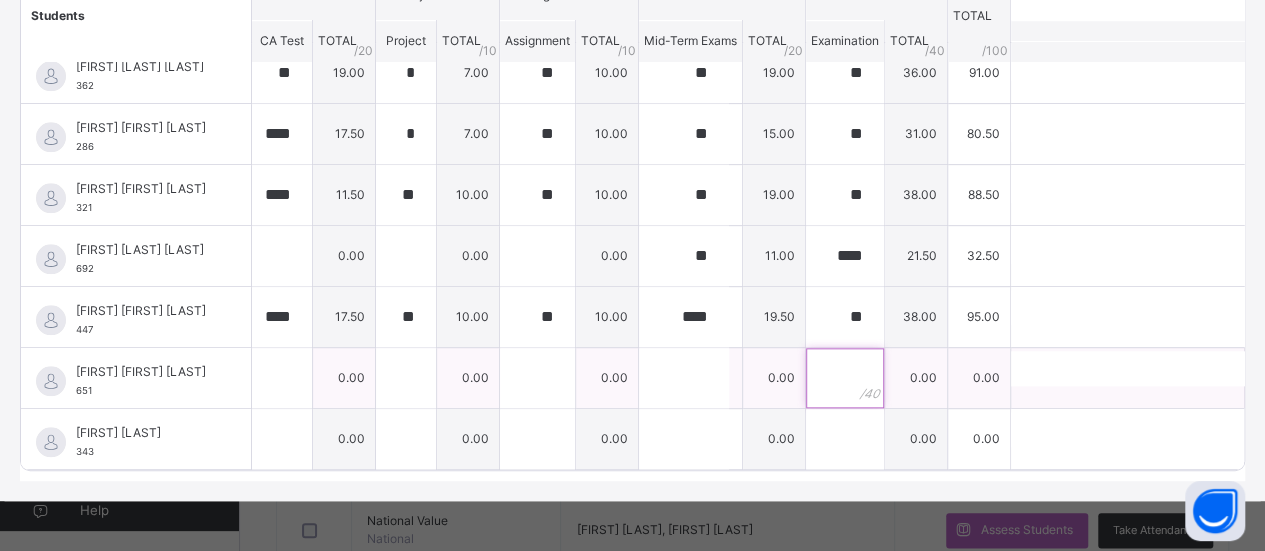 click at bounding box center [845, 378] 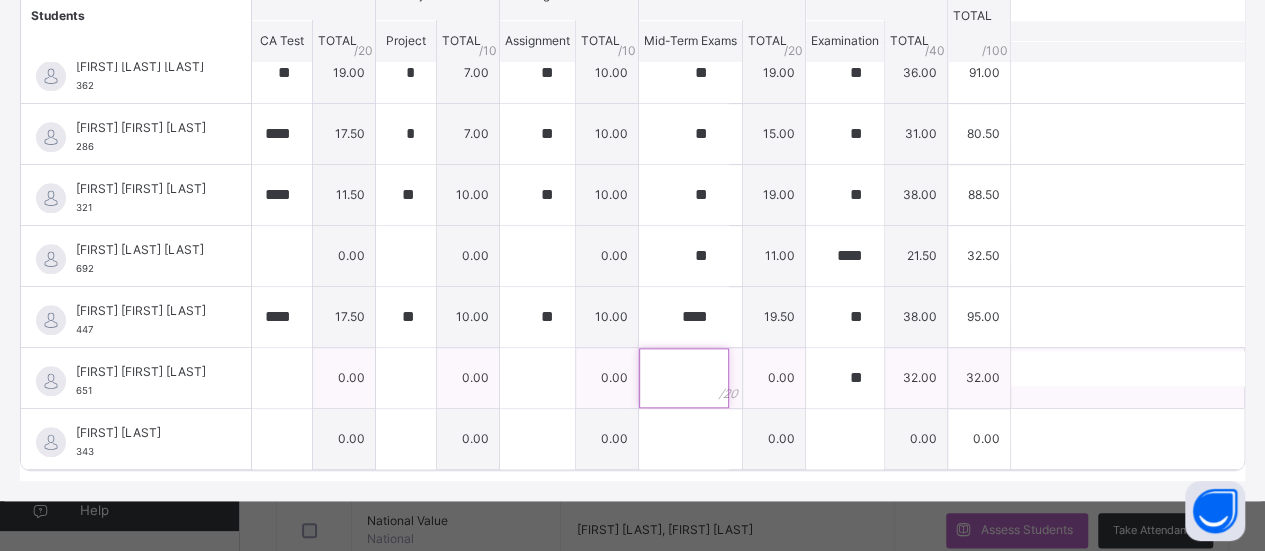 click at bounding box center [684, 378] 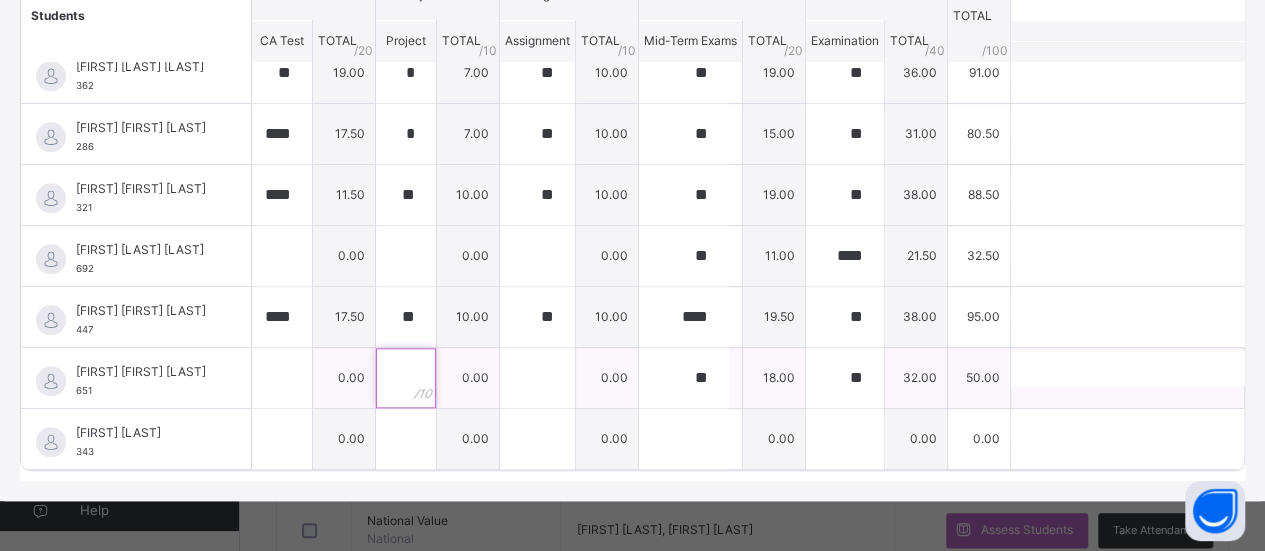 click at bounding box center (406, 378) 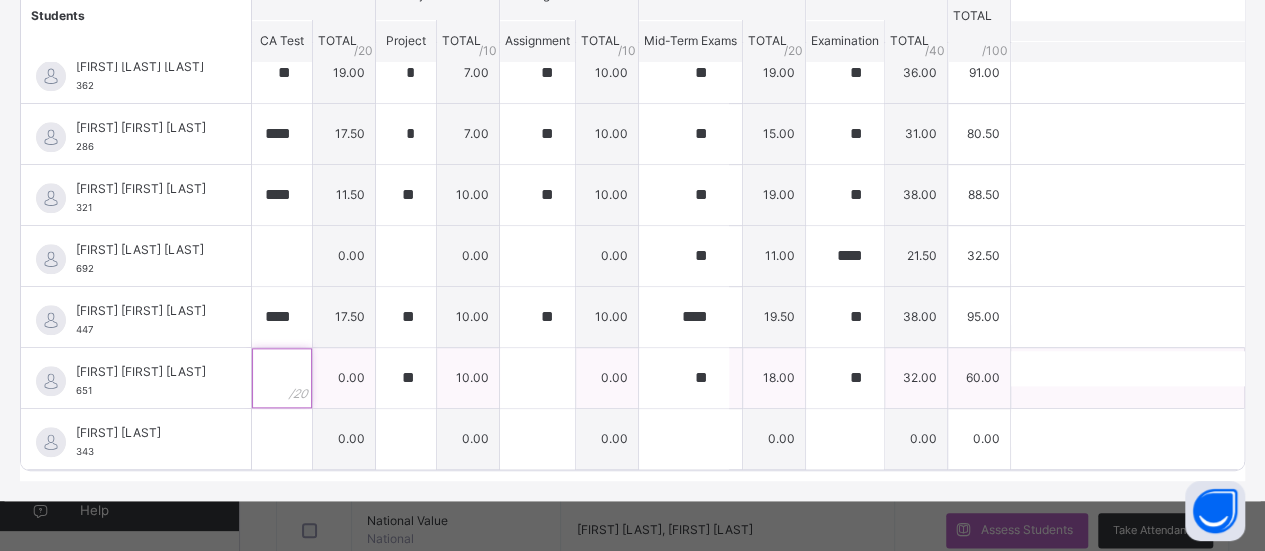 click at bounding box center [282, 378] 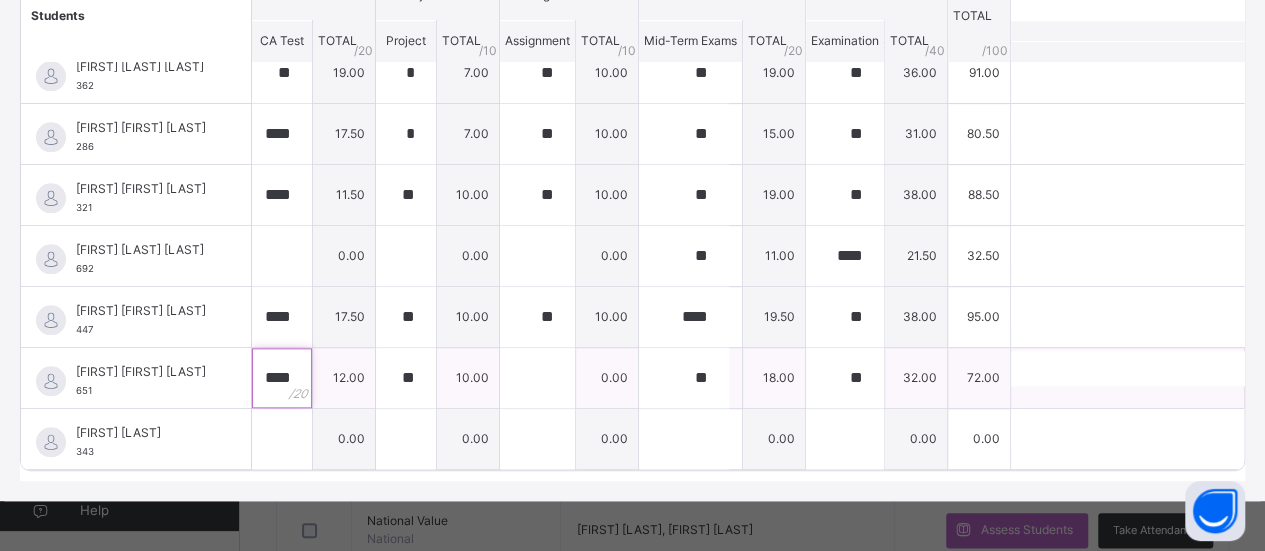 scroll, scrollTop: 0, scrollLeft: 0, axis: both 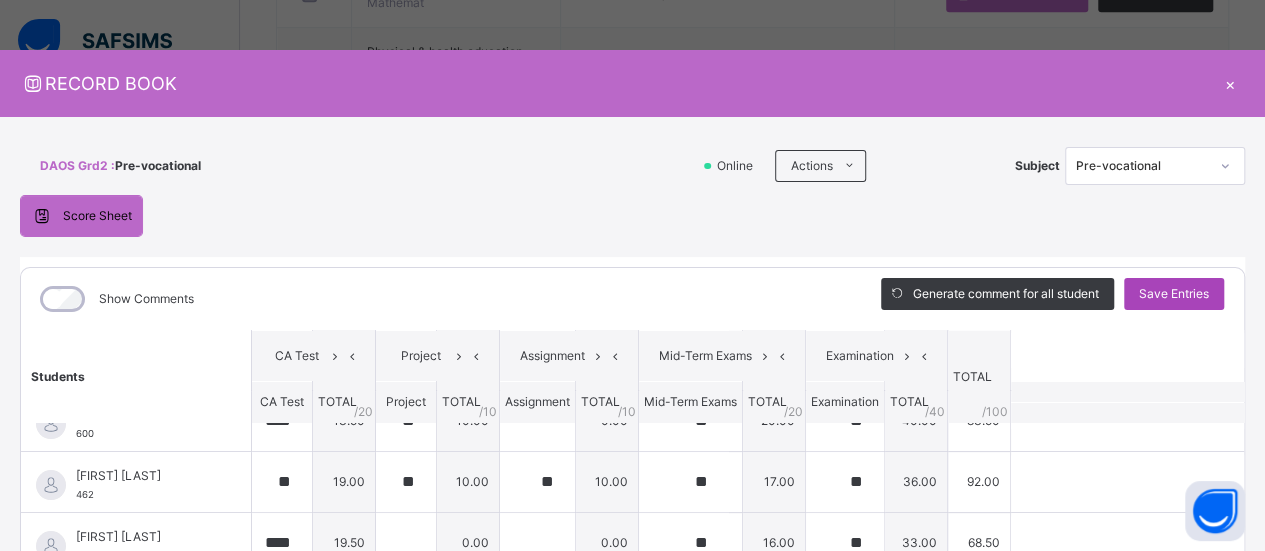 click on "Save Entries" at bounding box center [1174, 294] 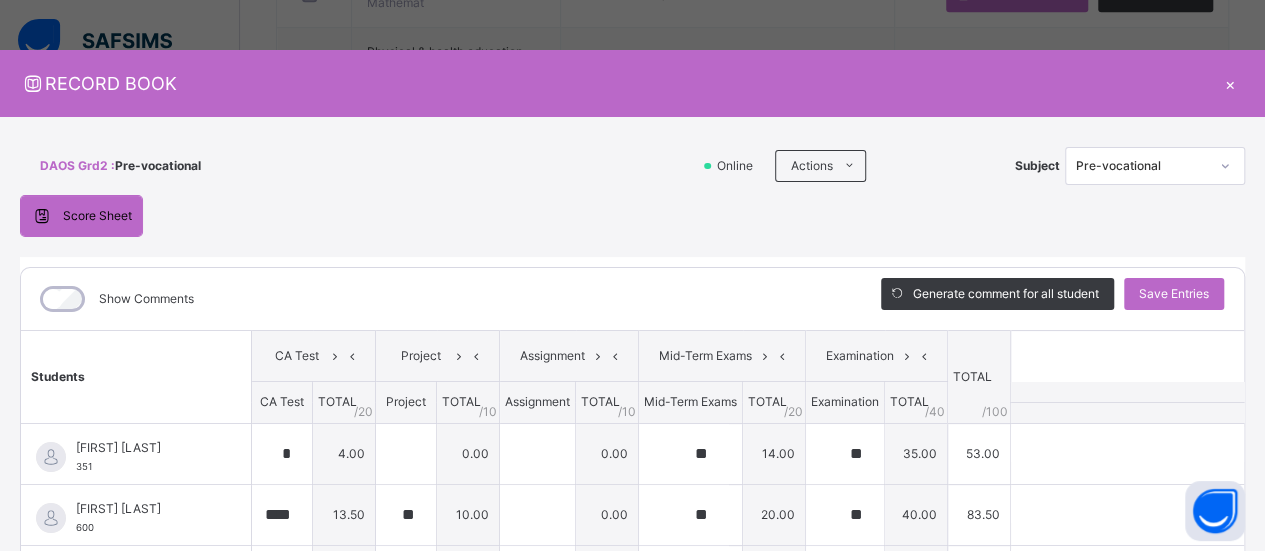 click on "×" at bounding box center [1230, 83] 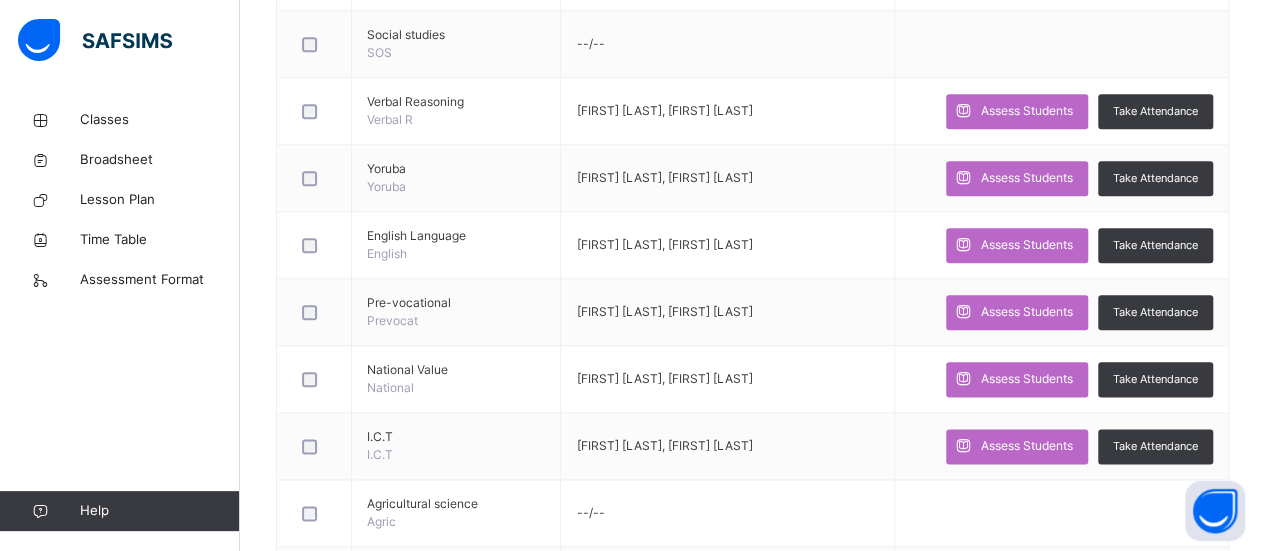 scroll, scrollTop: 1040, scrollLeft: 0, axis: vertical 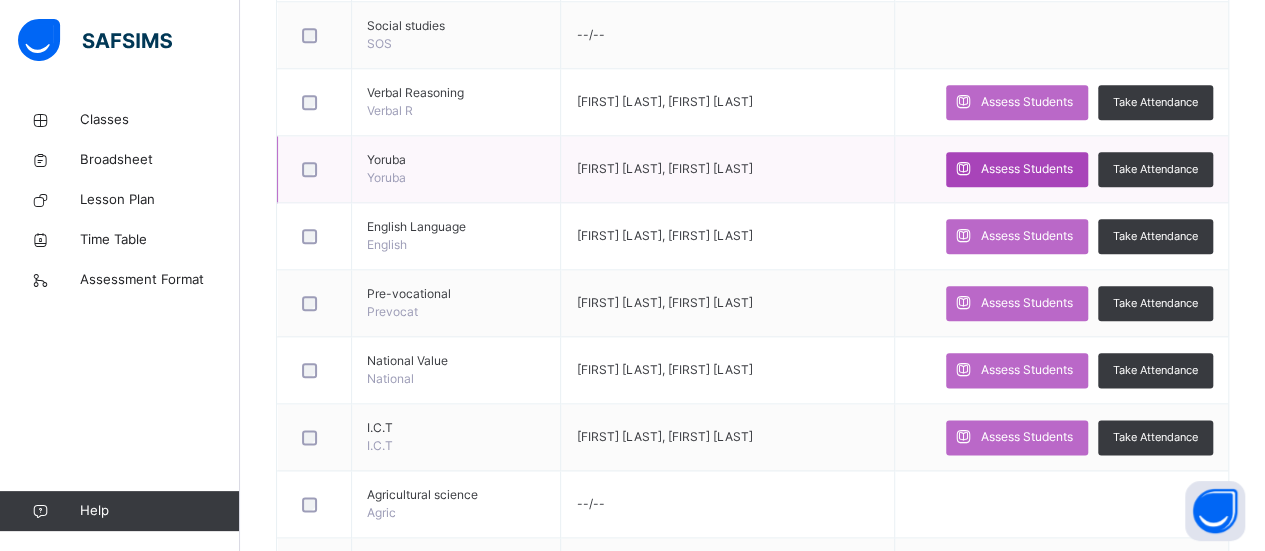 click on "Assess Students" at bounding box center [1027, 169] 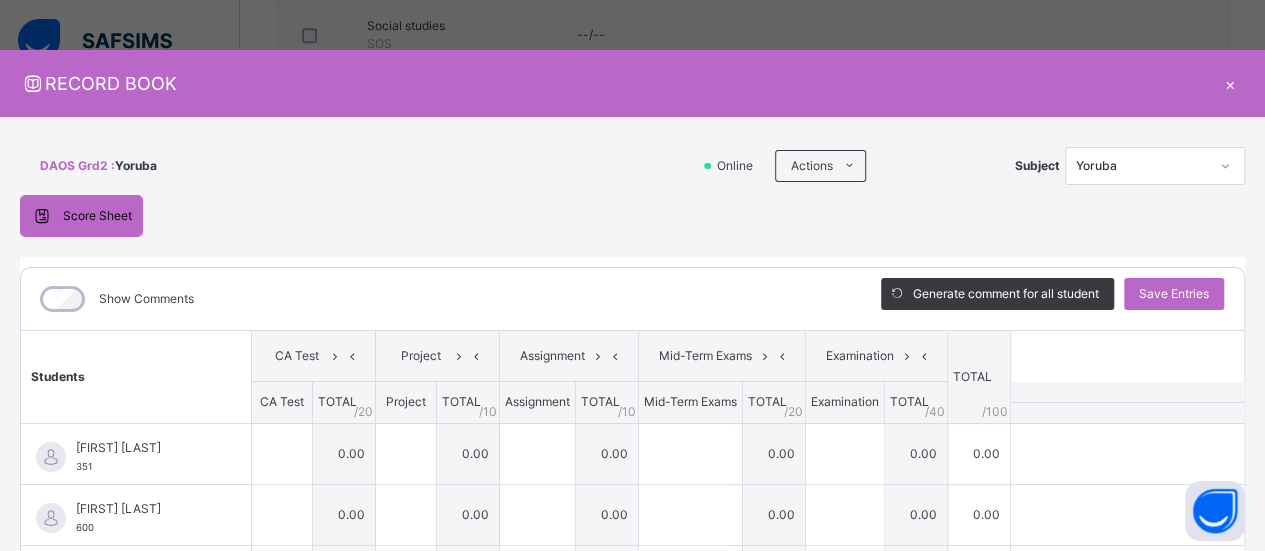 scroll, scrollTop: 1080, scrollLeft: 0, axis: vertical 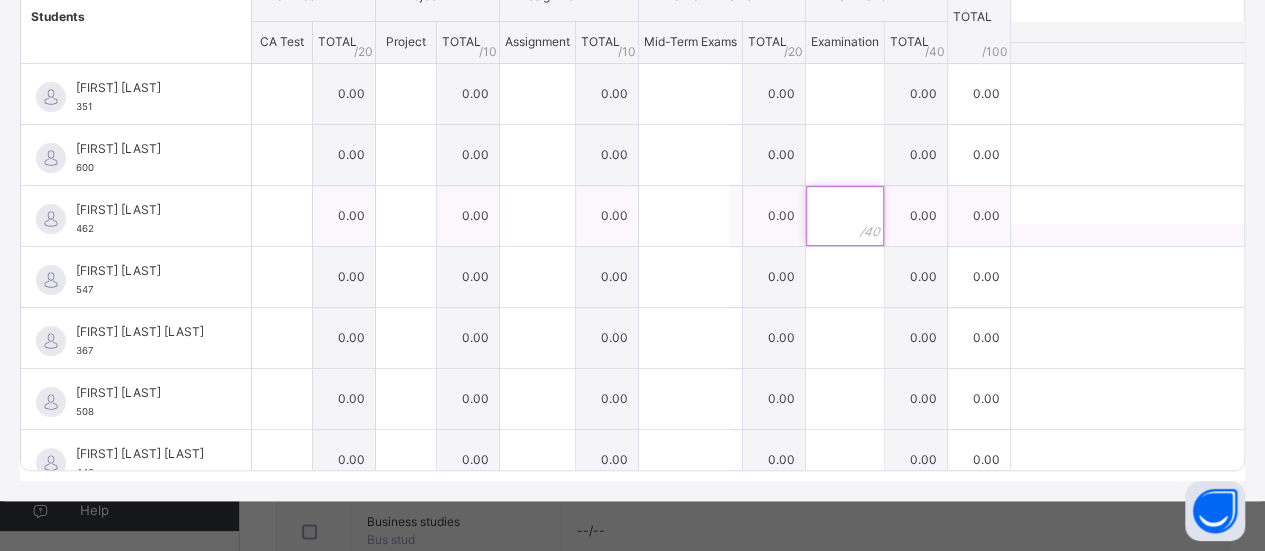 click at bounding box center (845, 216) 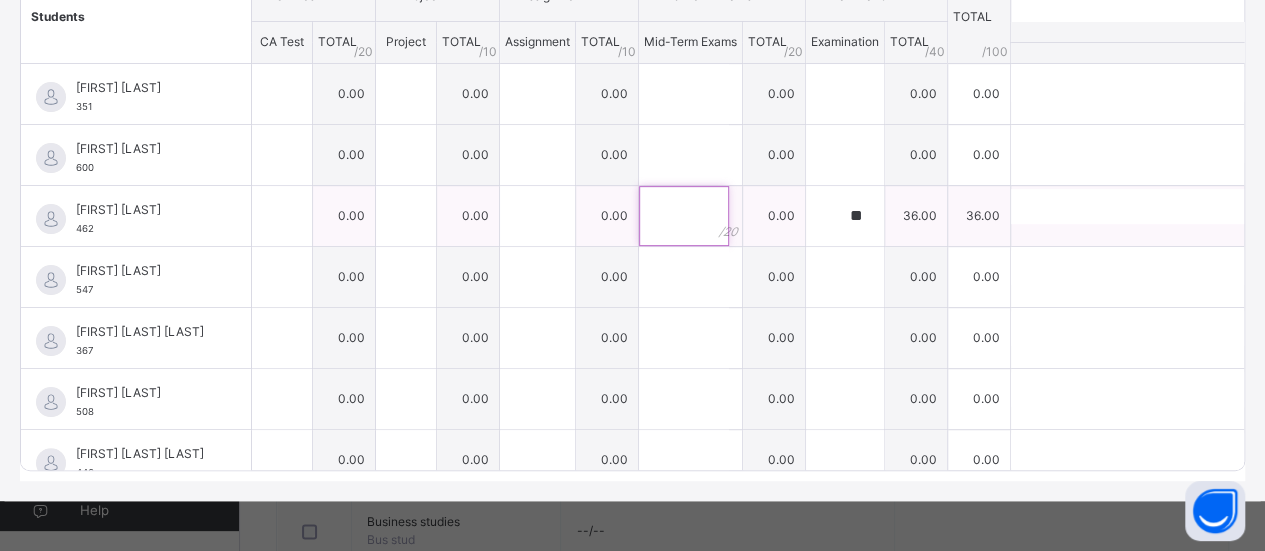 click at bounding box center [684, 216] 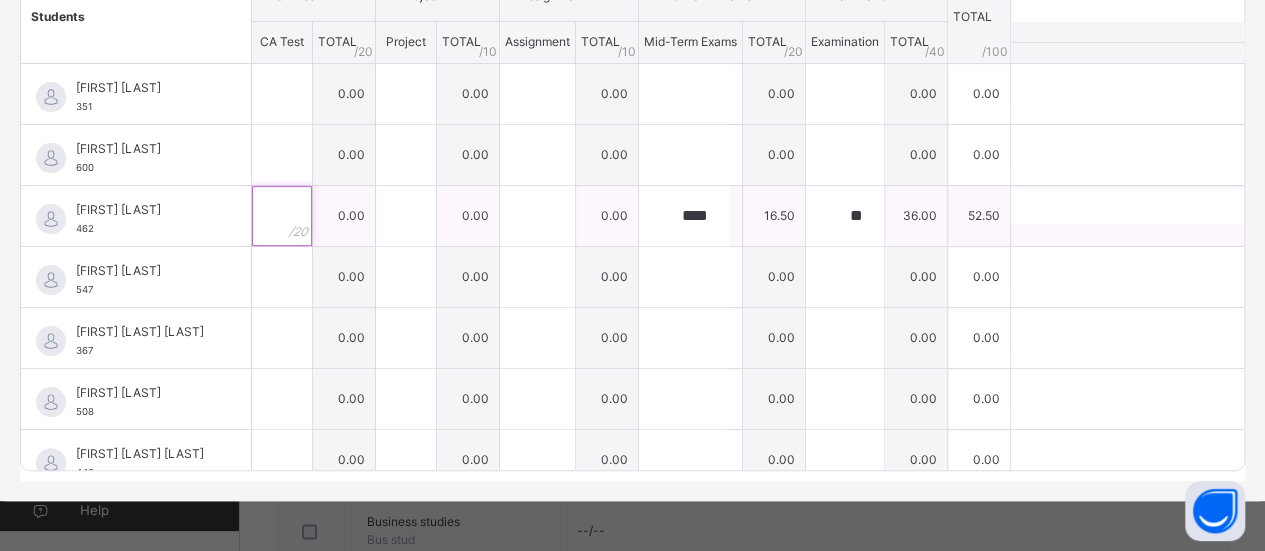 click at bounding box center [282, 216] 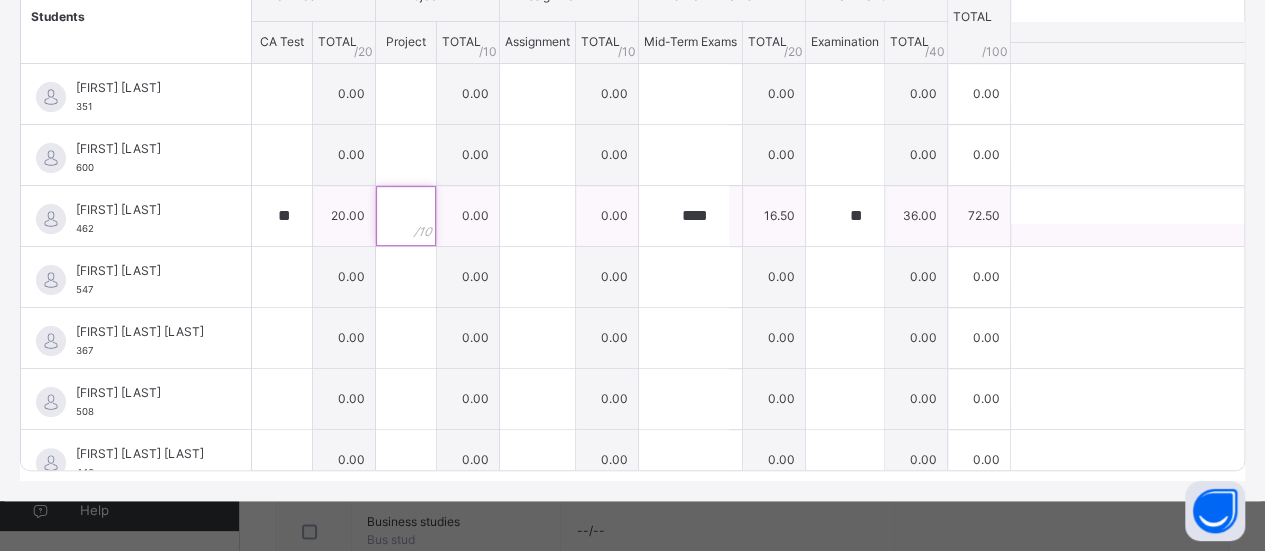 click at bounding box center (406, 216) 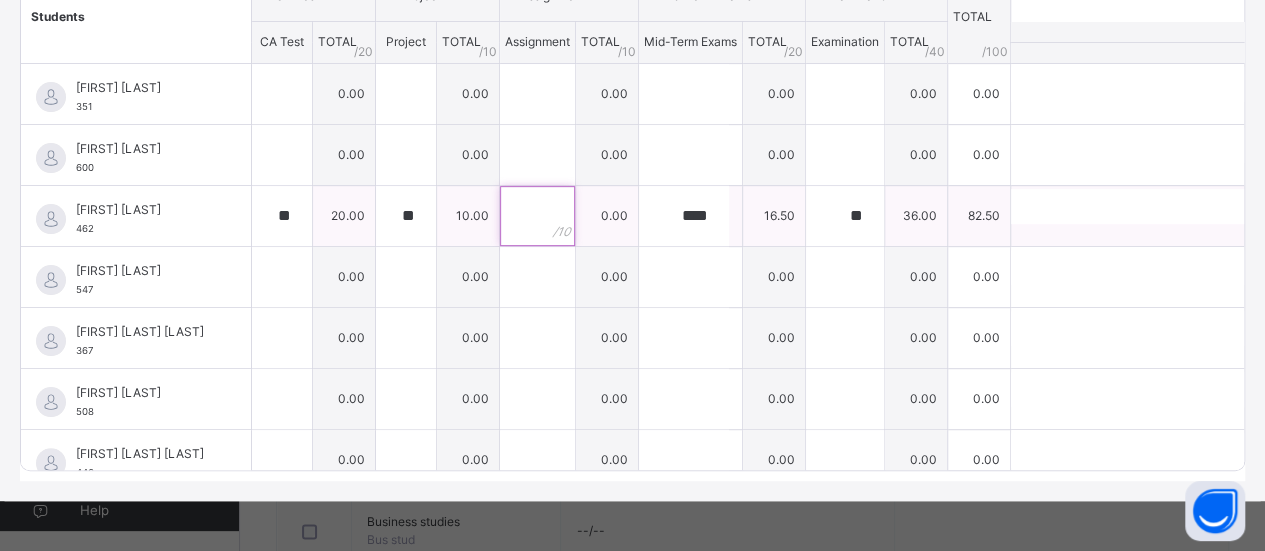 click at bounding box center (537, 216) 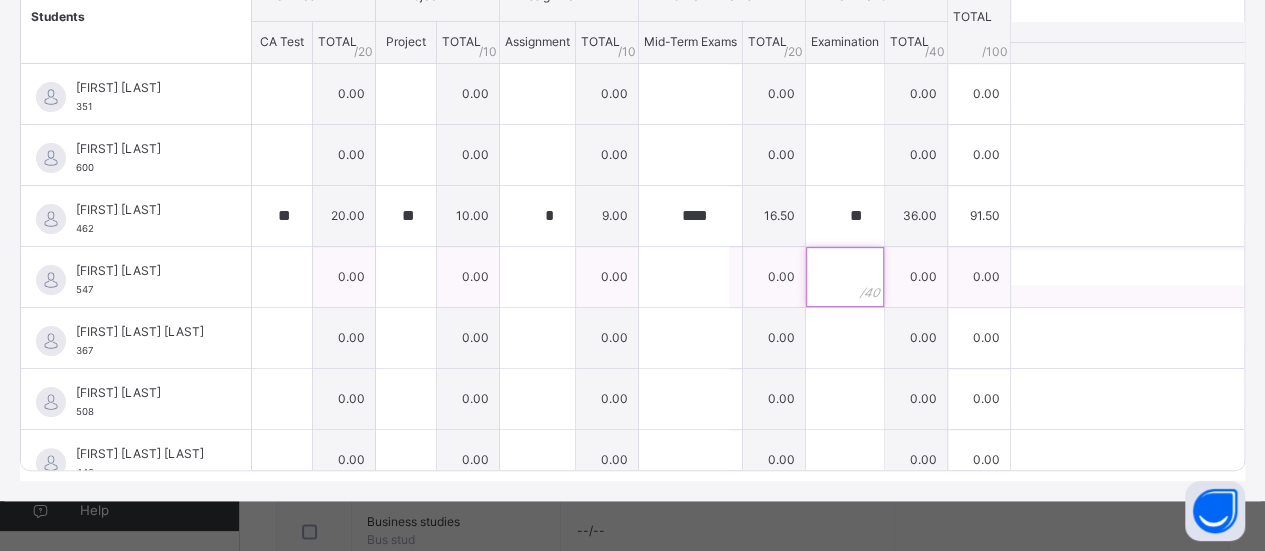 click at bounding box center (845, 277) 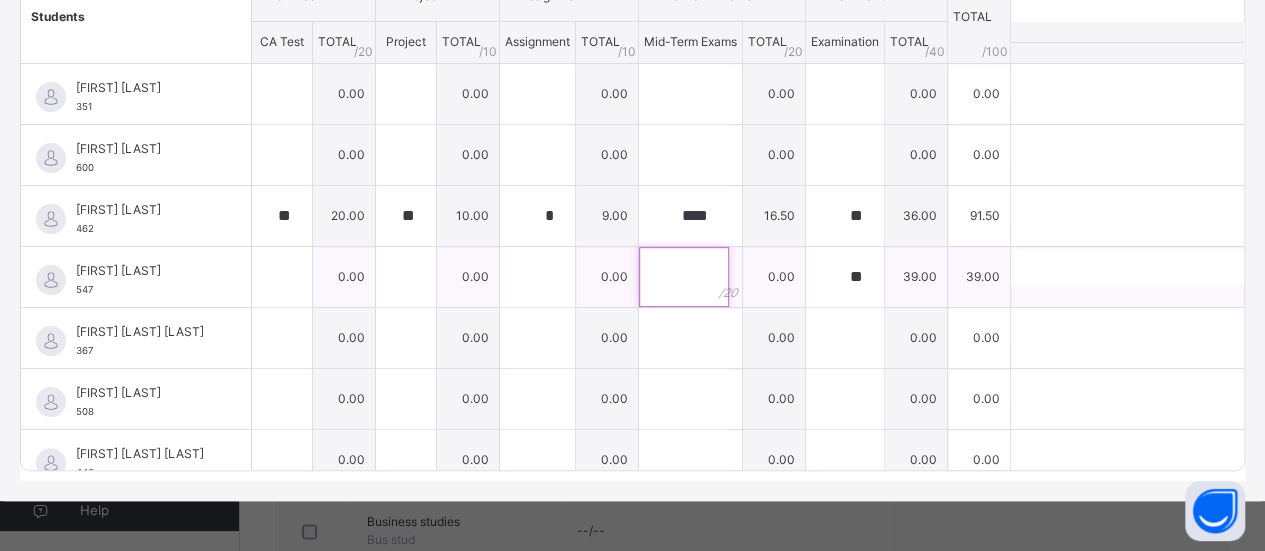 click at bounding box center (684, 277) 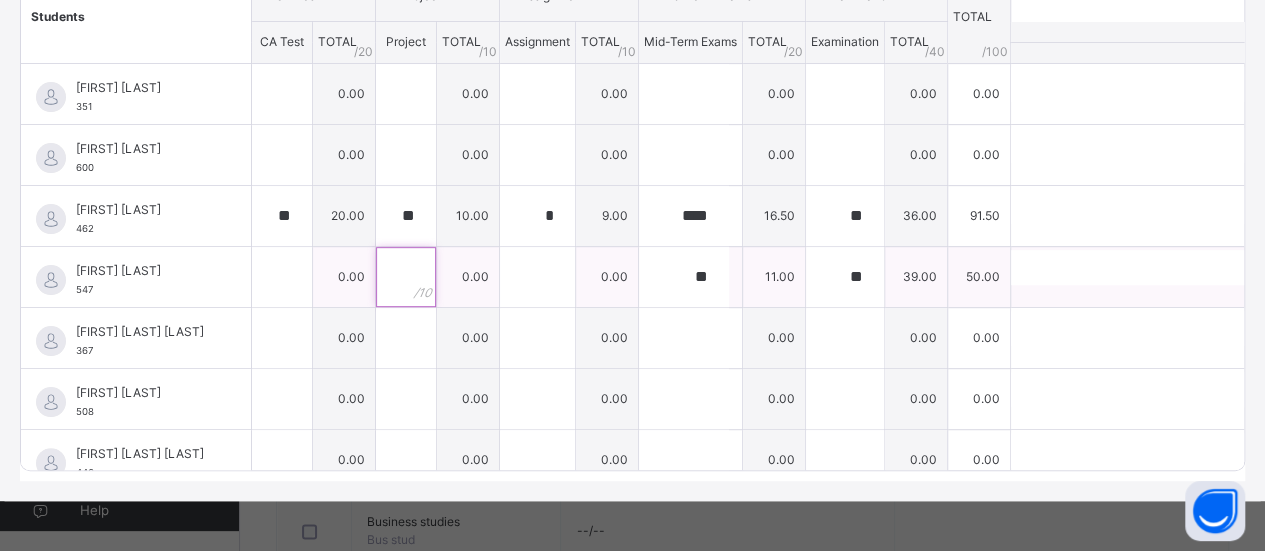 click at bounding box center (406, 277) 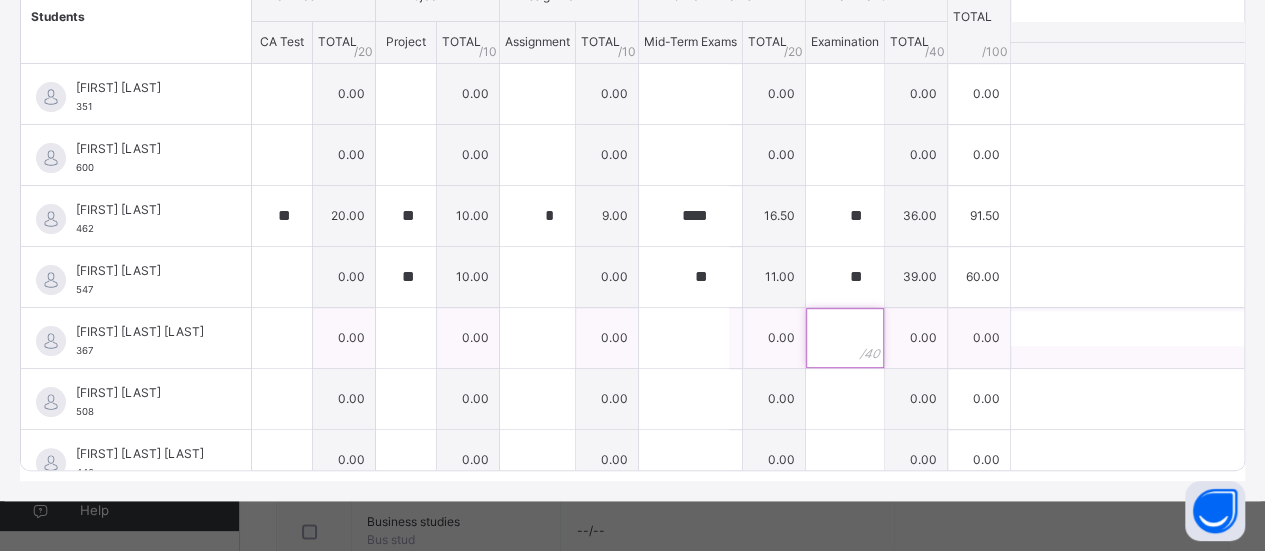 click at bounding box center (845, 338) 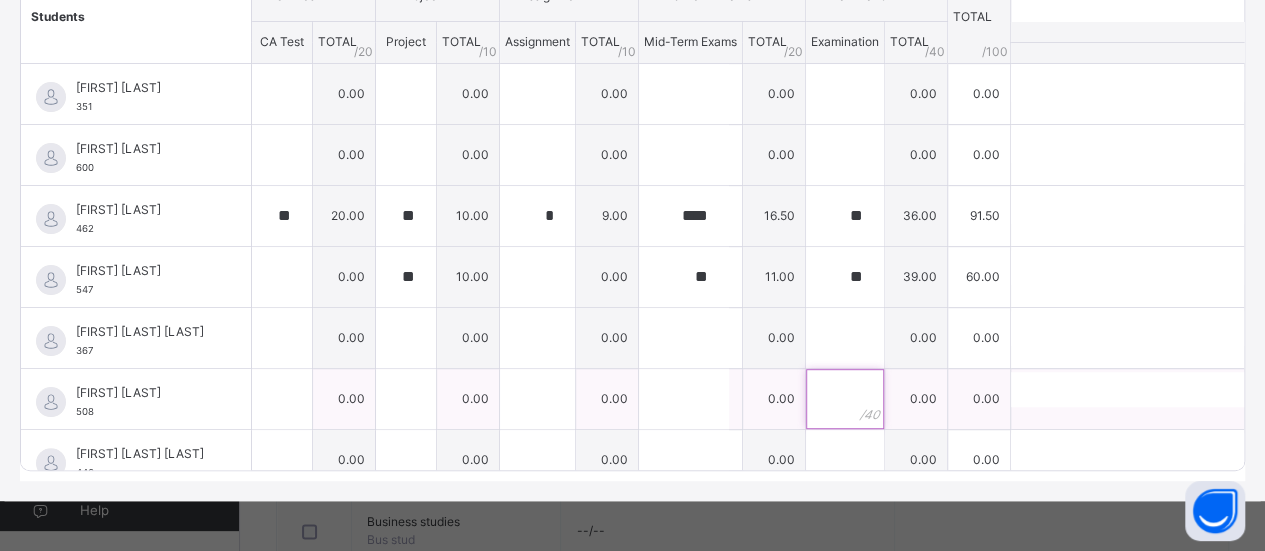 click at bounding box center [845, 399] 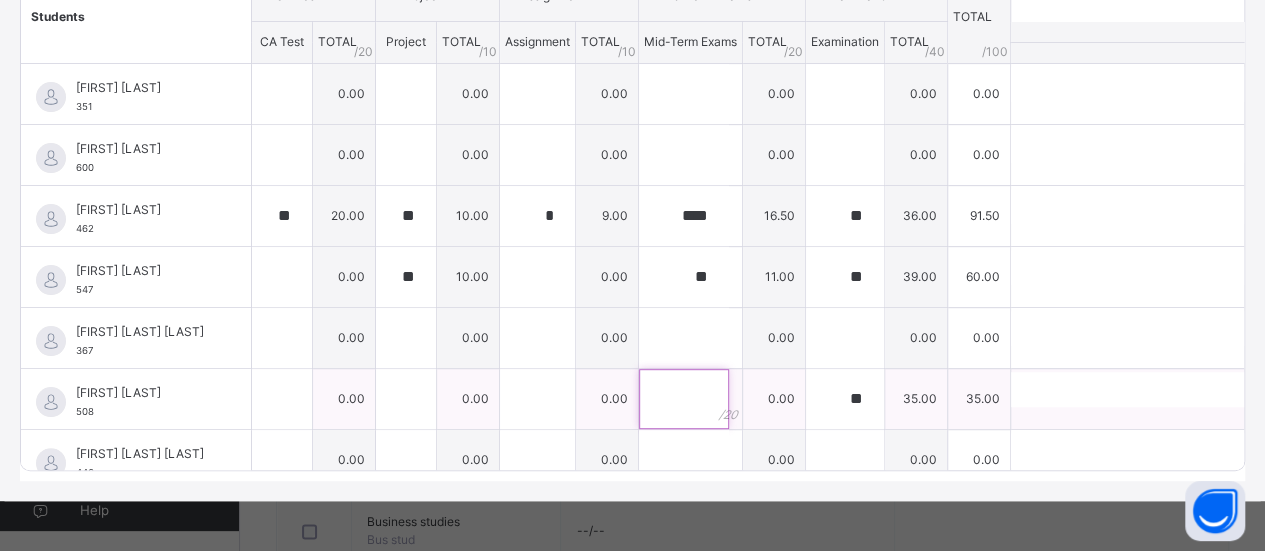 click at bounding box center (684, 399) 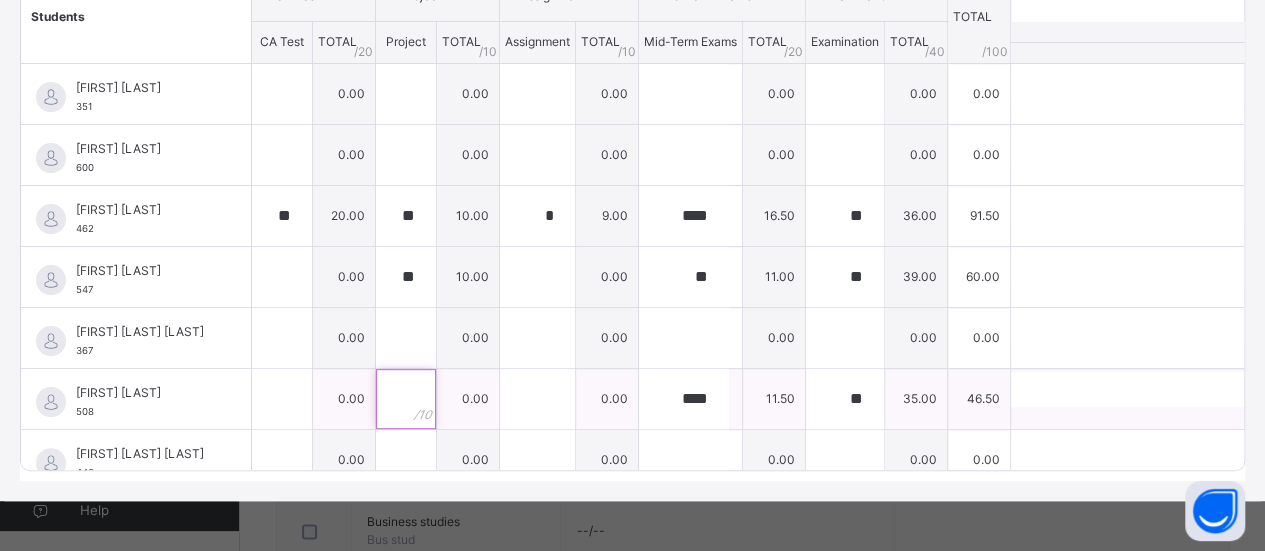 click at bounding box center (406, 399) 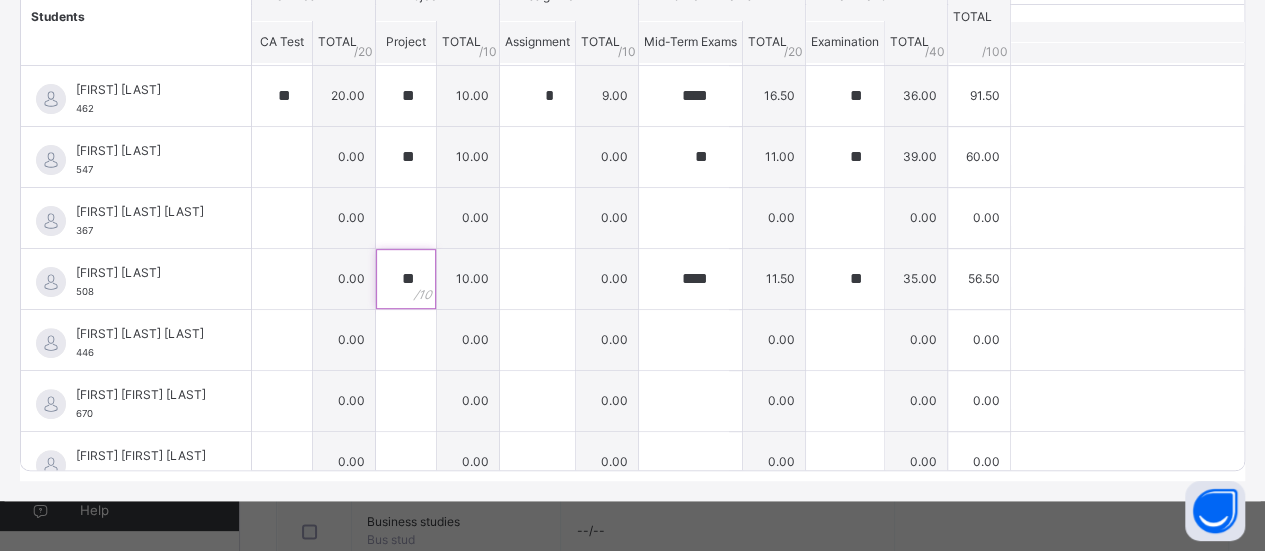 scroll, scrollTop: 160, scrollLeft: 0, axis: vertical 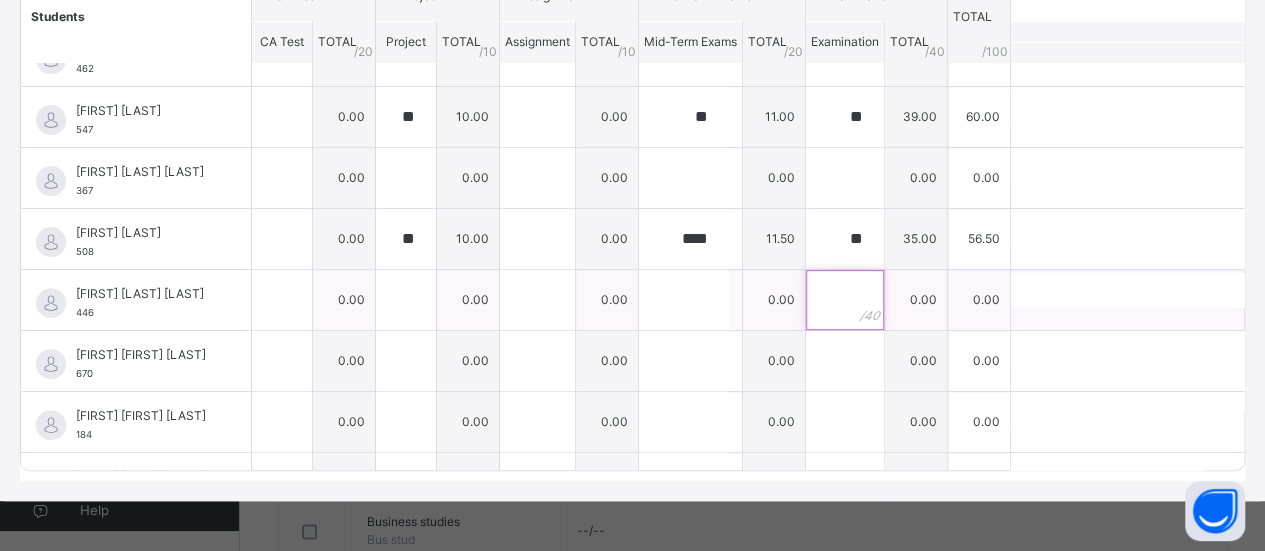 click at bounding box center (845, 300) 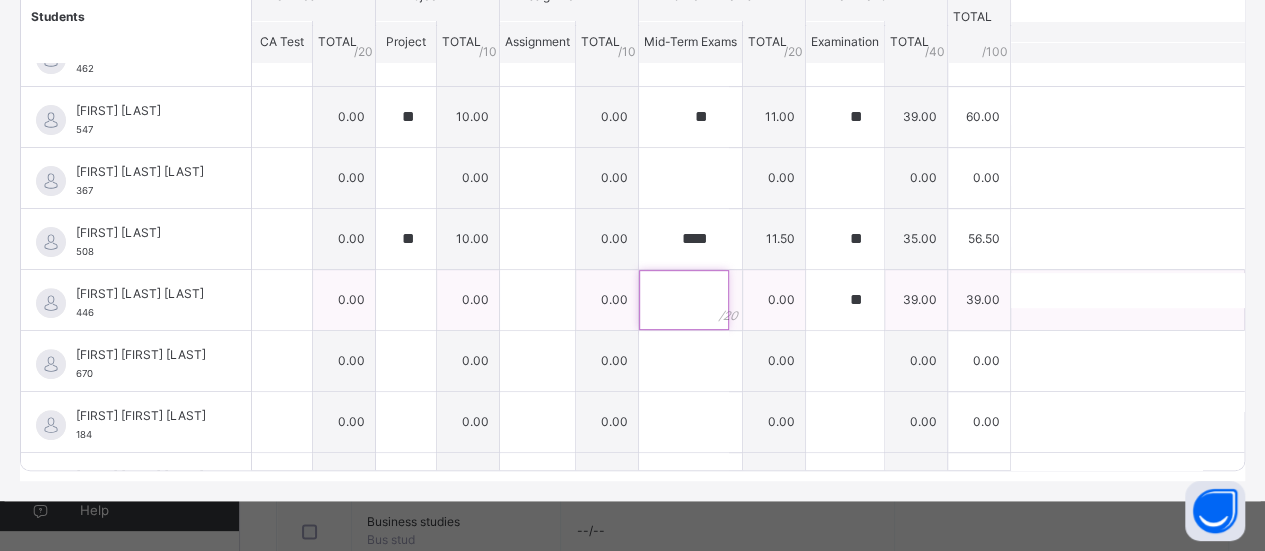 click at bounding box center (684, 300) 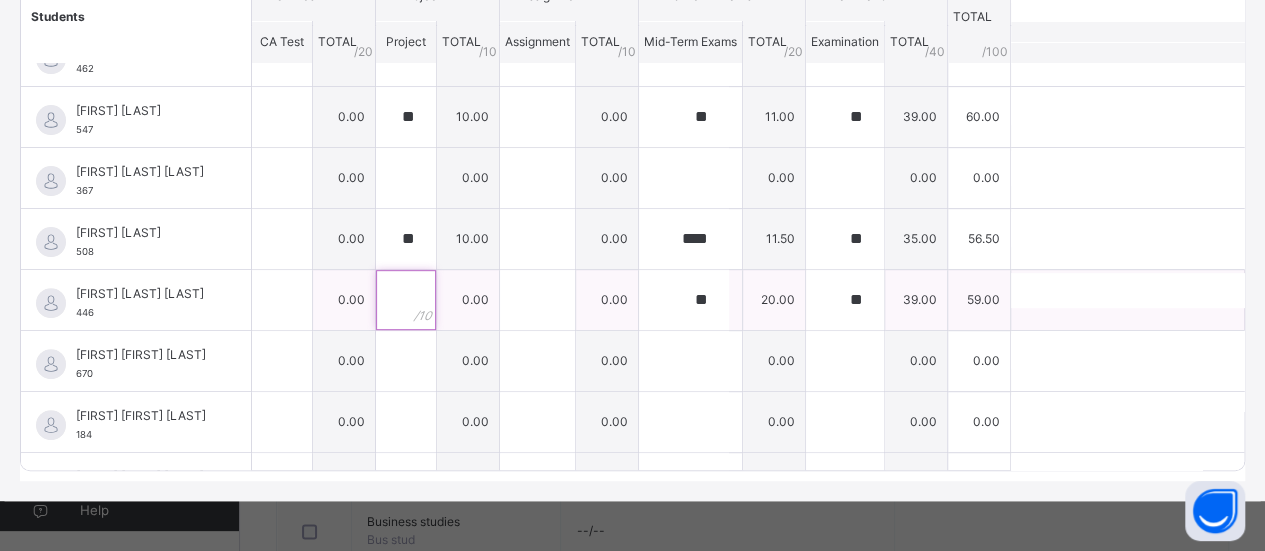 click at bounding box center [406, 300] 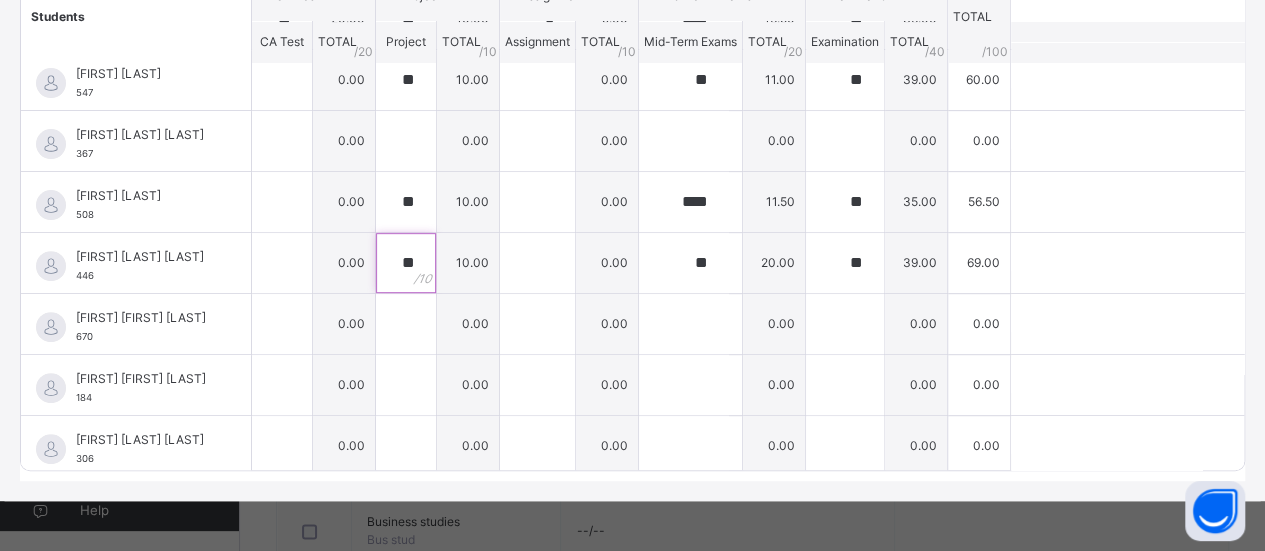 scroll, scrollTop: 200, scrollLeft: 0, axis: vertical 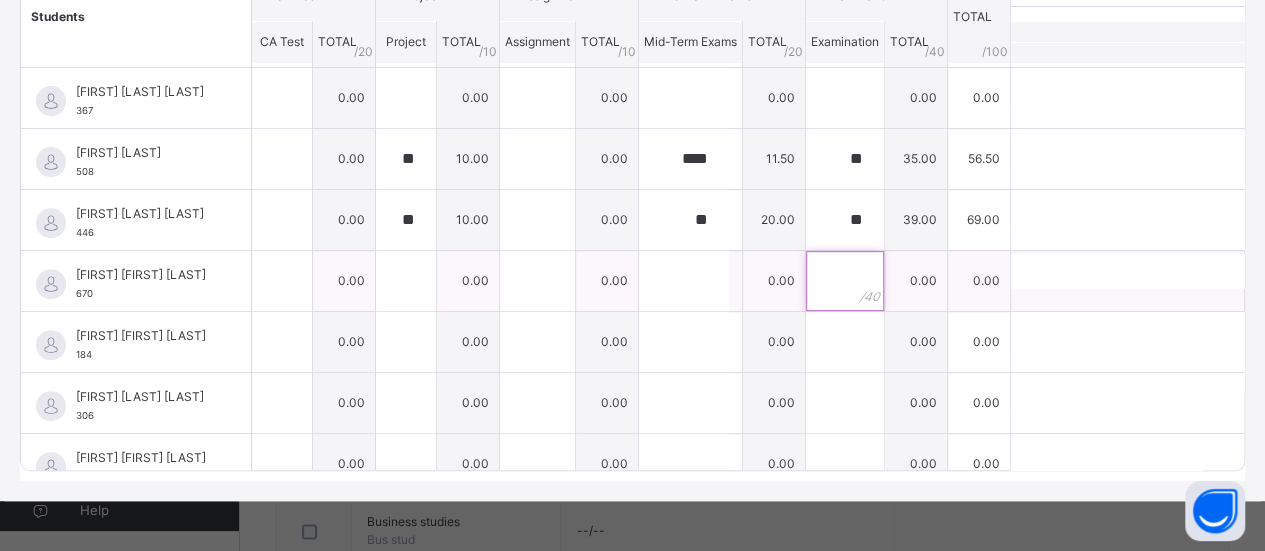 click at bounding box center [845, 281] 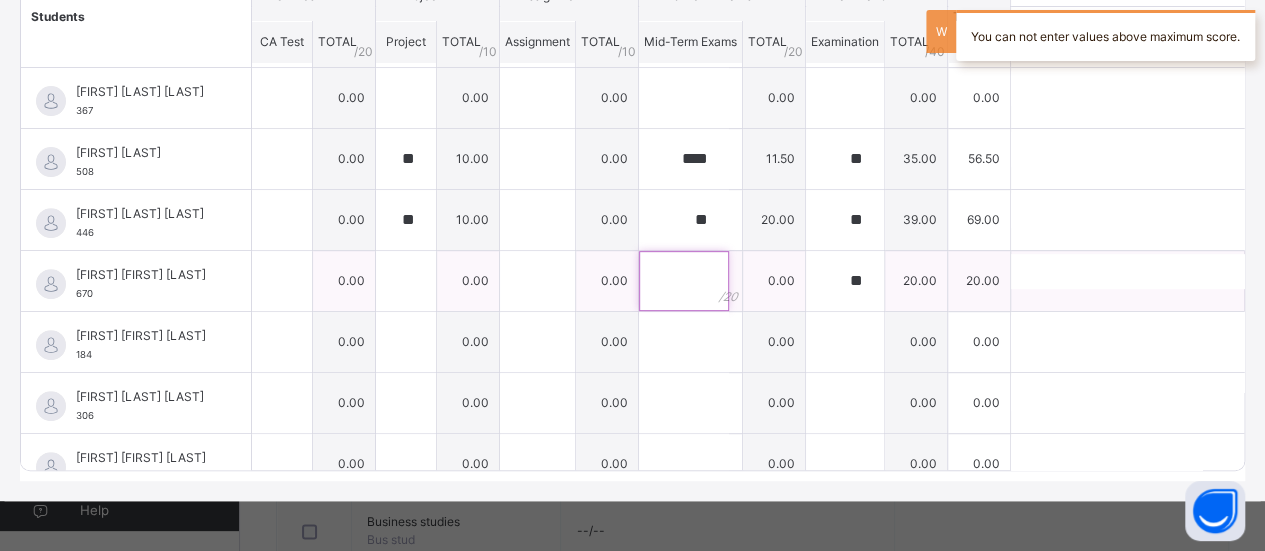 click at bounding box center [684, 281] 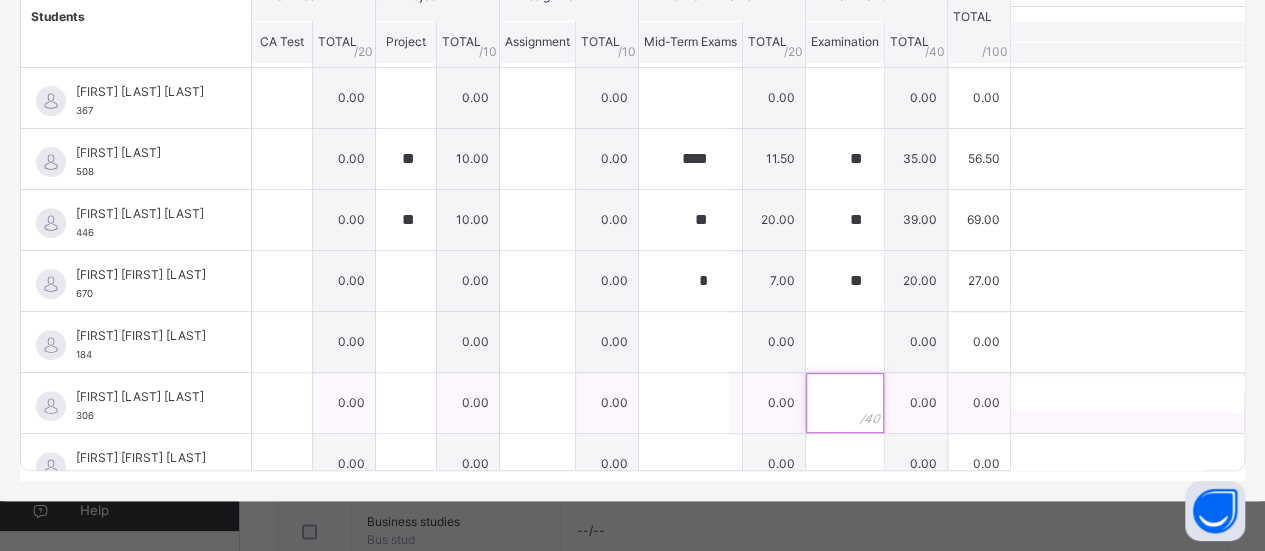 click at bounding box center [845, 403] 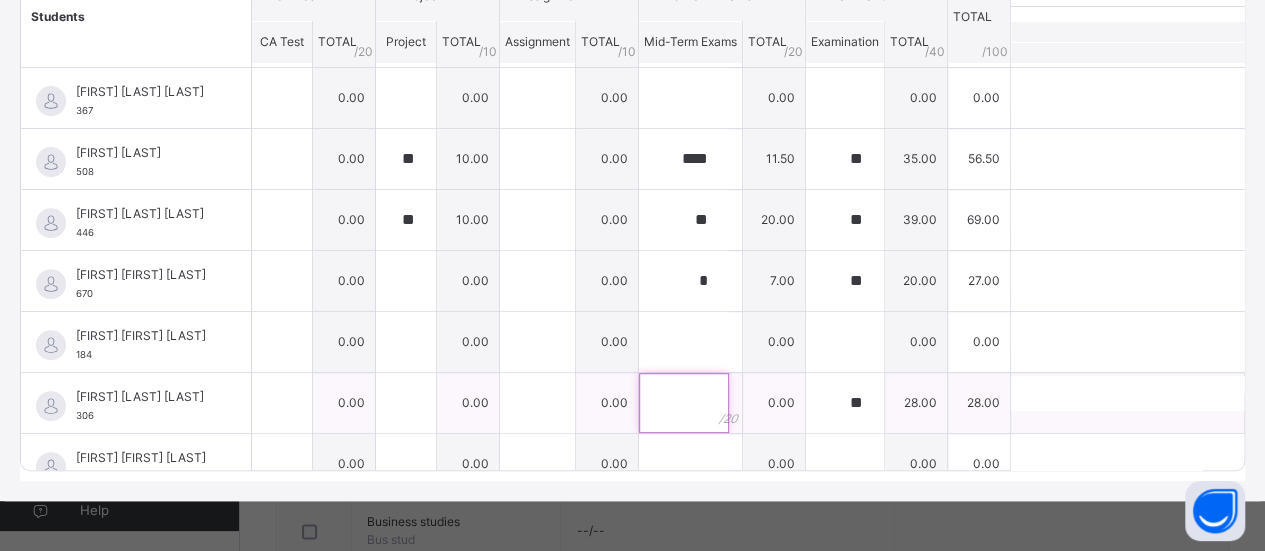 click at bounding box center (684, 403) 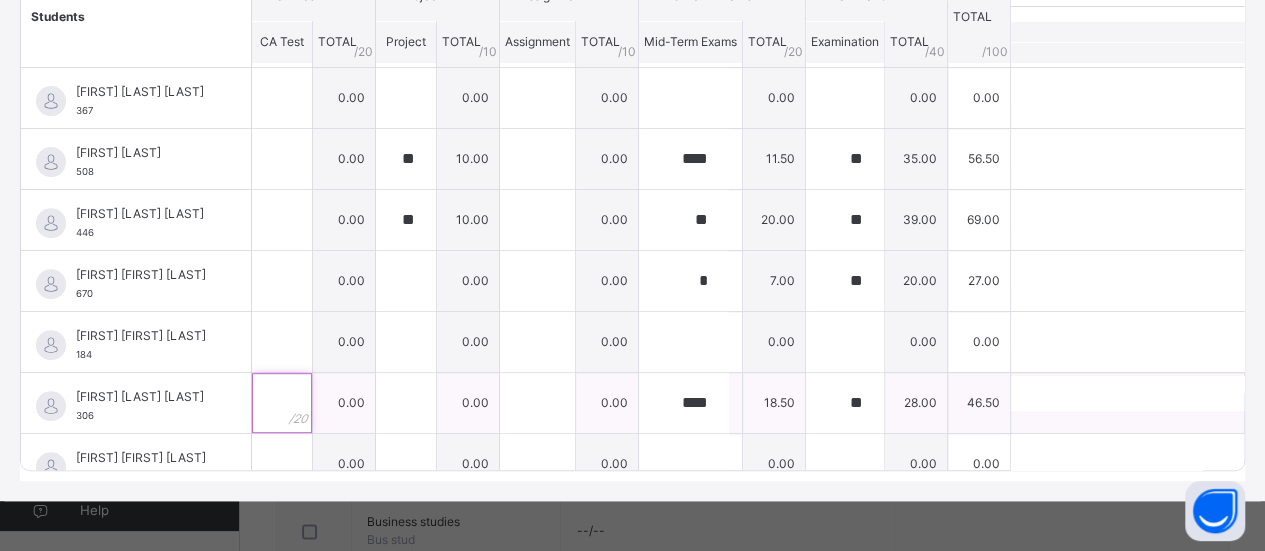 click at bounding box center (282, 403) 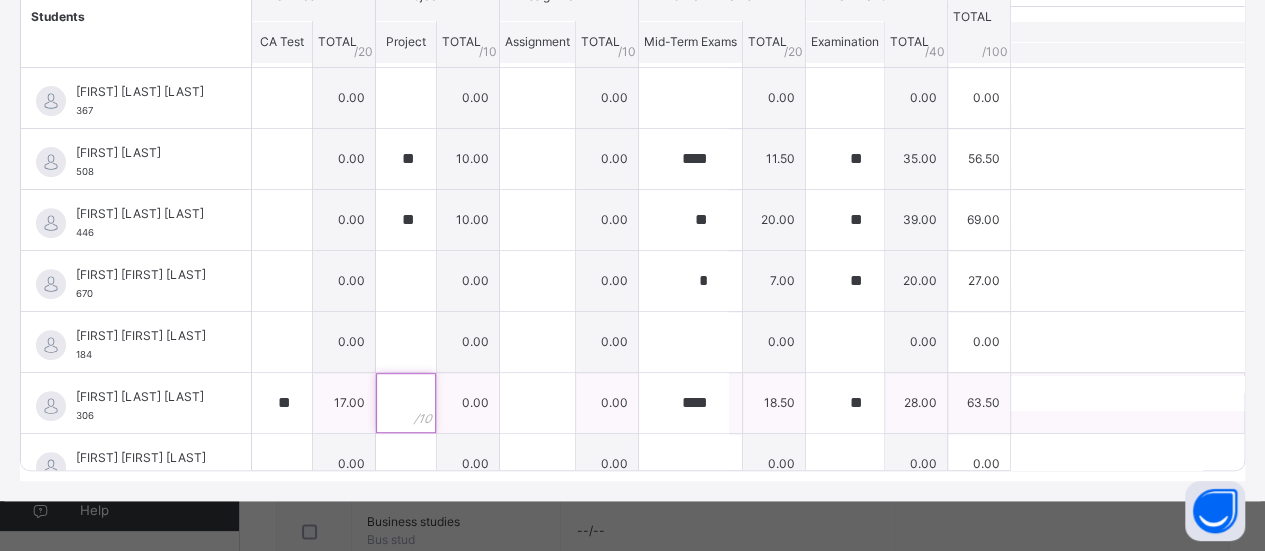 click at bounding box center [406, 403] 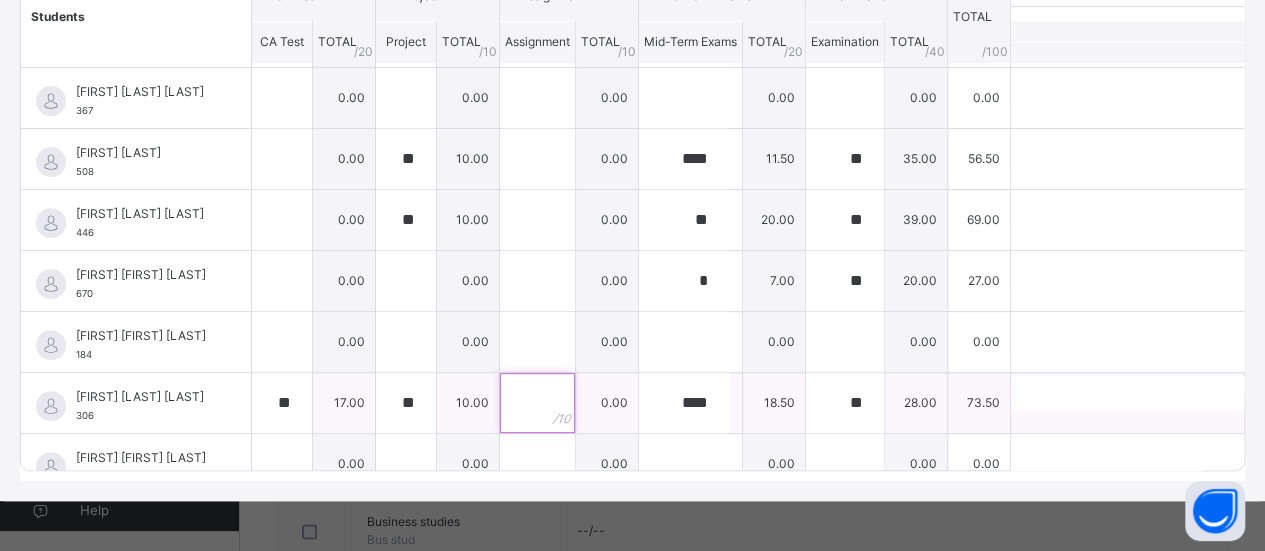 click at bounding box center (537, 403) 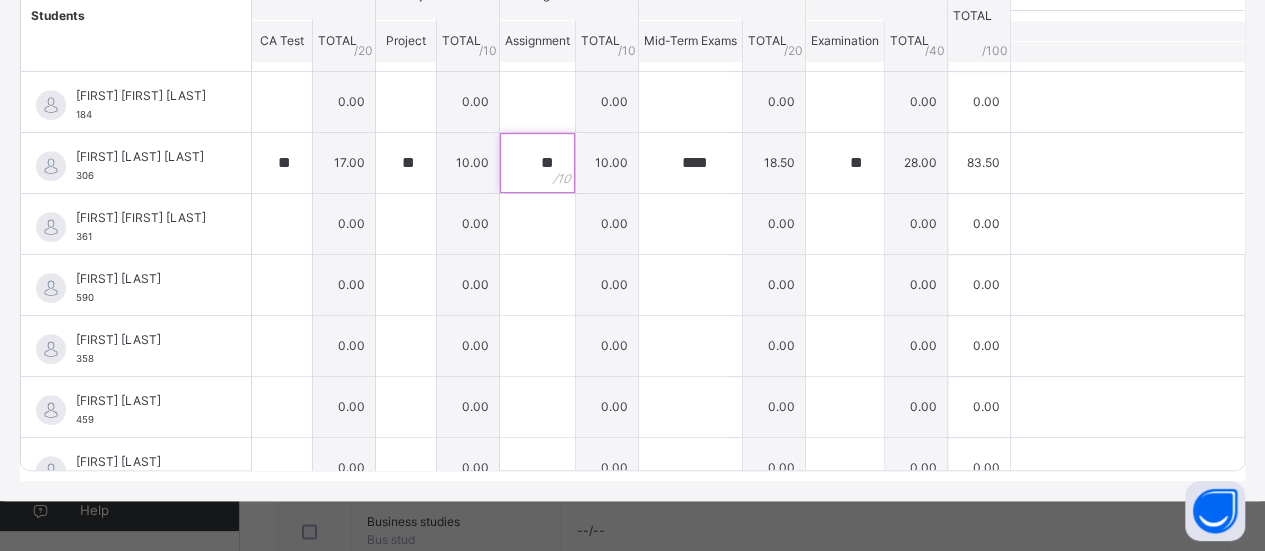 scroll, scrollTop: 520, scrollLeft: 0, axis: vertical 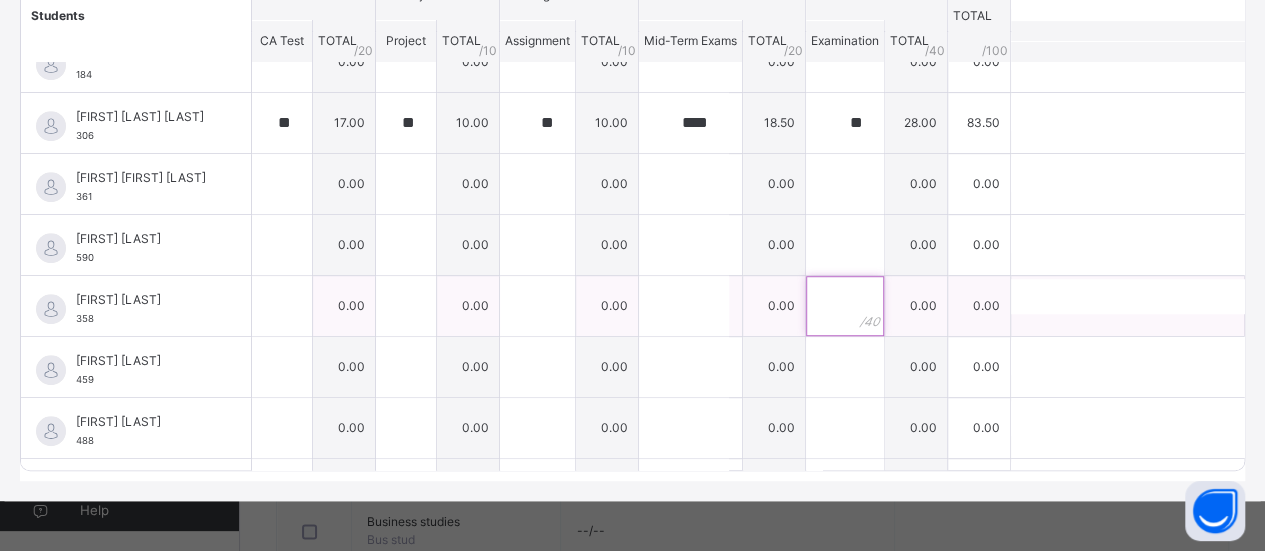 click at bounding box center (845, 306) 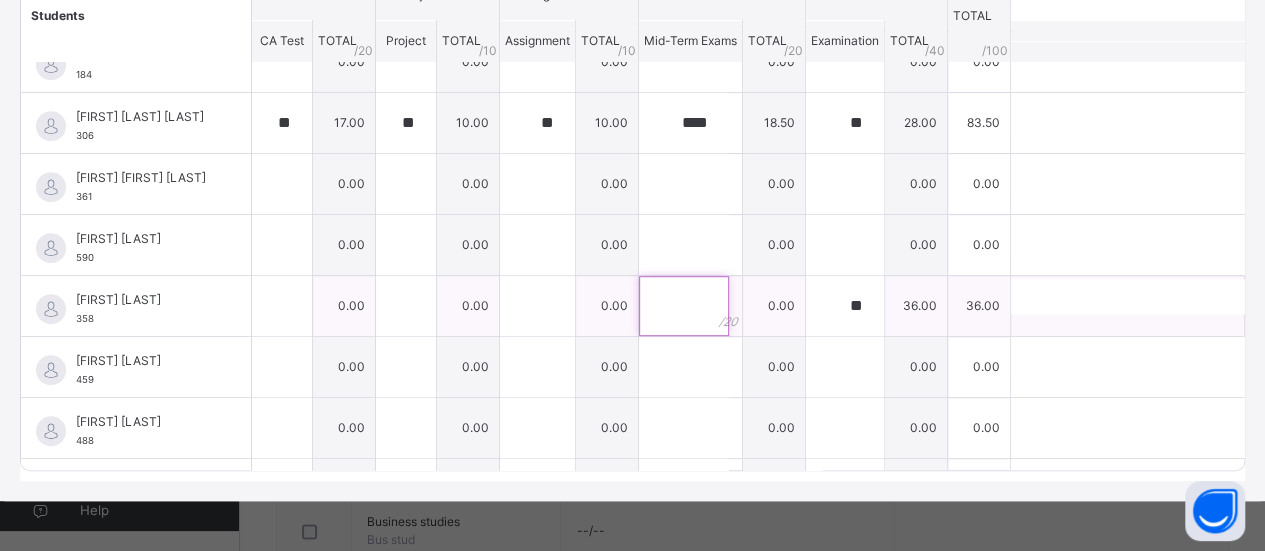 click at bounding box center [684, 306] 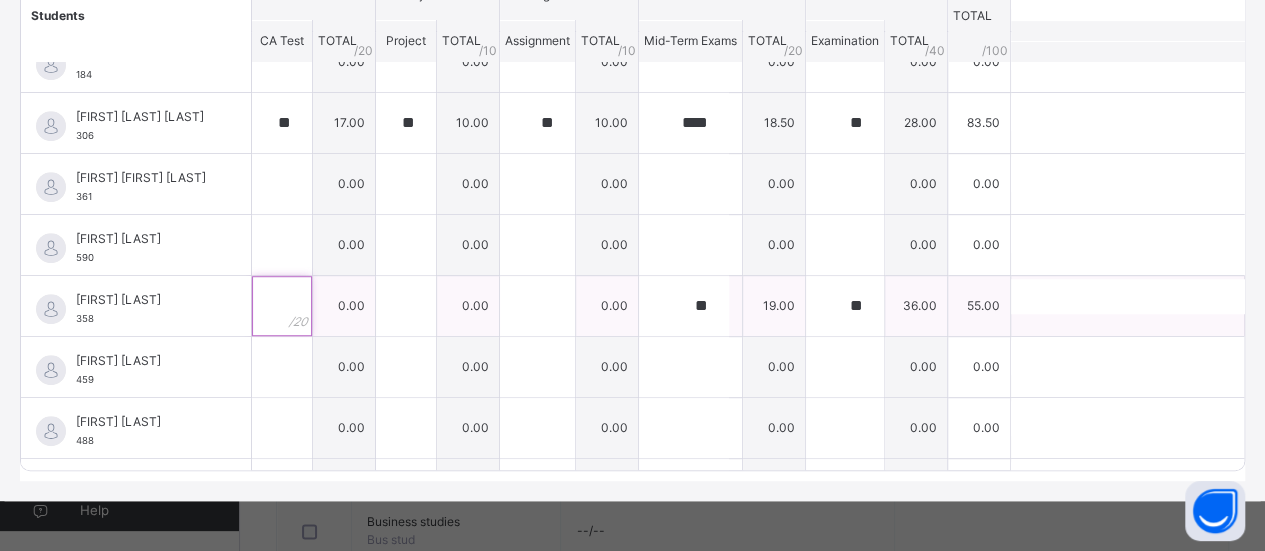click at bounding box center (282, 306) 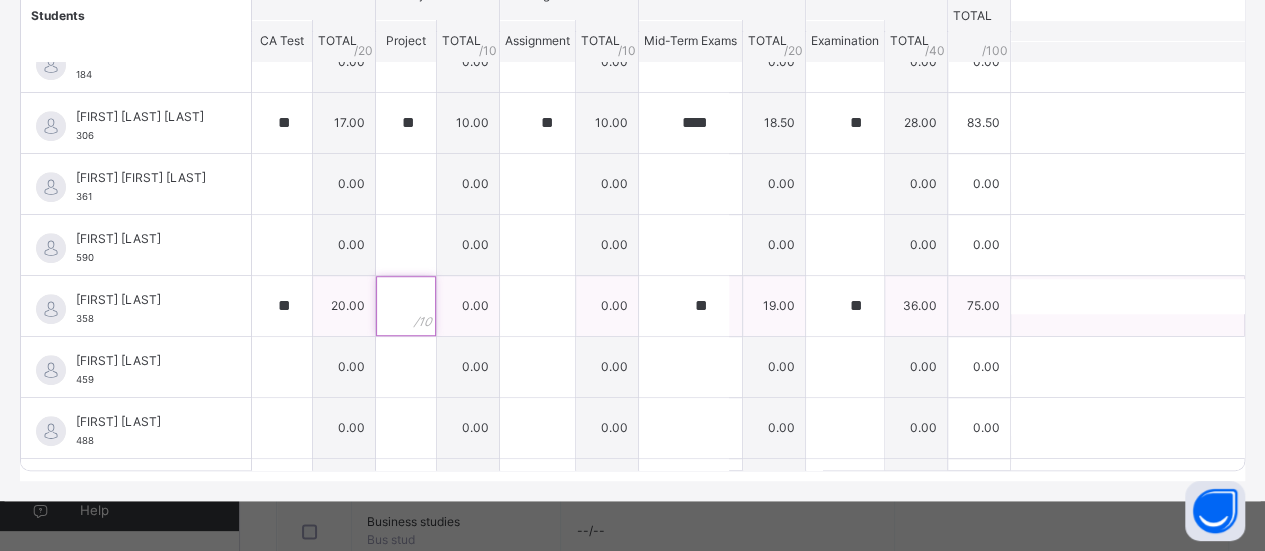click at bounding box center [406, 306] 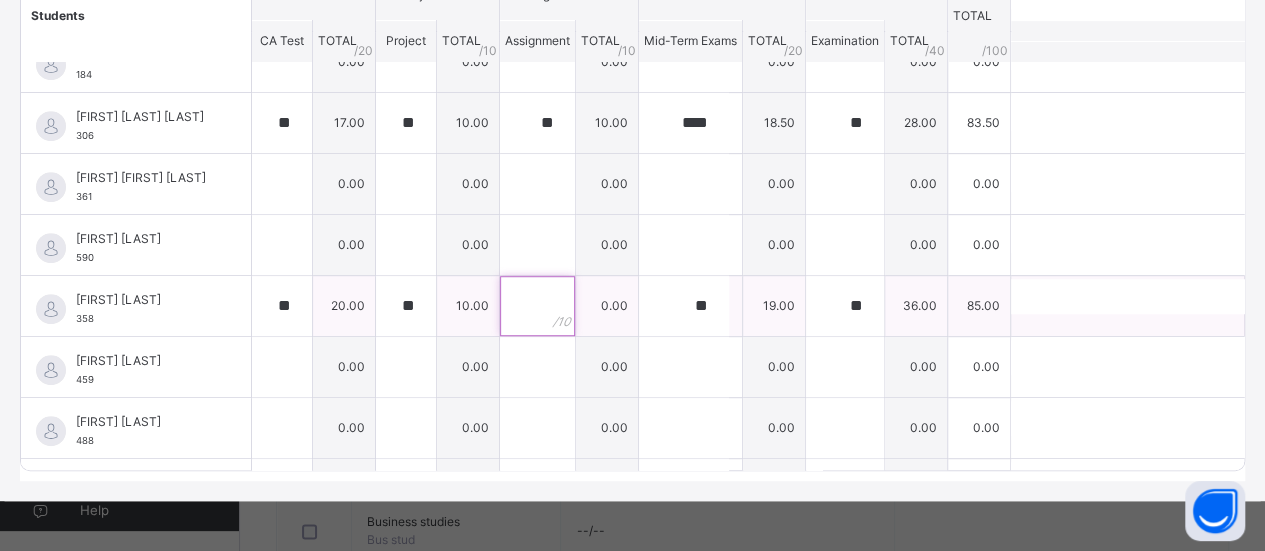 click at bounding box center (537, 306) 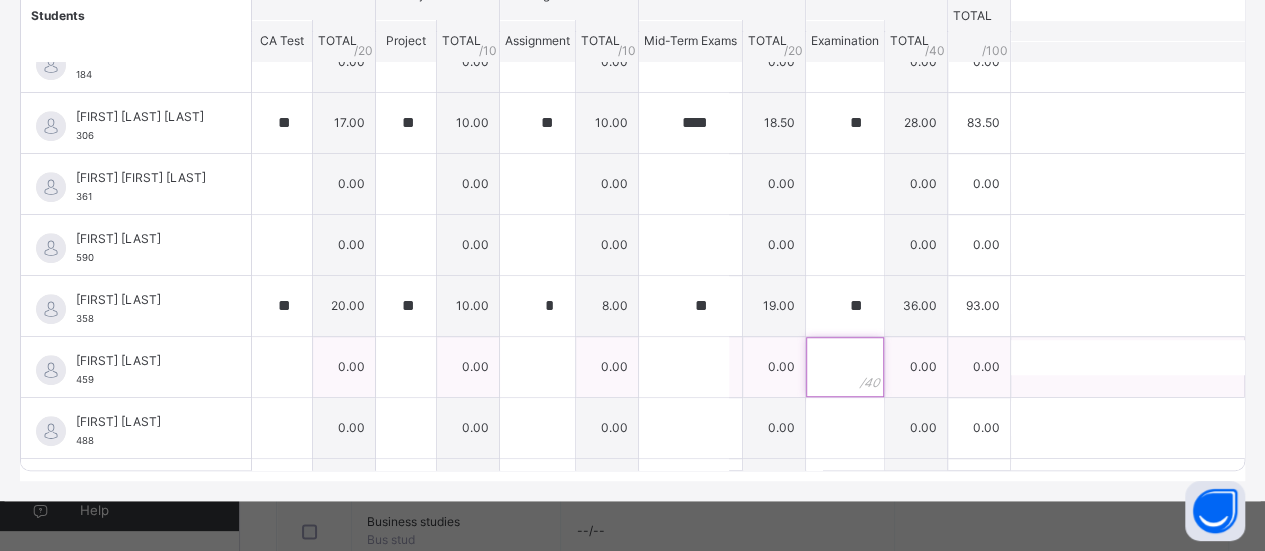click at bounding box center [845, 367] 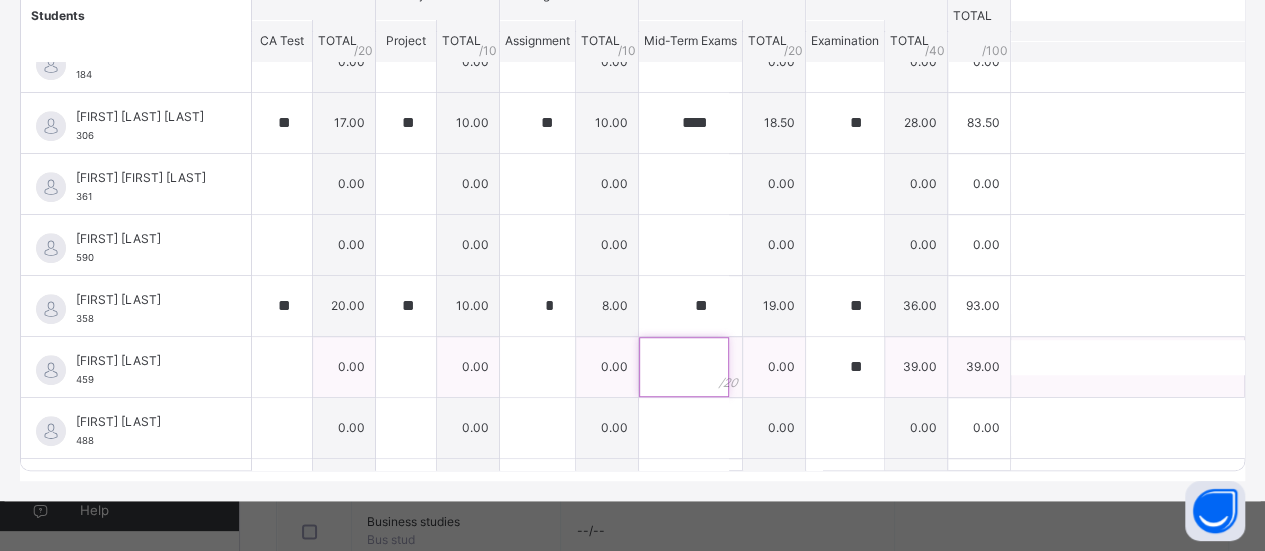 click at bounding box center [684, 367] 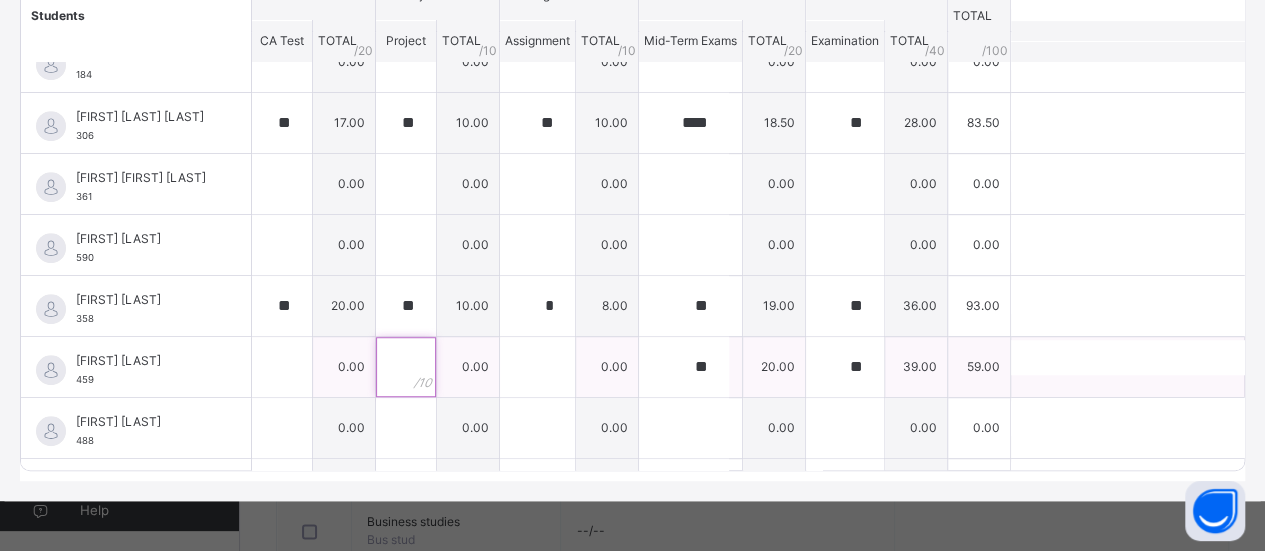 click at bounding box center (406, 367) 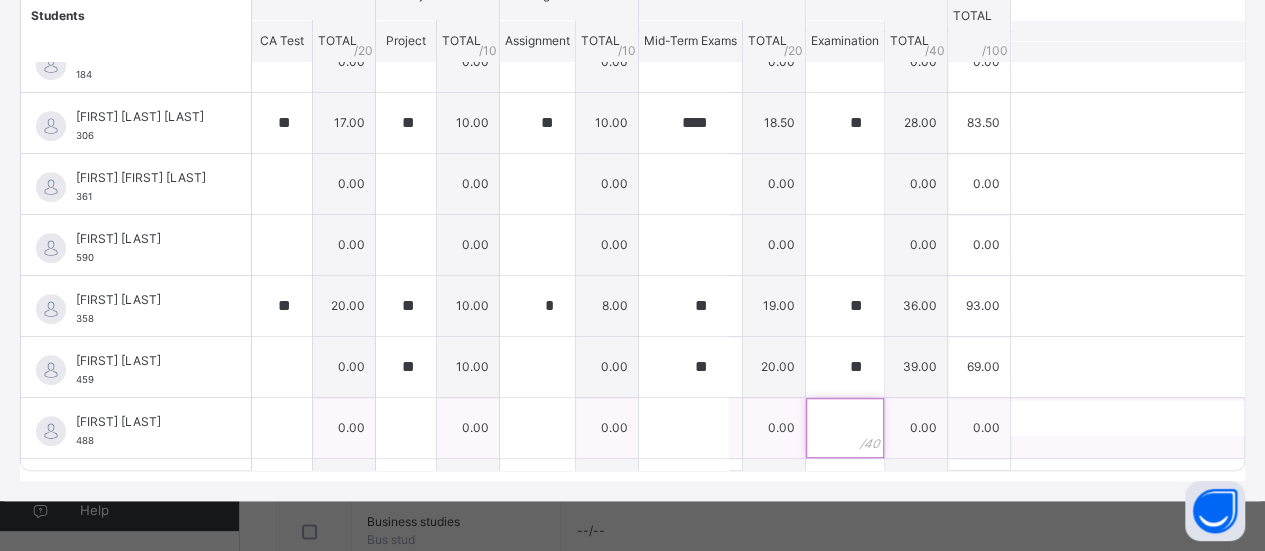 click at bounding box center [845, 428] 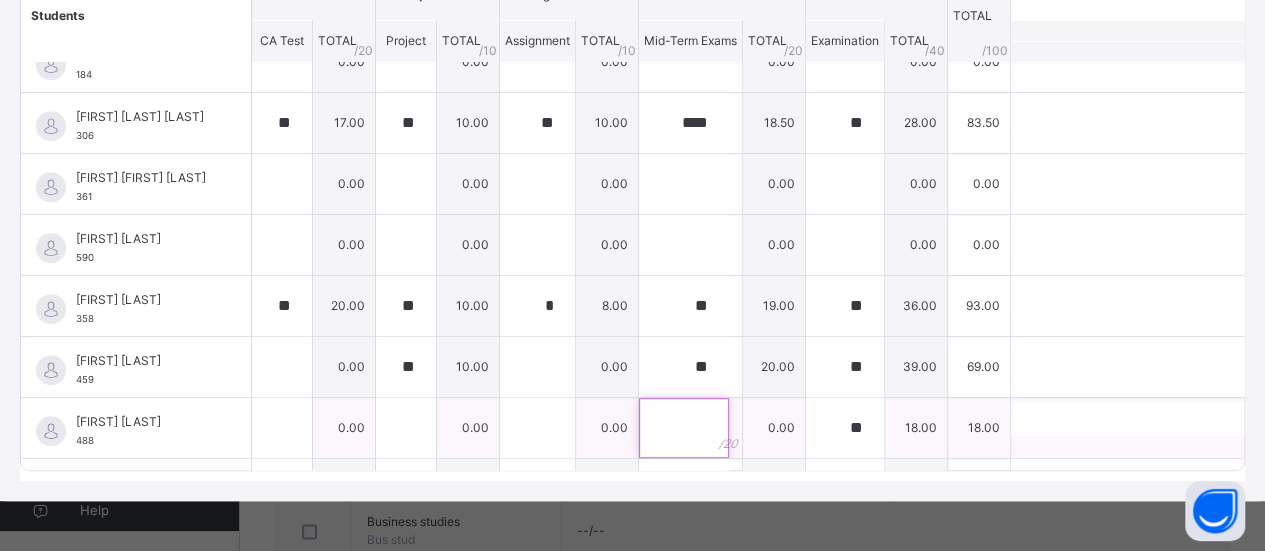 click at bounding box center [684, 428] 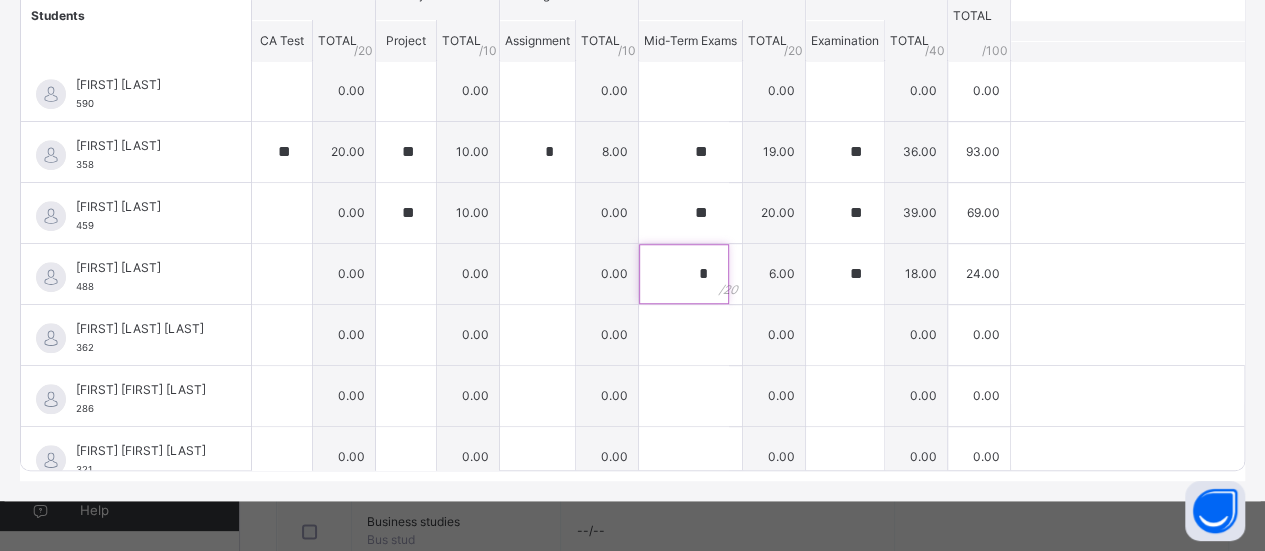 scroll, scrollTop: 680, scrollLeft: 0, axis: vertical 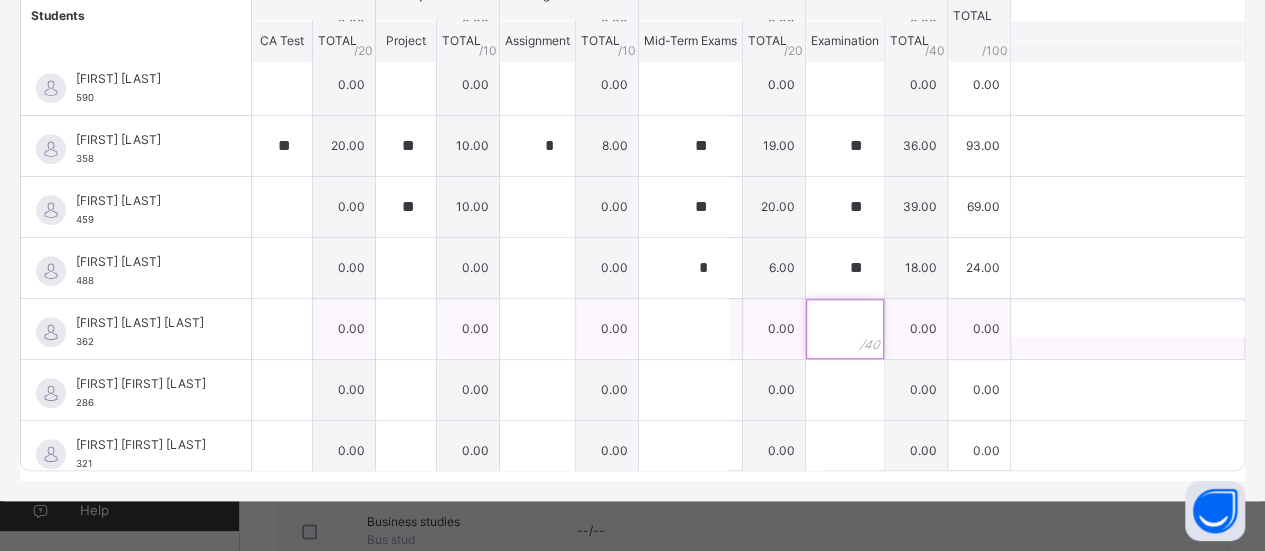 click at bounding box center [845, 329] 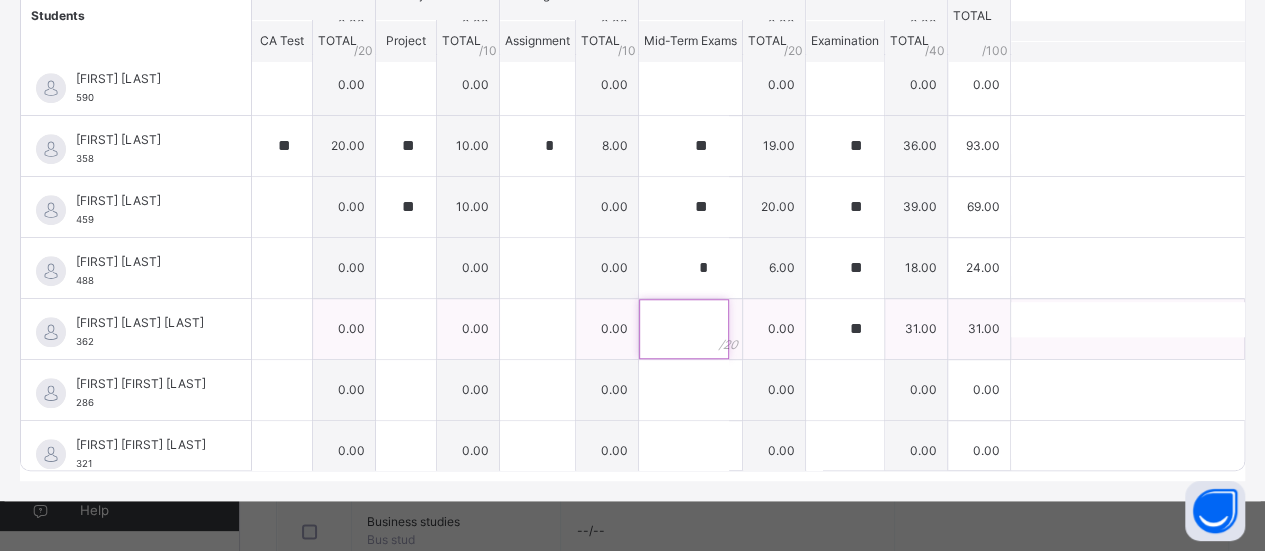 click at bounding box center (684, 329) 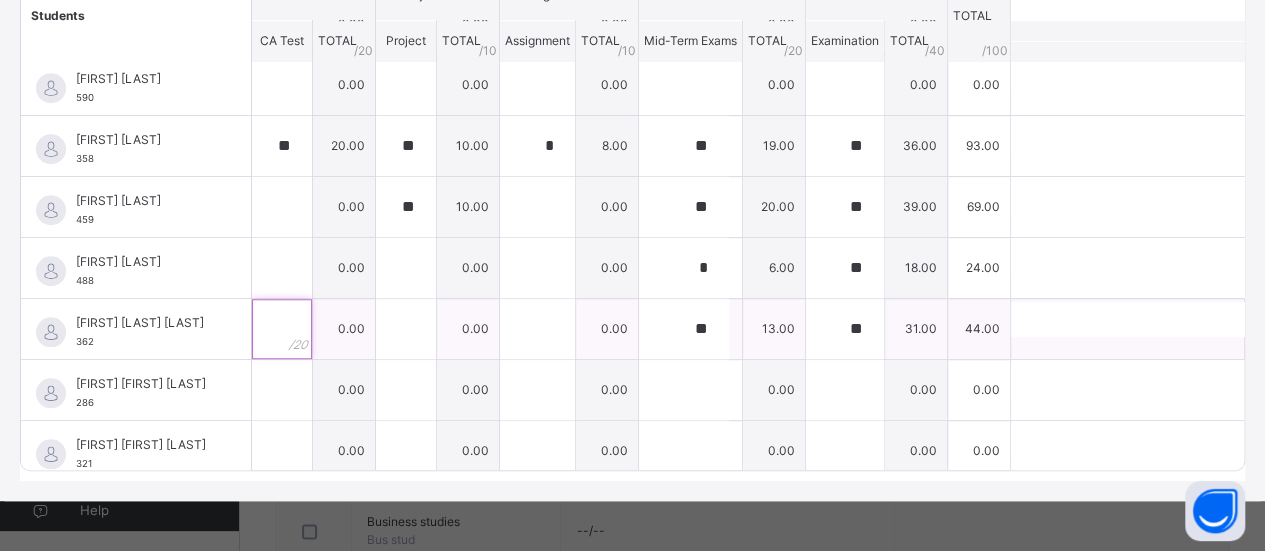 click at bounding box center [282, 329] 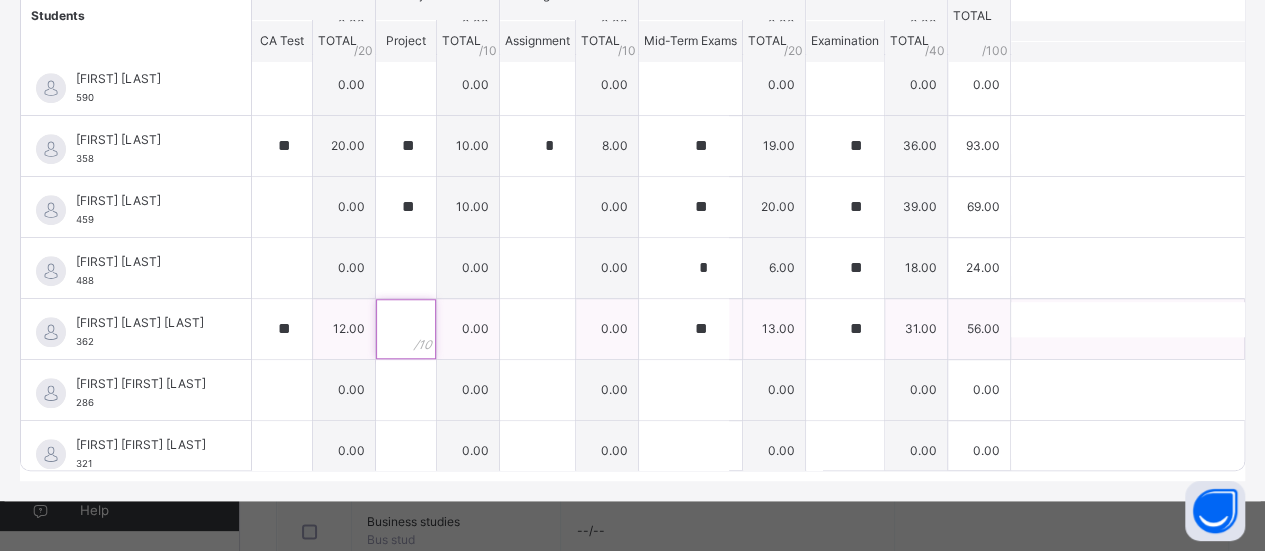 click at bounding box center (406, 329) 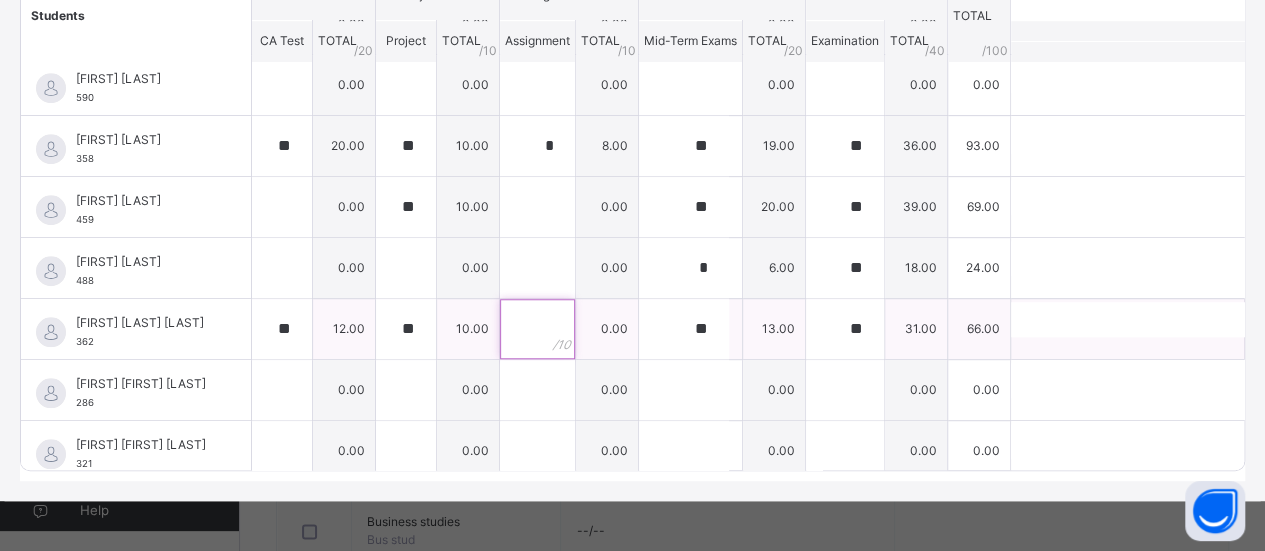 click at bounding box center [537, 329] 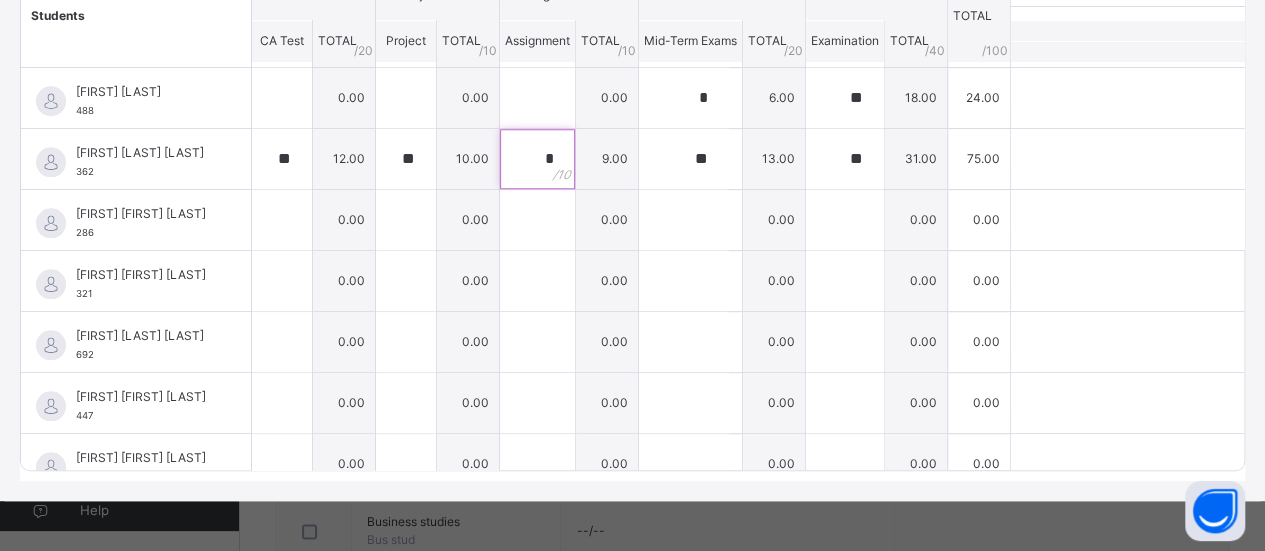 scroll, scrollTop: 880, scrollLeft: 0, axis: vertical 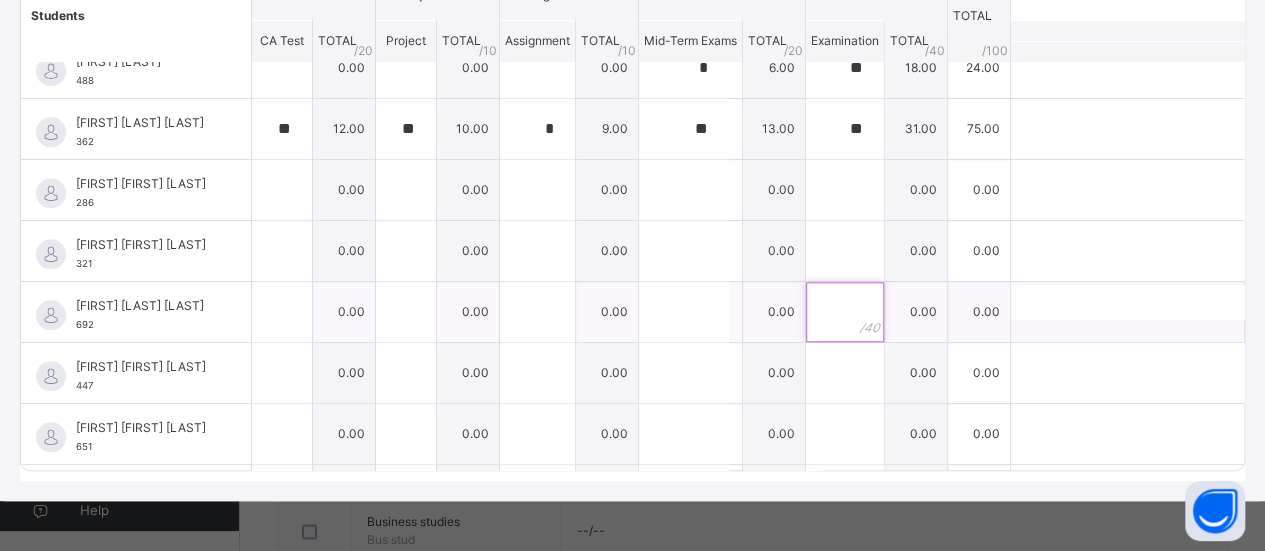 click at bounding box center [845, 312] 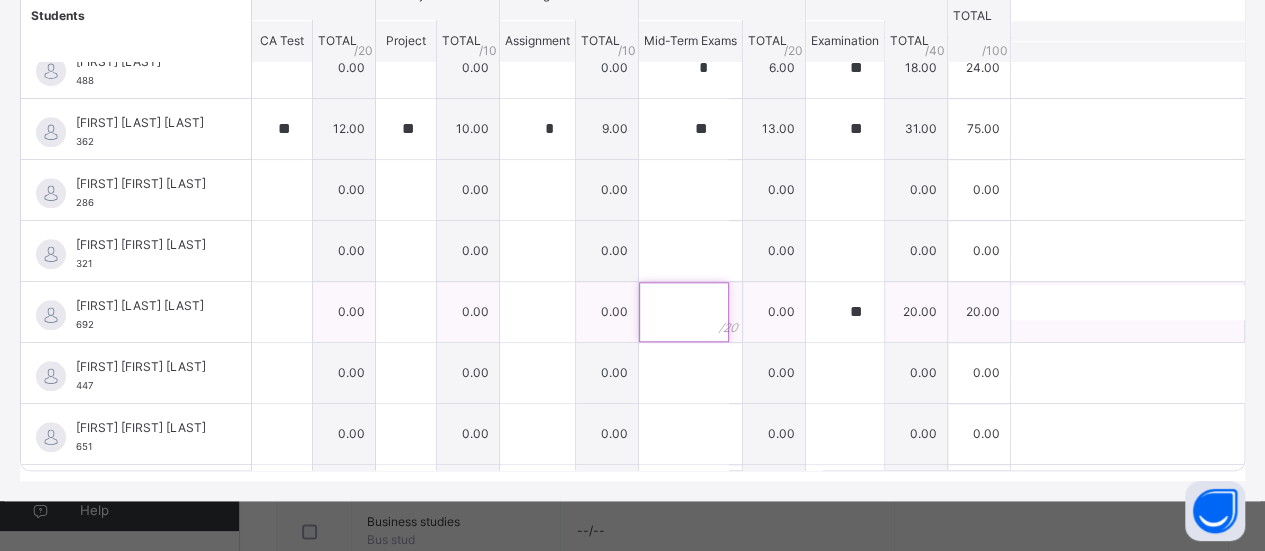 click at bounding box center [690, 312] 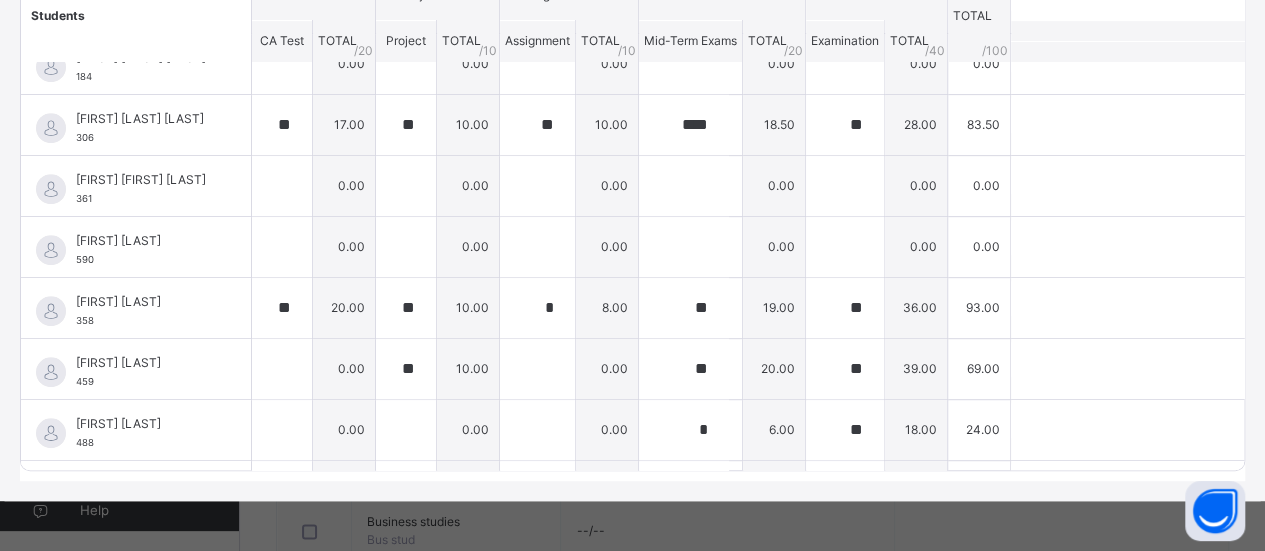 scroll, scrollTop: 94, scrollLeft: 0, axis: vertical 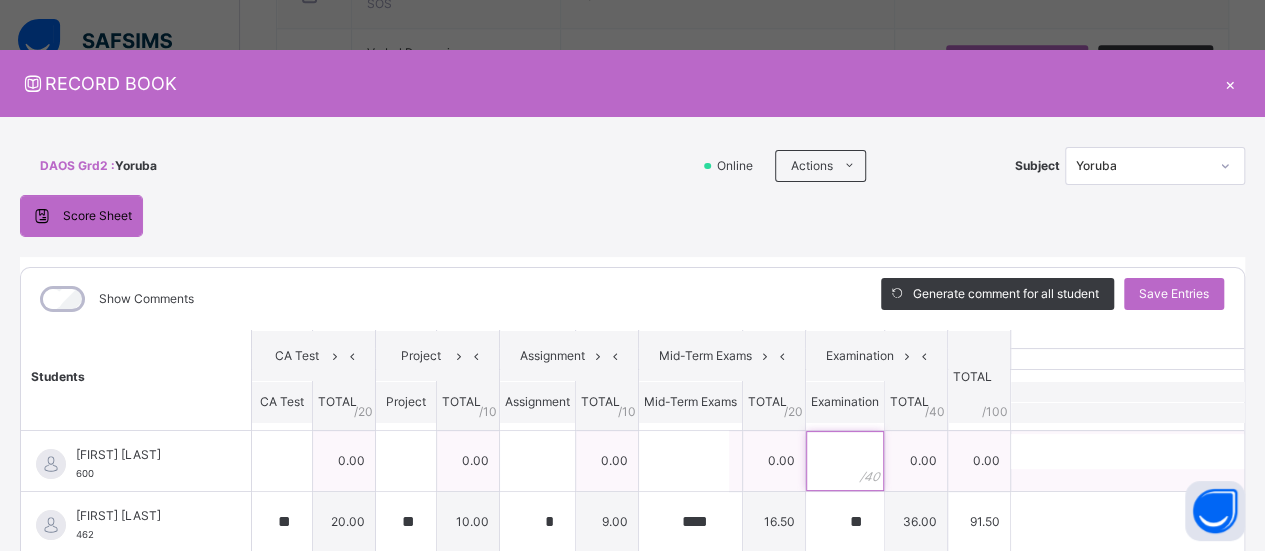 click at bounding box center (845, 461) 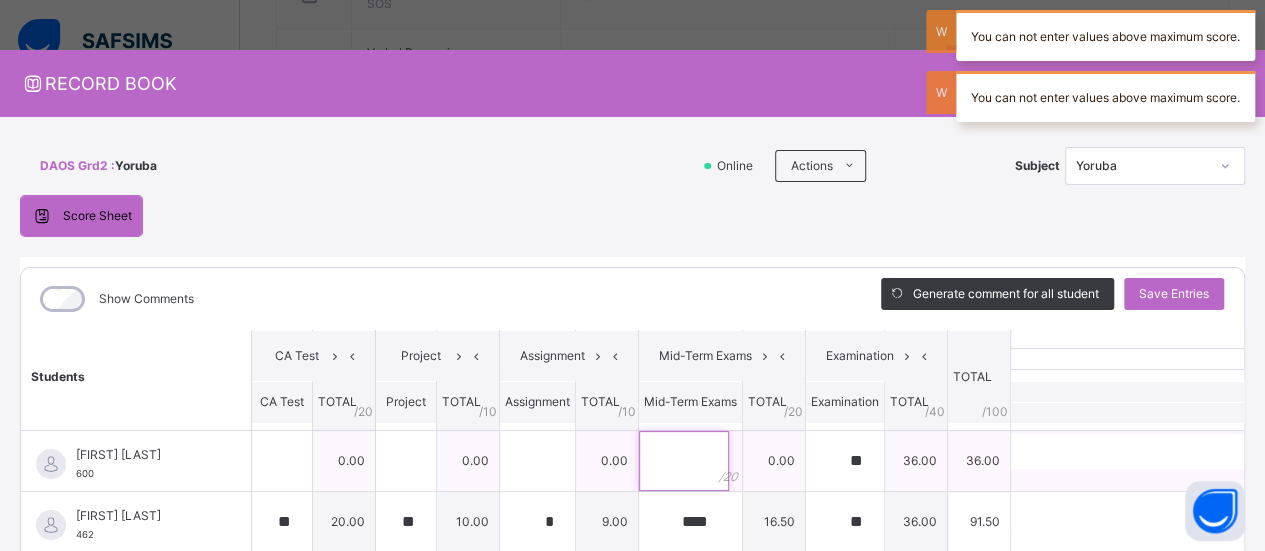 click at bounding box center (684, 461) 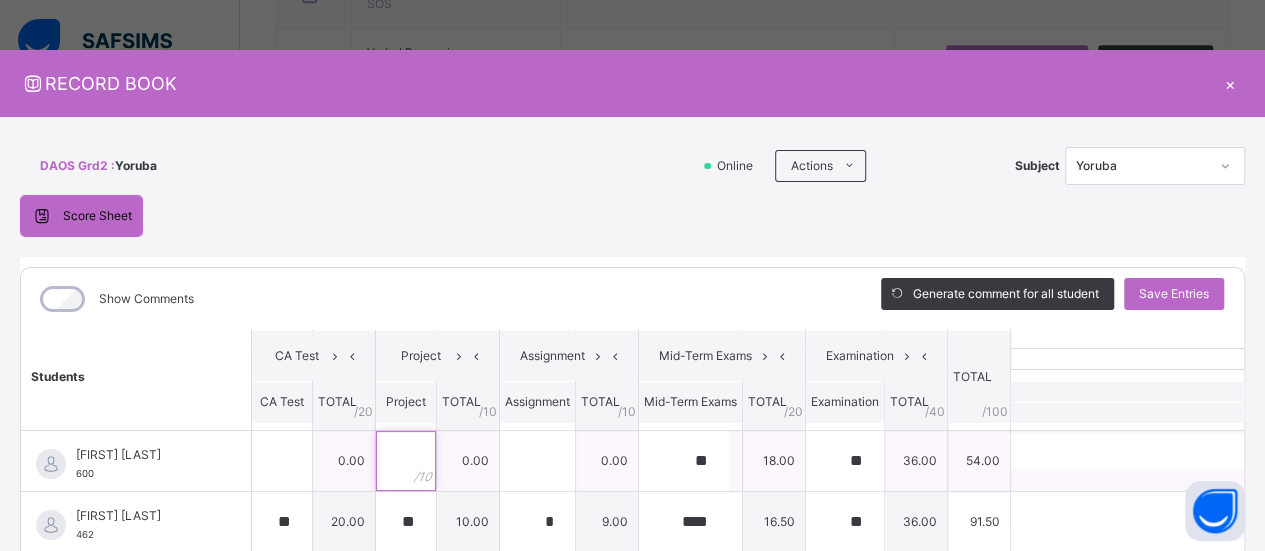 click at bounding box center [406, 461] 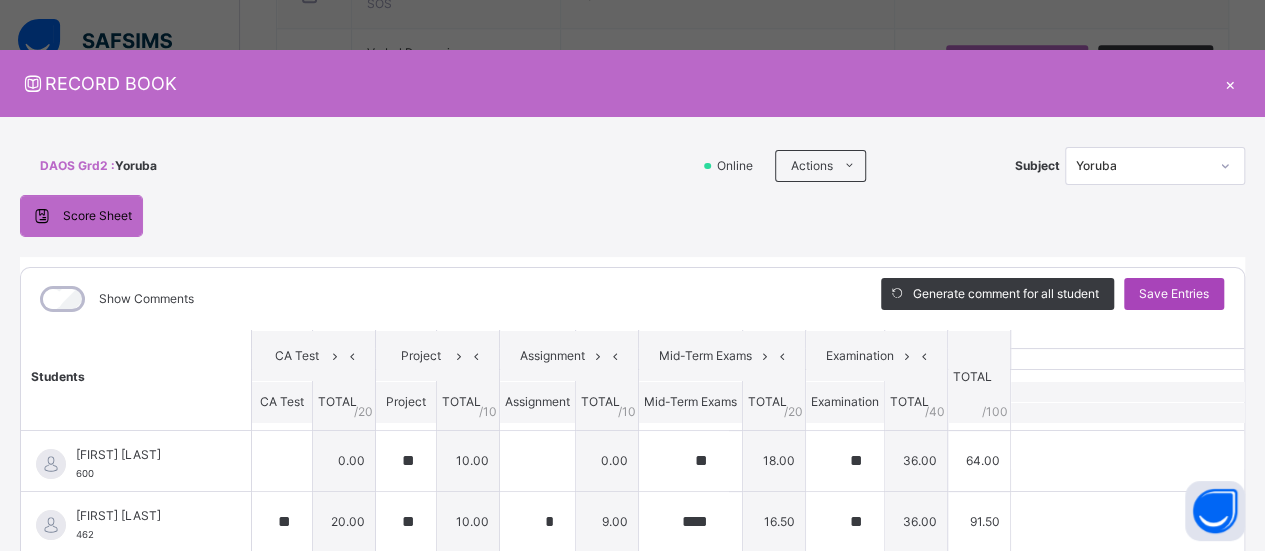 click on "Save Entries" at bounding box center [1174, 294] 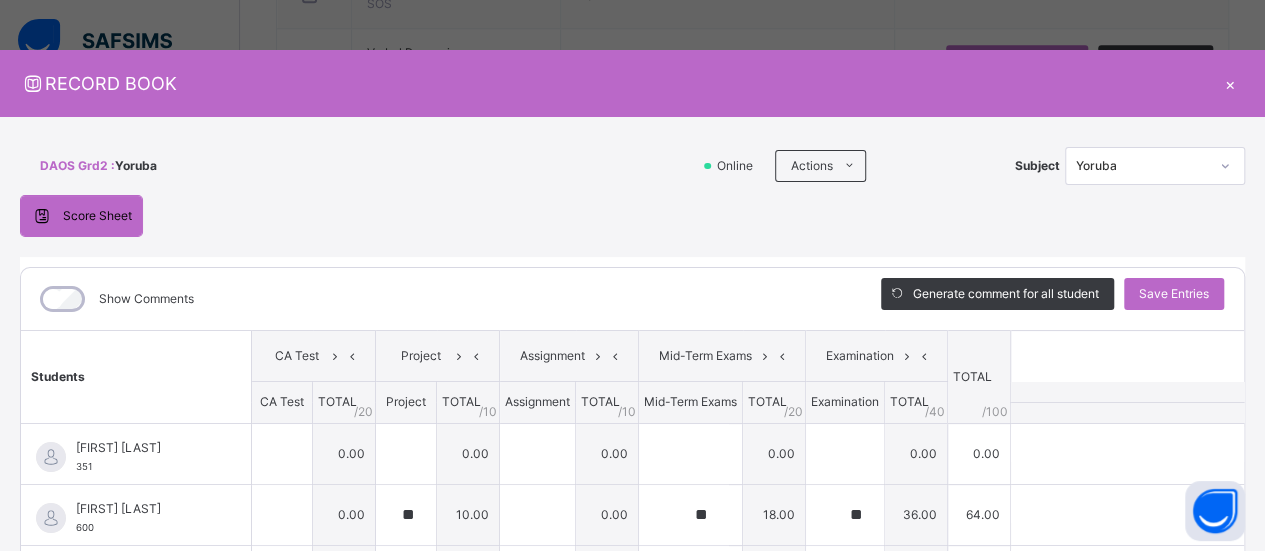 click on "×" at bounding box center [1230, 83] 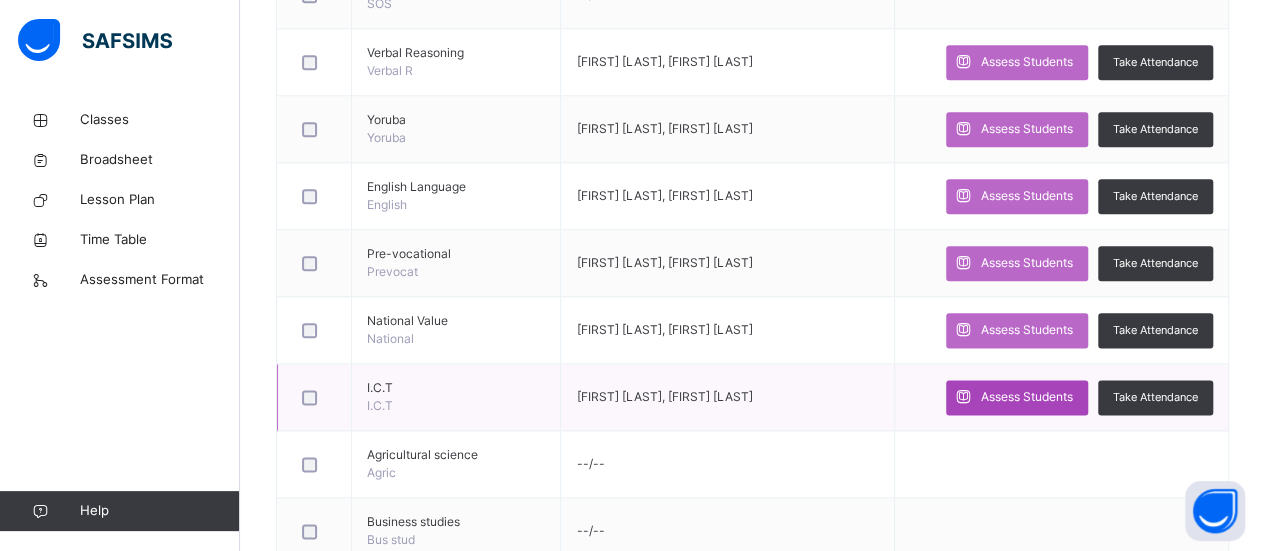 click on "Assess Students" at bounding box center (1027, 397) 